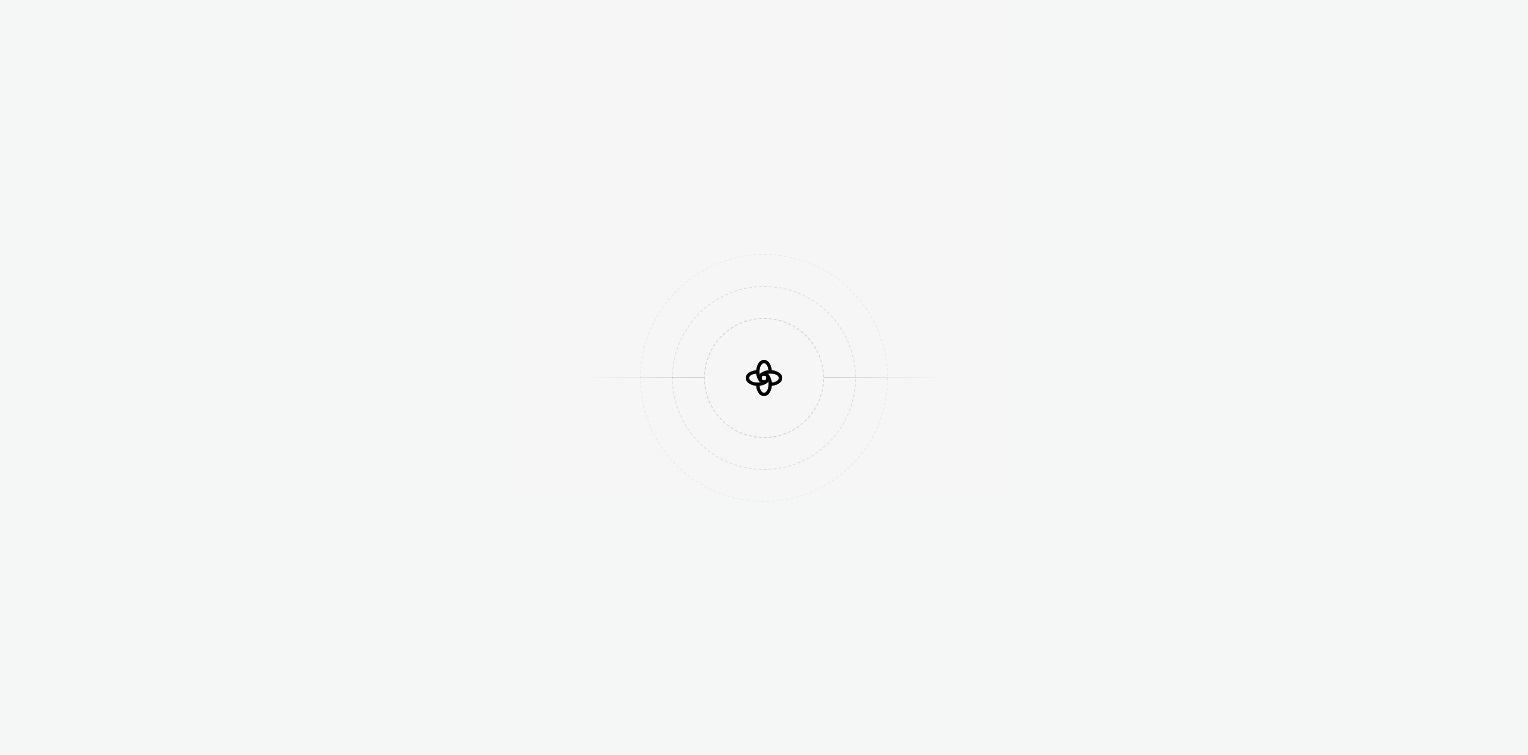scroll, scrollTop: 0, scrollLeft: 0, axis: both 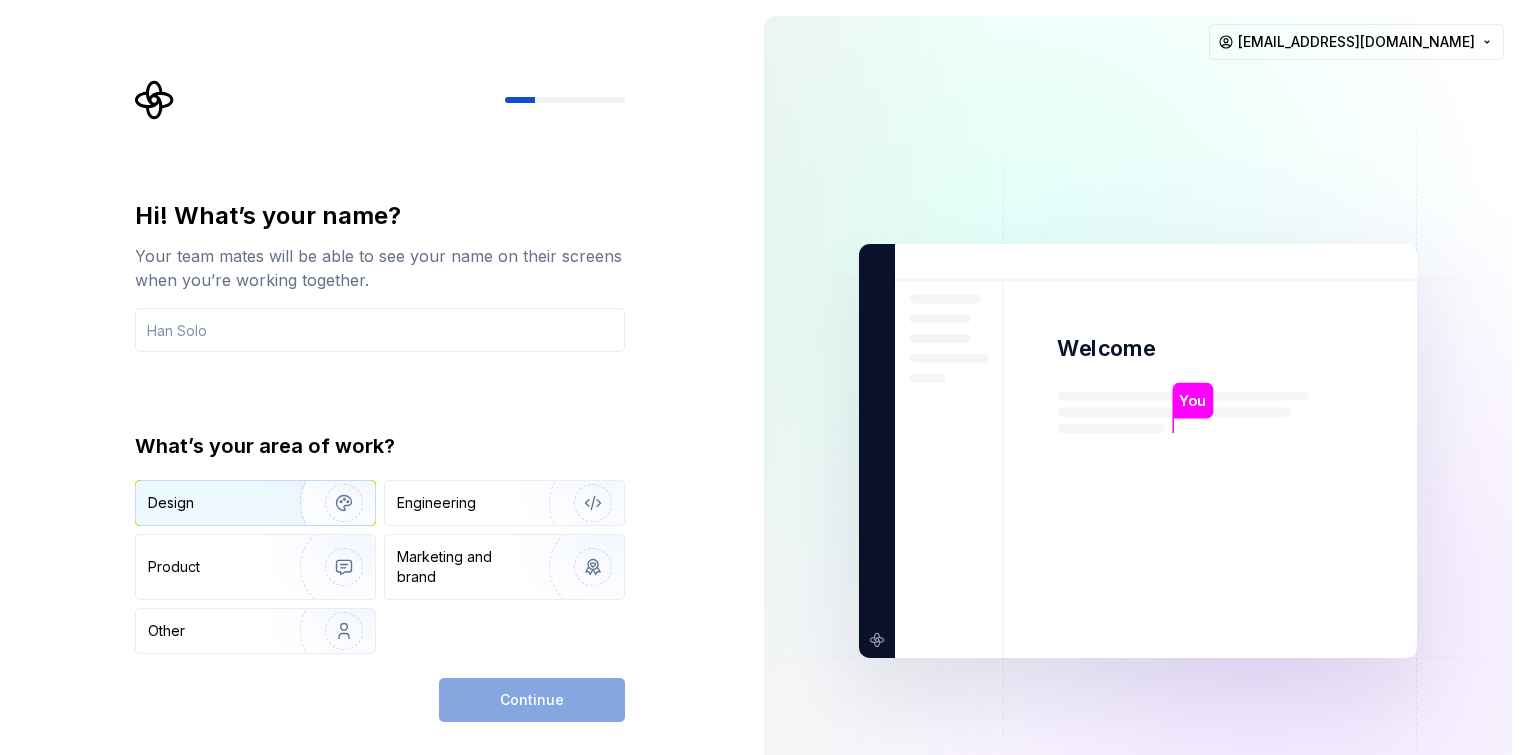 click at bounding box center [331, 503] 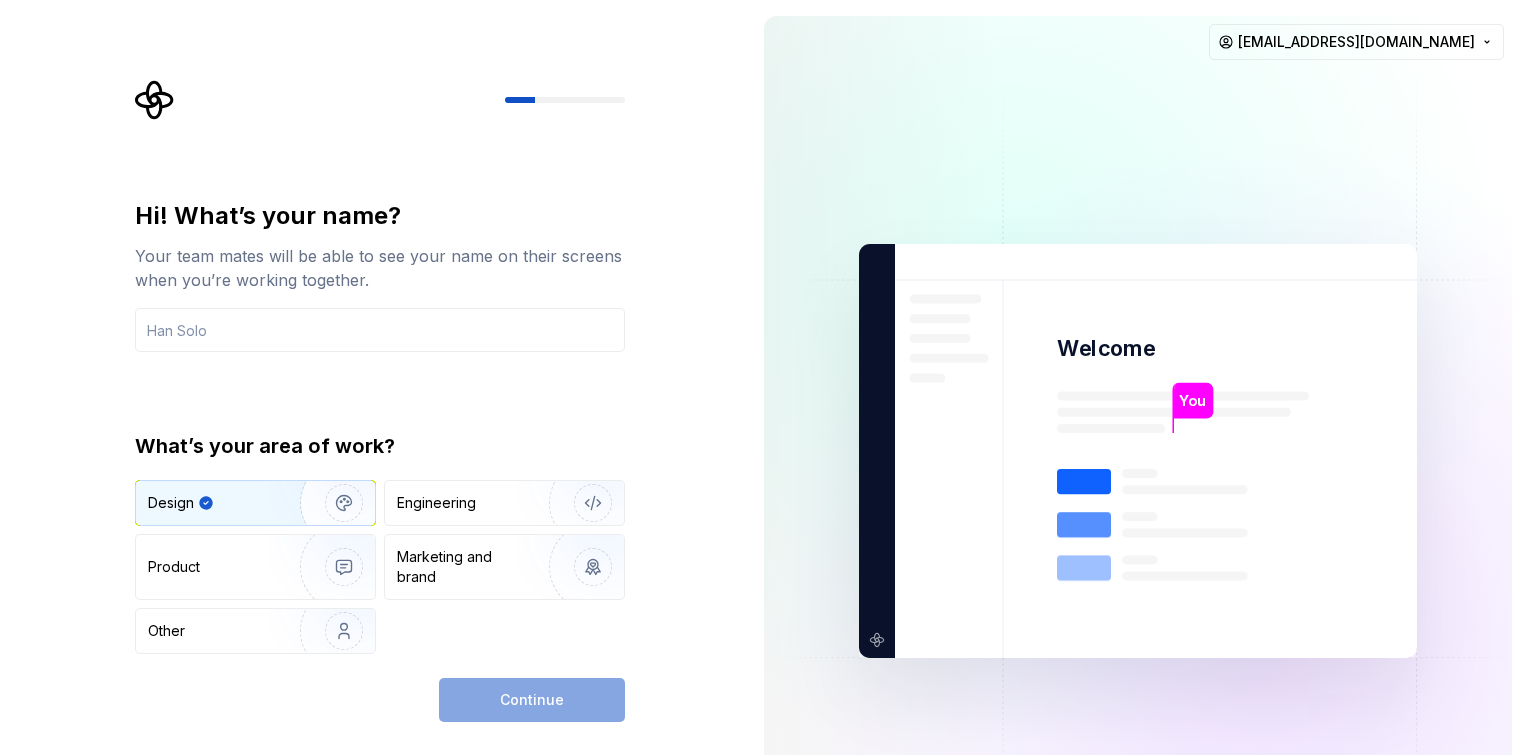 click on "Continue" at bounding box center (532, 700) 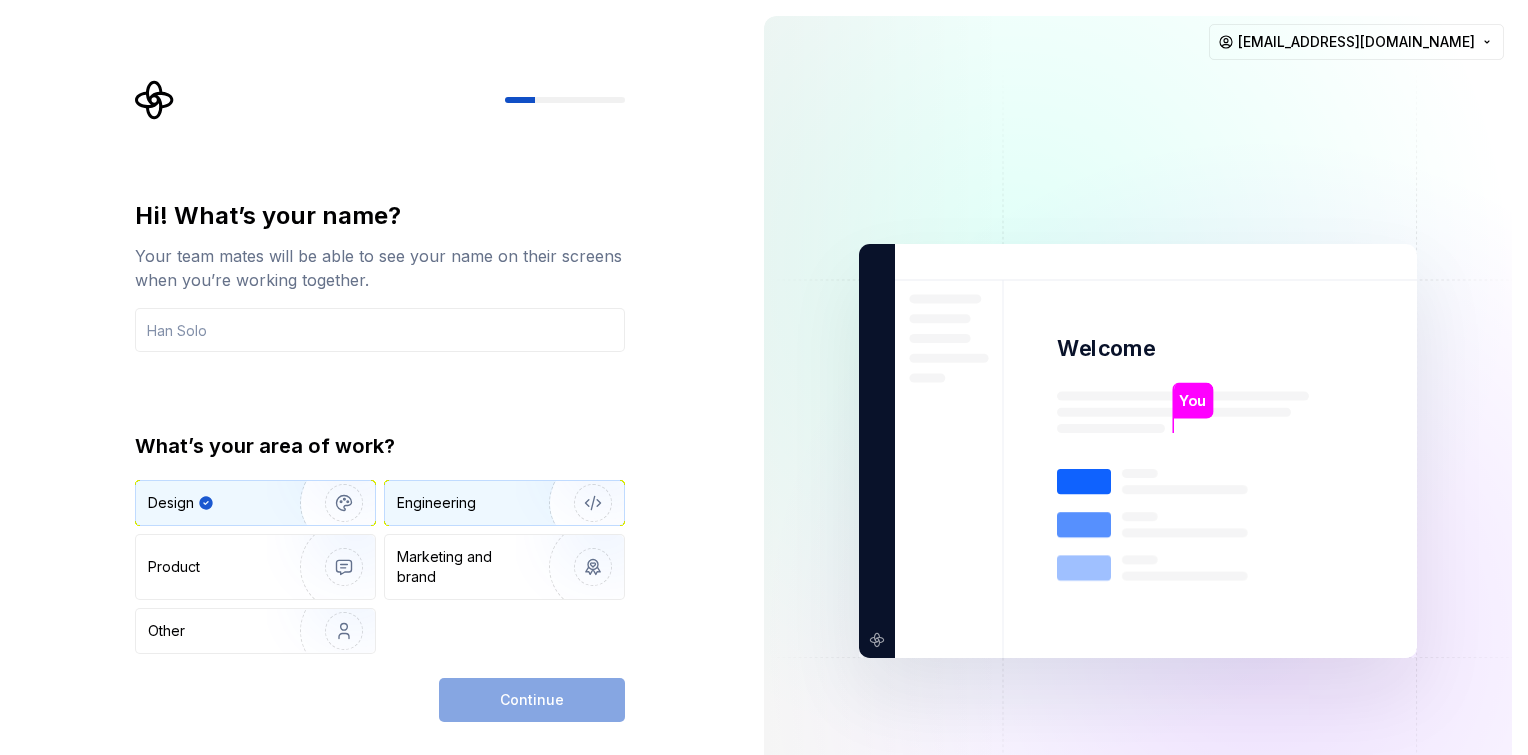 click on "Engineering" at bounding box center (436, 503) 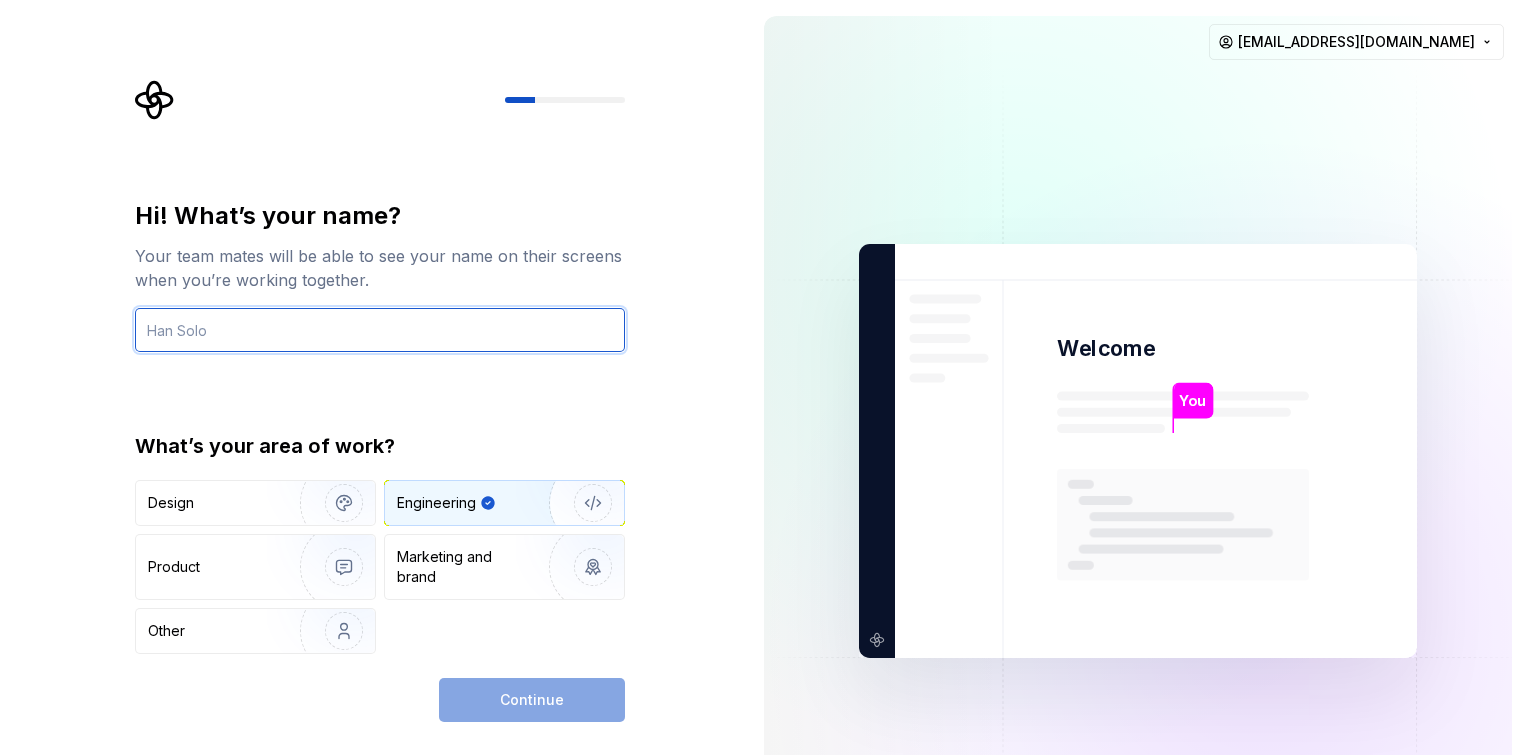 click at bounding box center (380, 330) 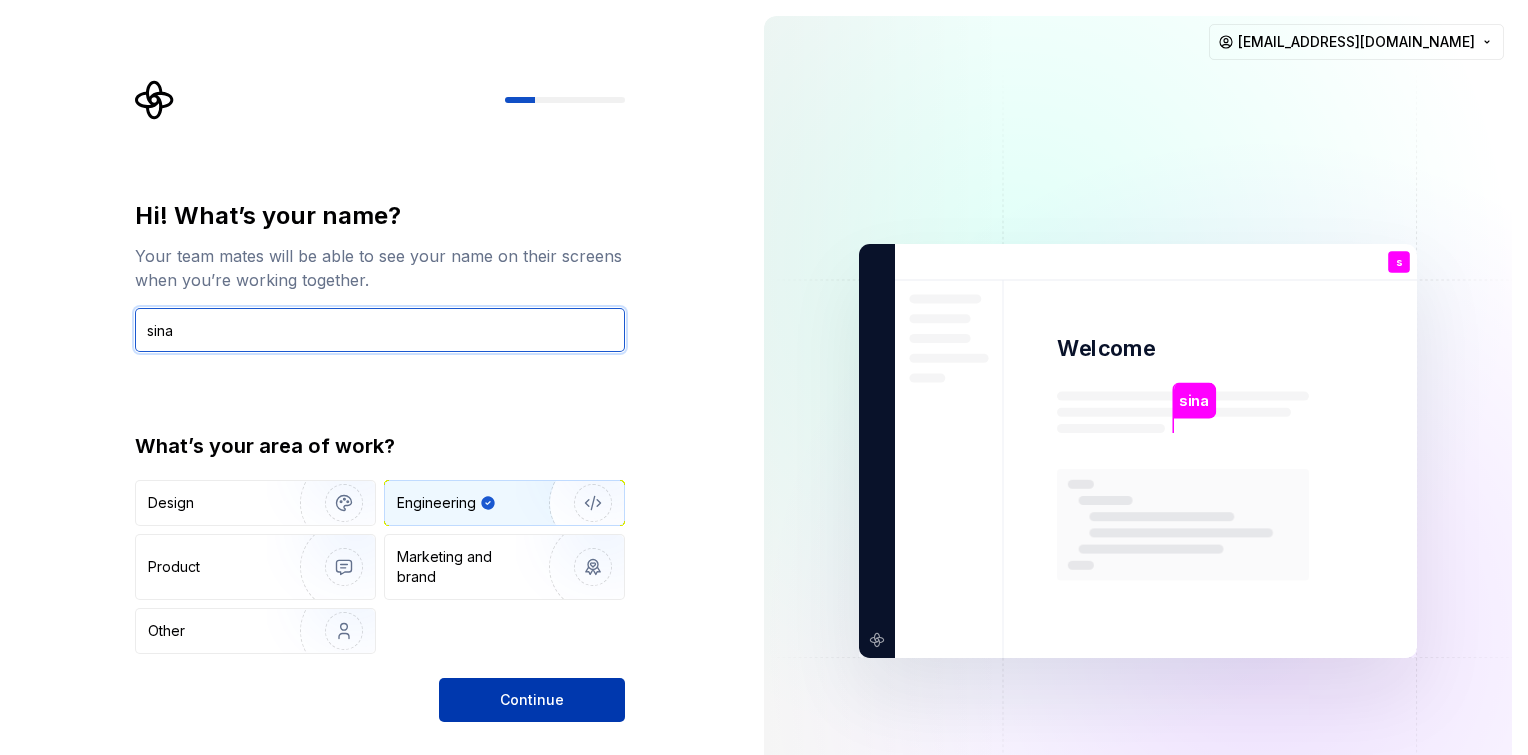 type on "sina" 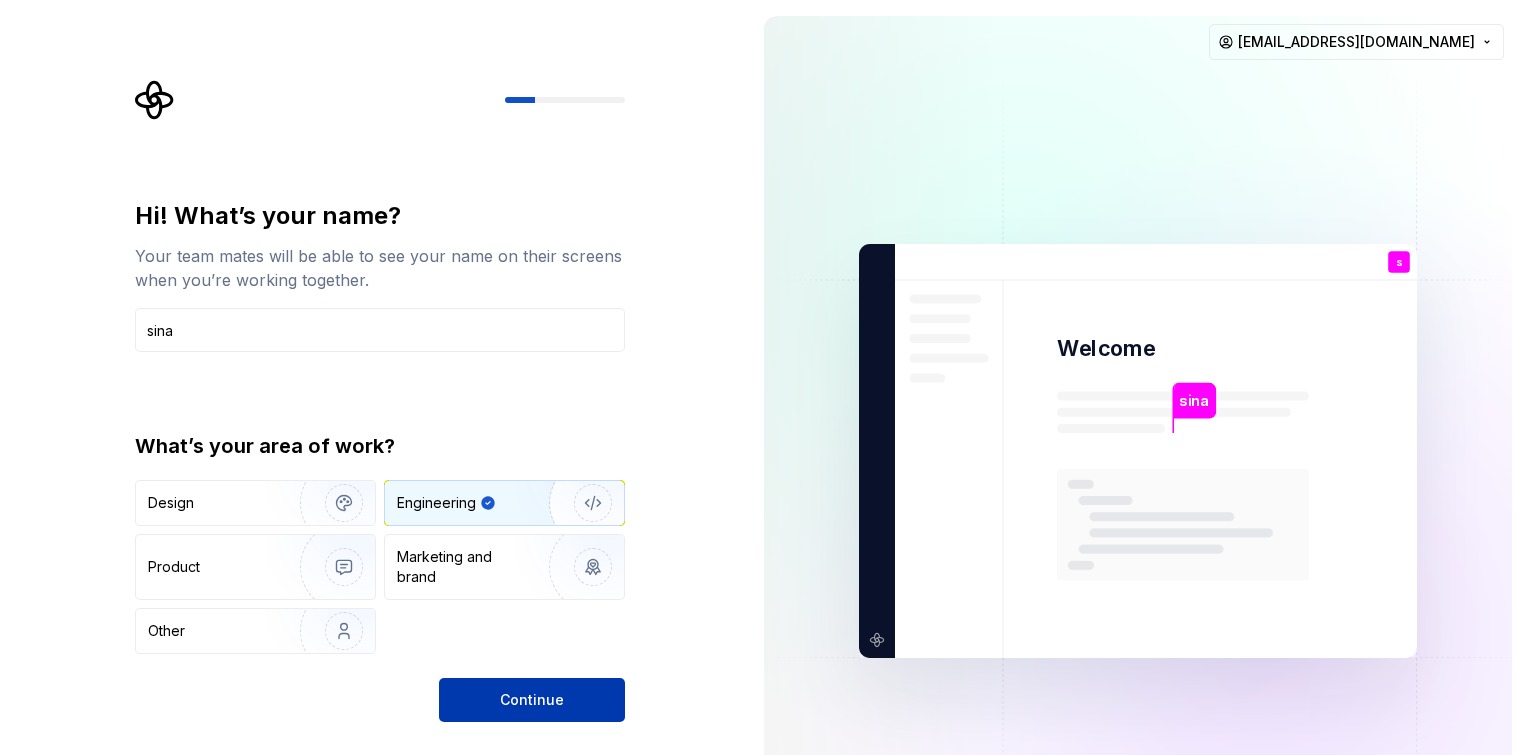 click on "Continue" at bounding box center [532, 700] 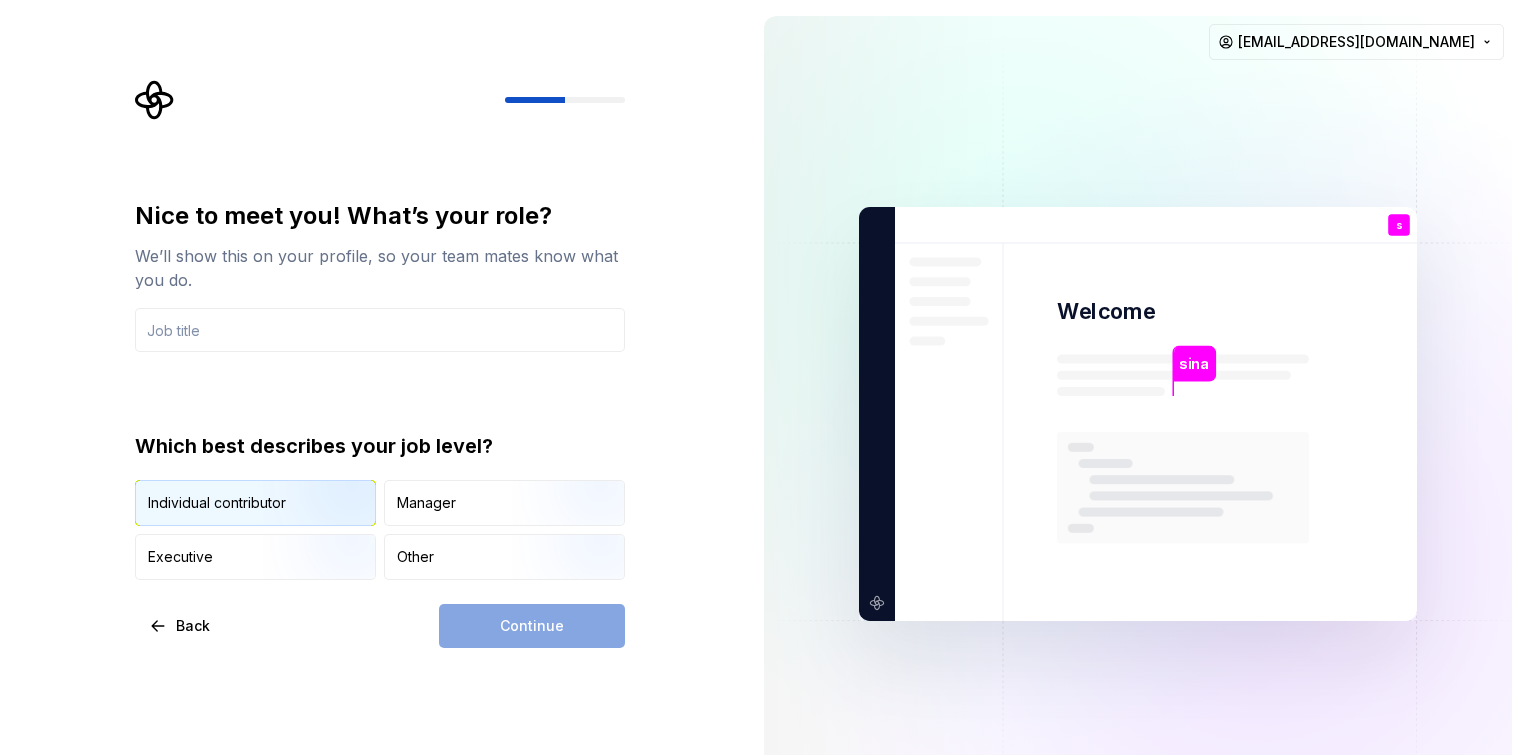 click at bounding box center (327, 528) 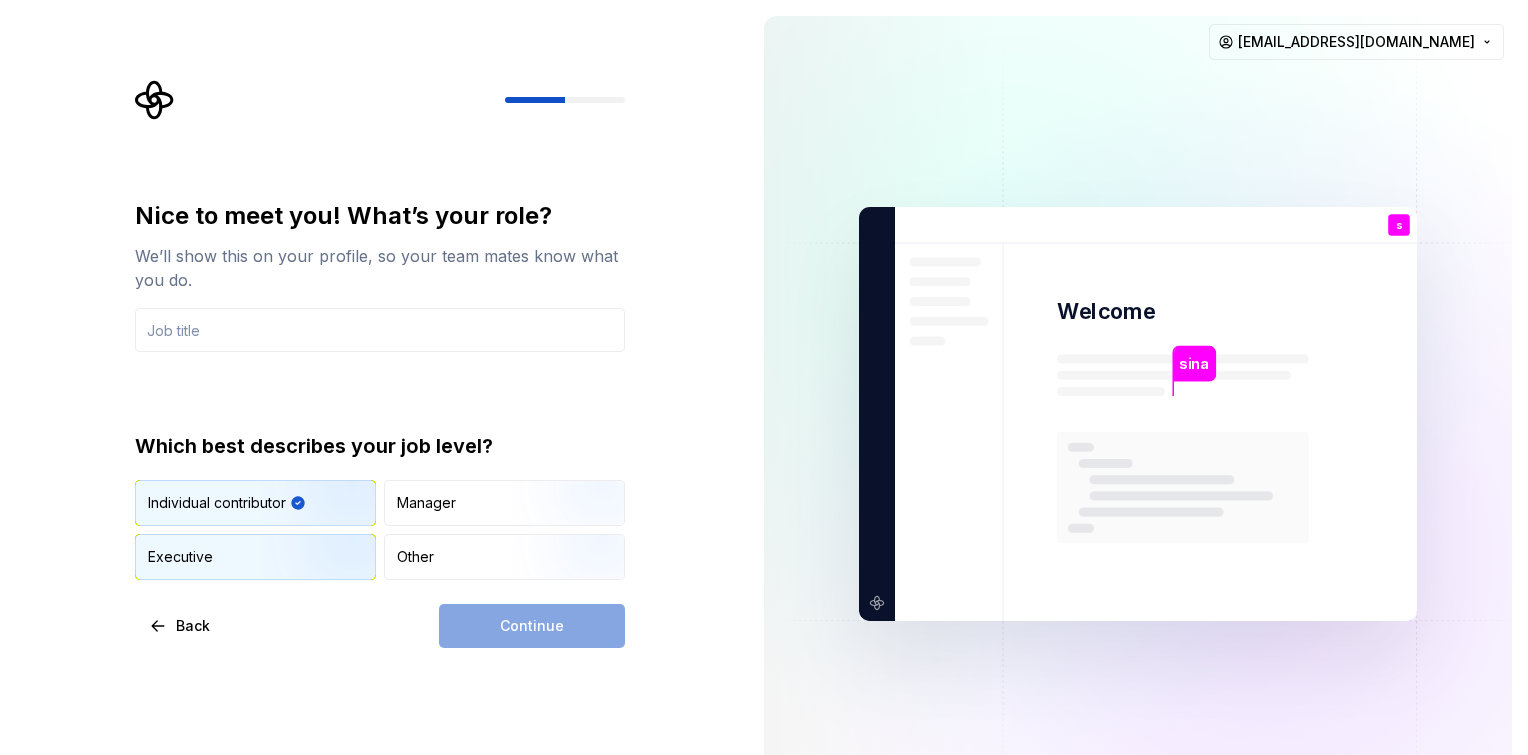click at bounding box center [327, 582] 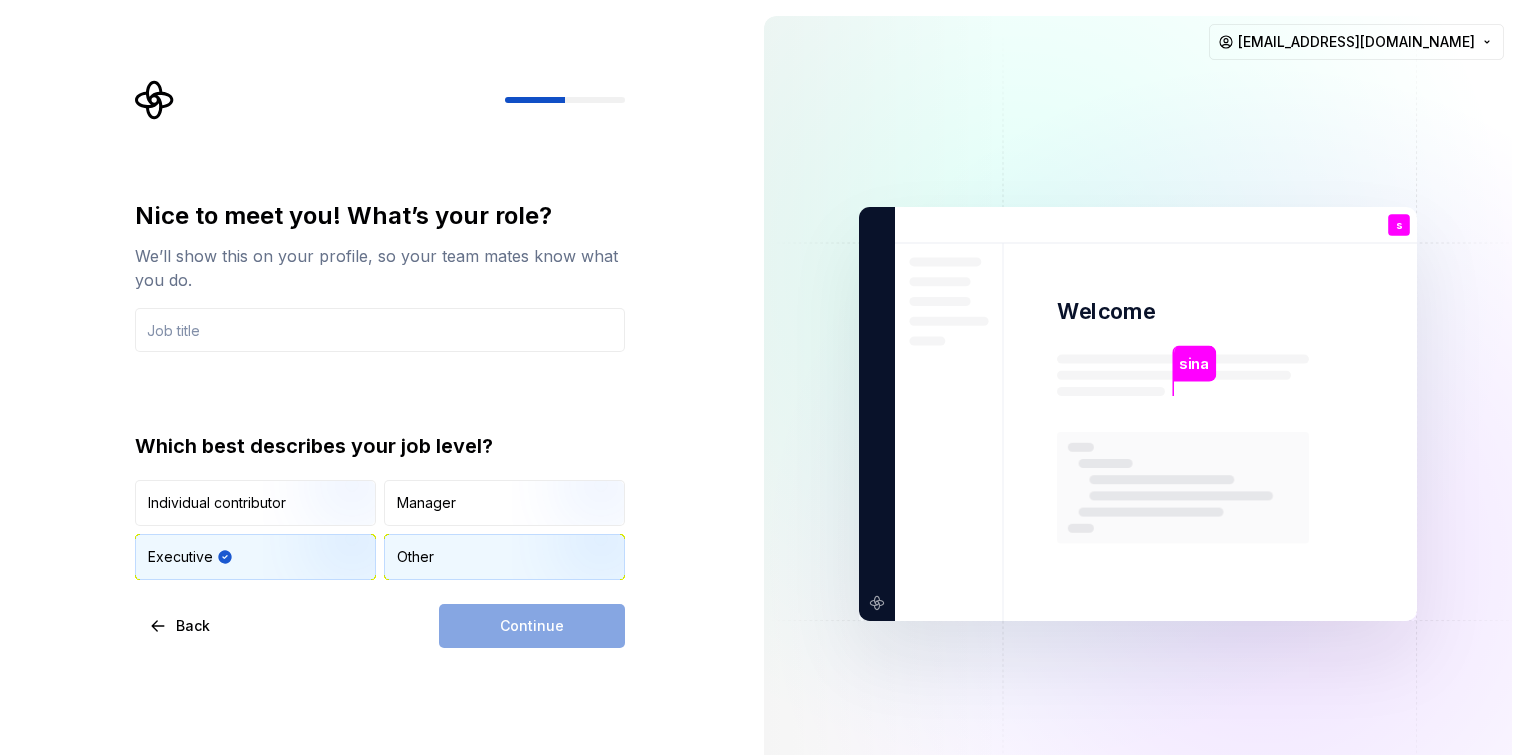 click on "Other" at bounding box center (415, 557) 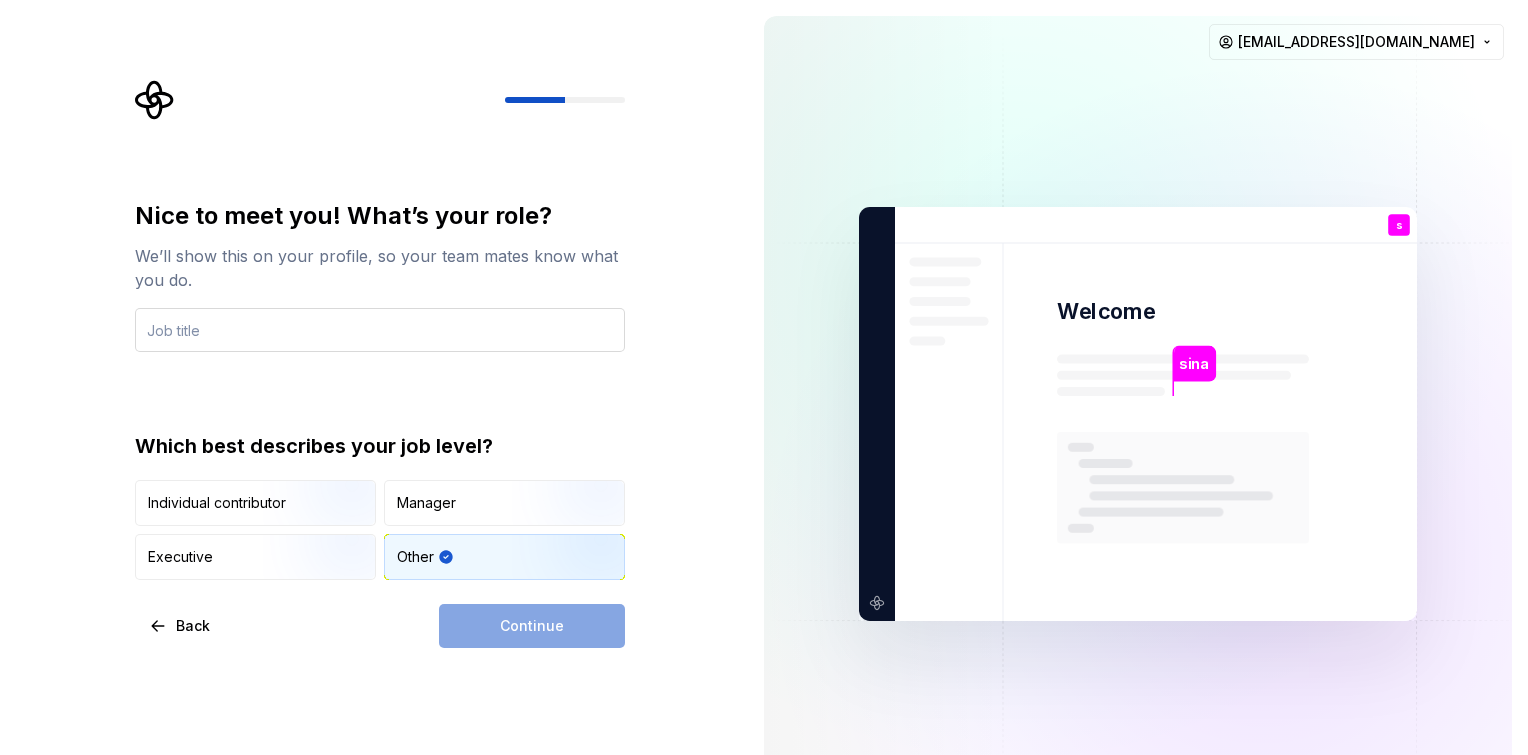 click at bounding box center [380, 330] 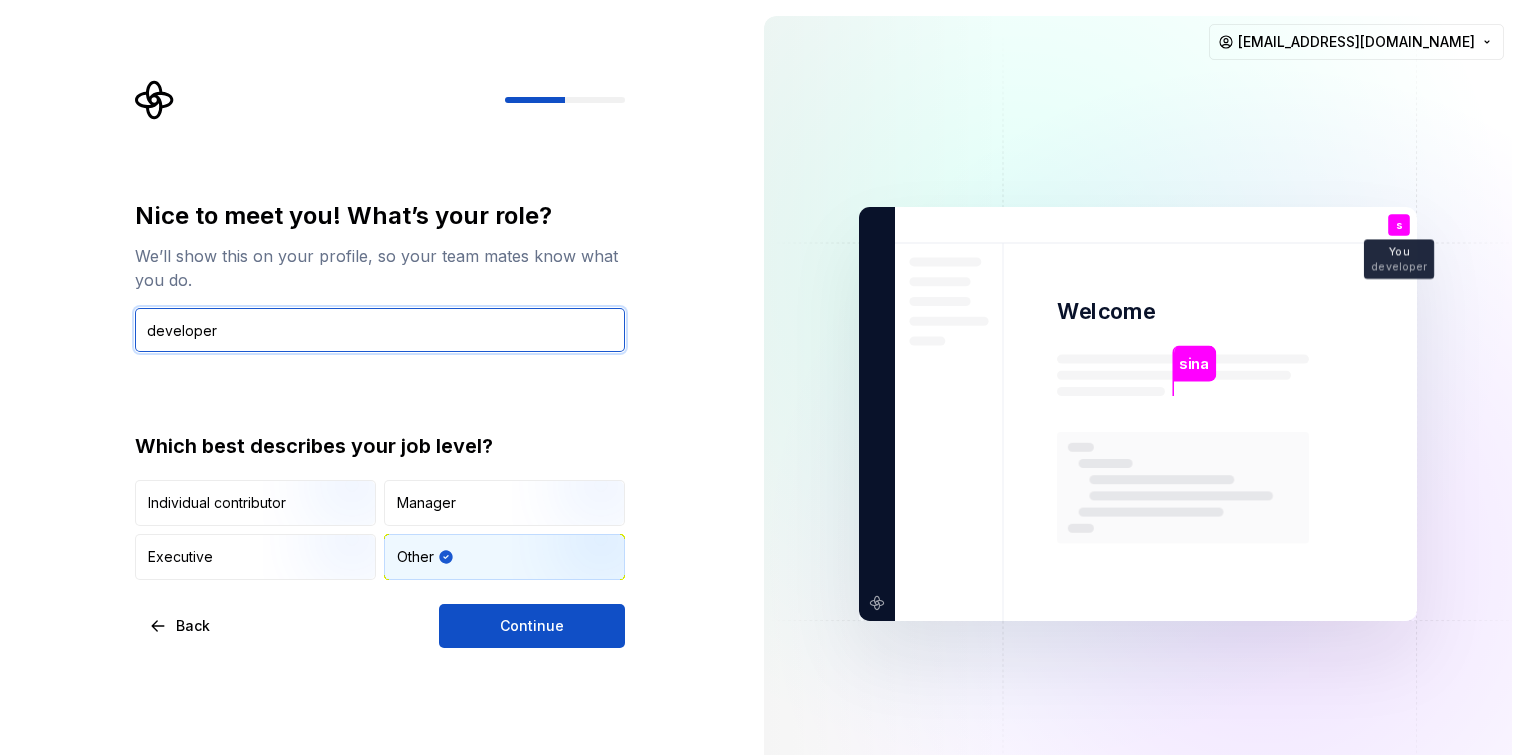 type on "developer" 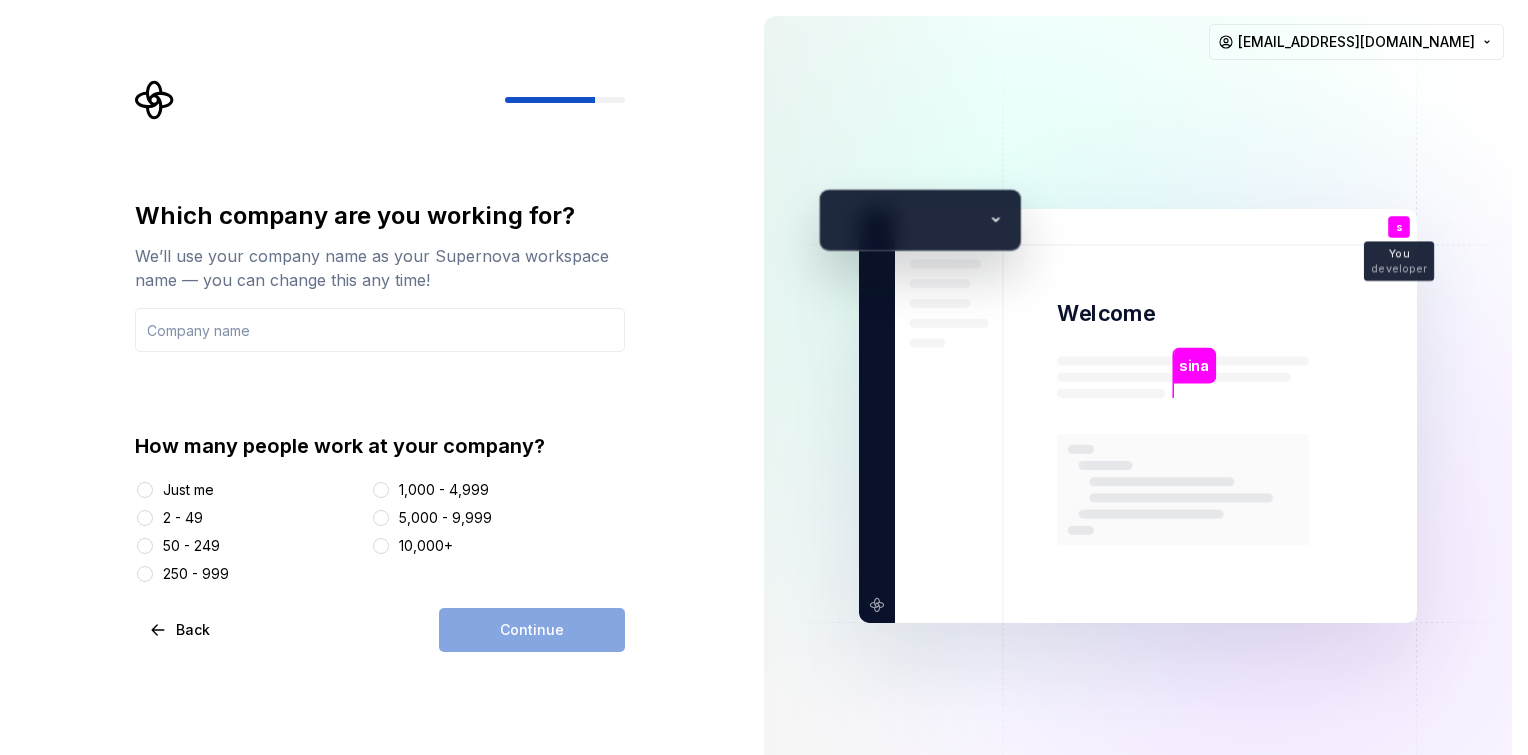 click on "Just me 2 - 49 50 - 249 250 - 999 1,000 - 4,999 5,000 - 9,999 10,000+" at bounding box center [380, 532] 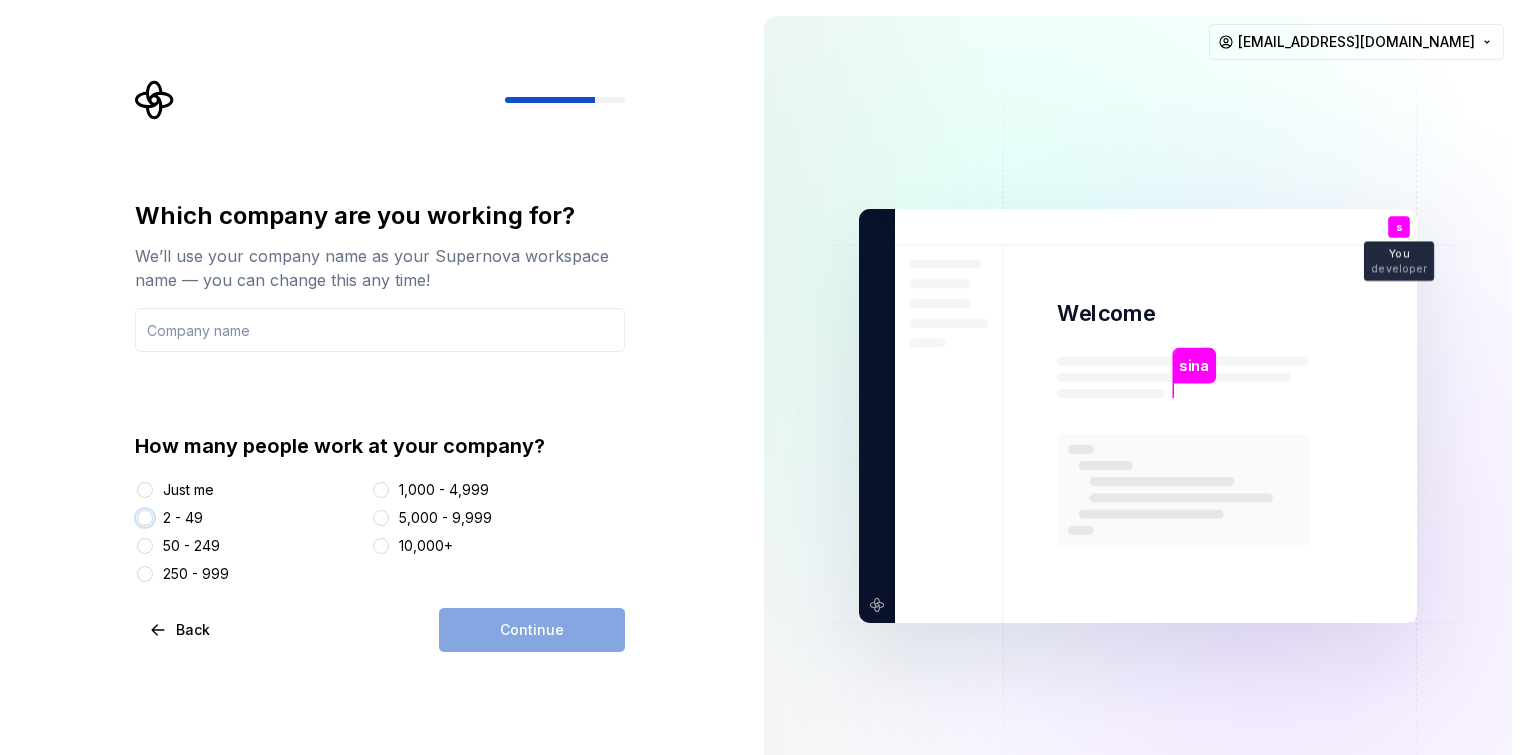 click on "2 - 49" at bounding box center (145, 518) 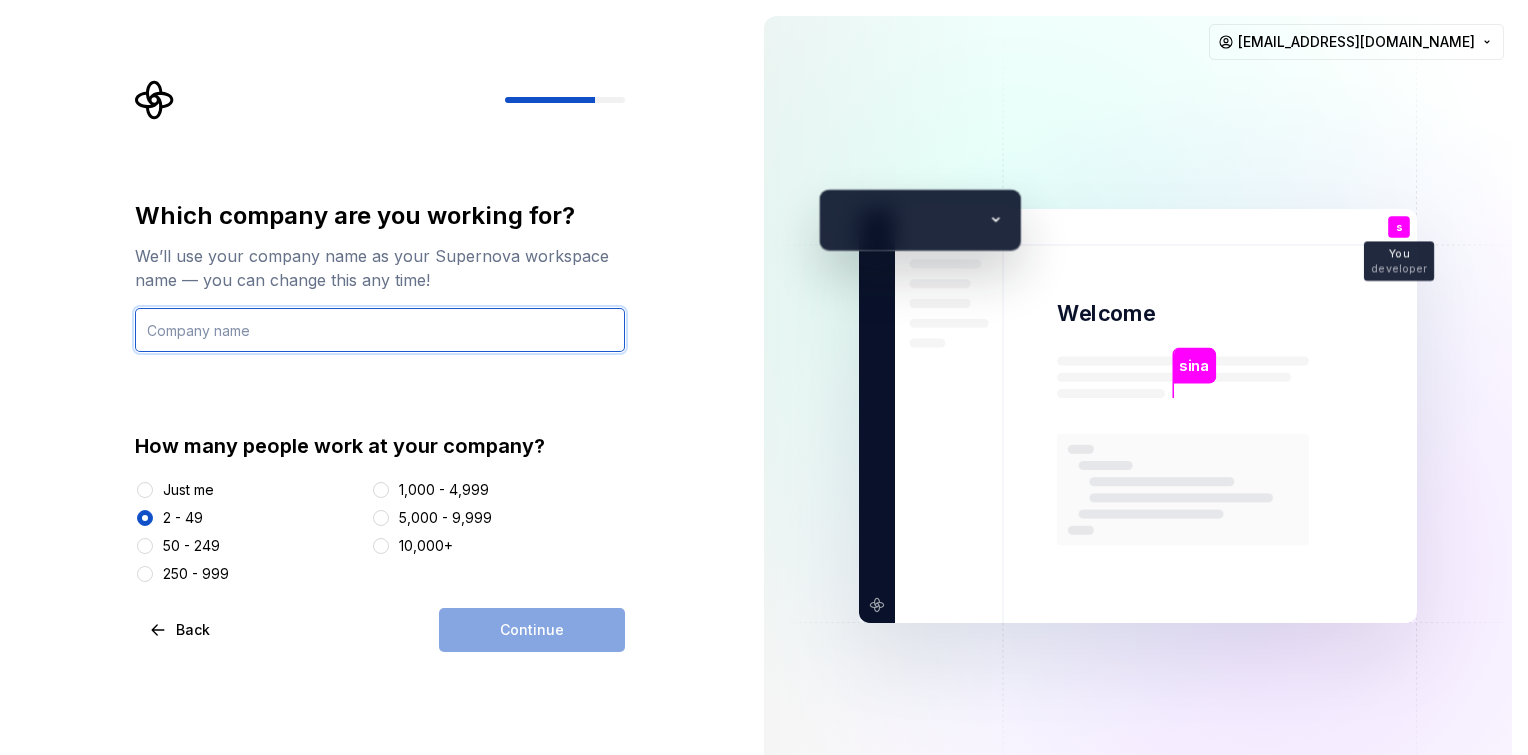 click at bounding box center [380, 330] 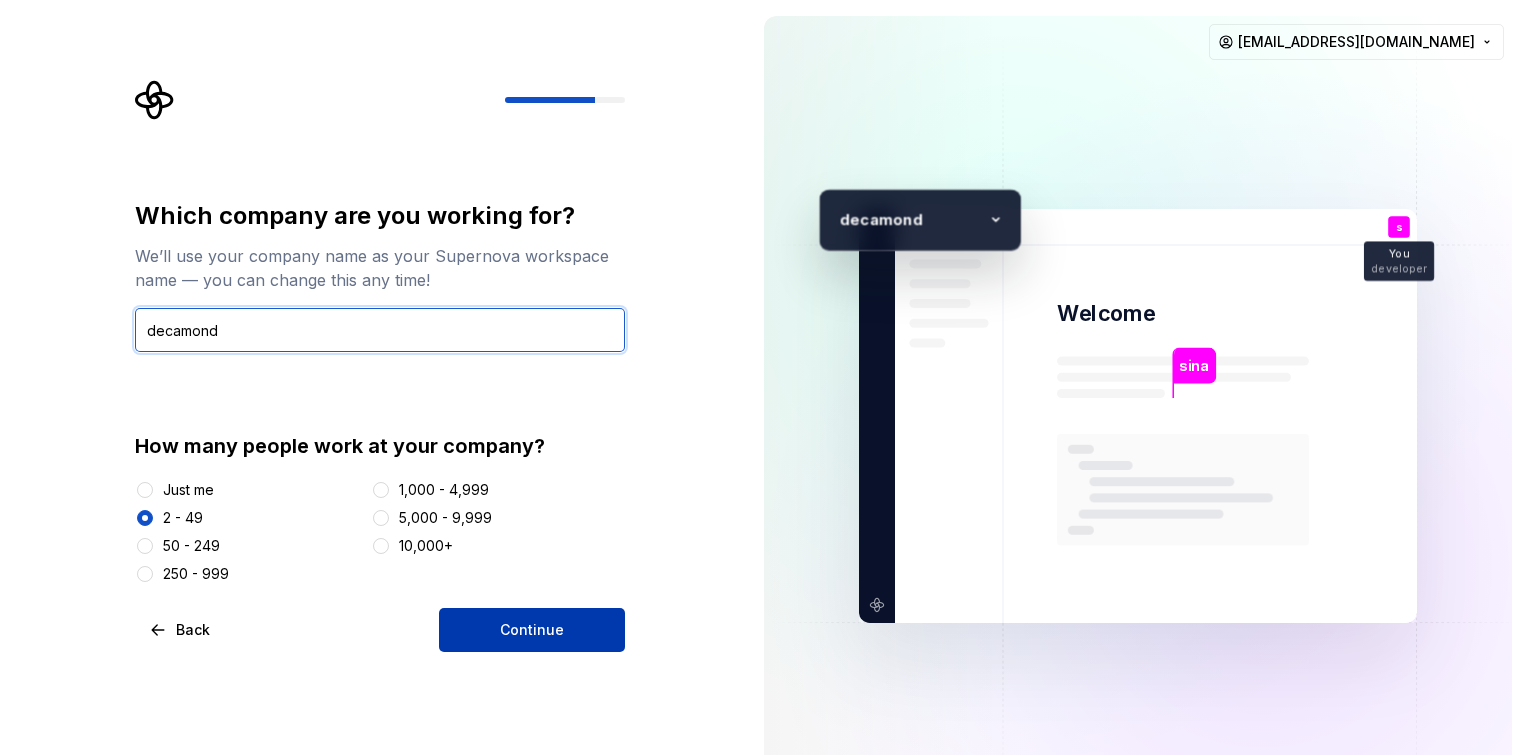 type on "decamond" 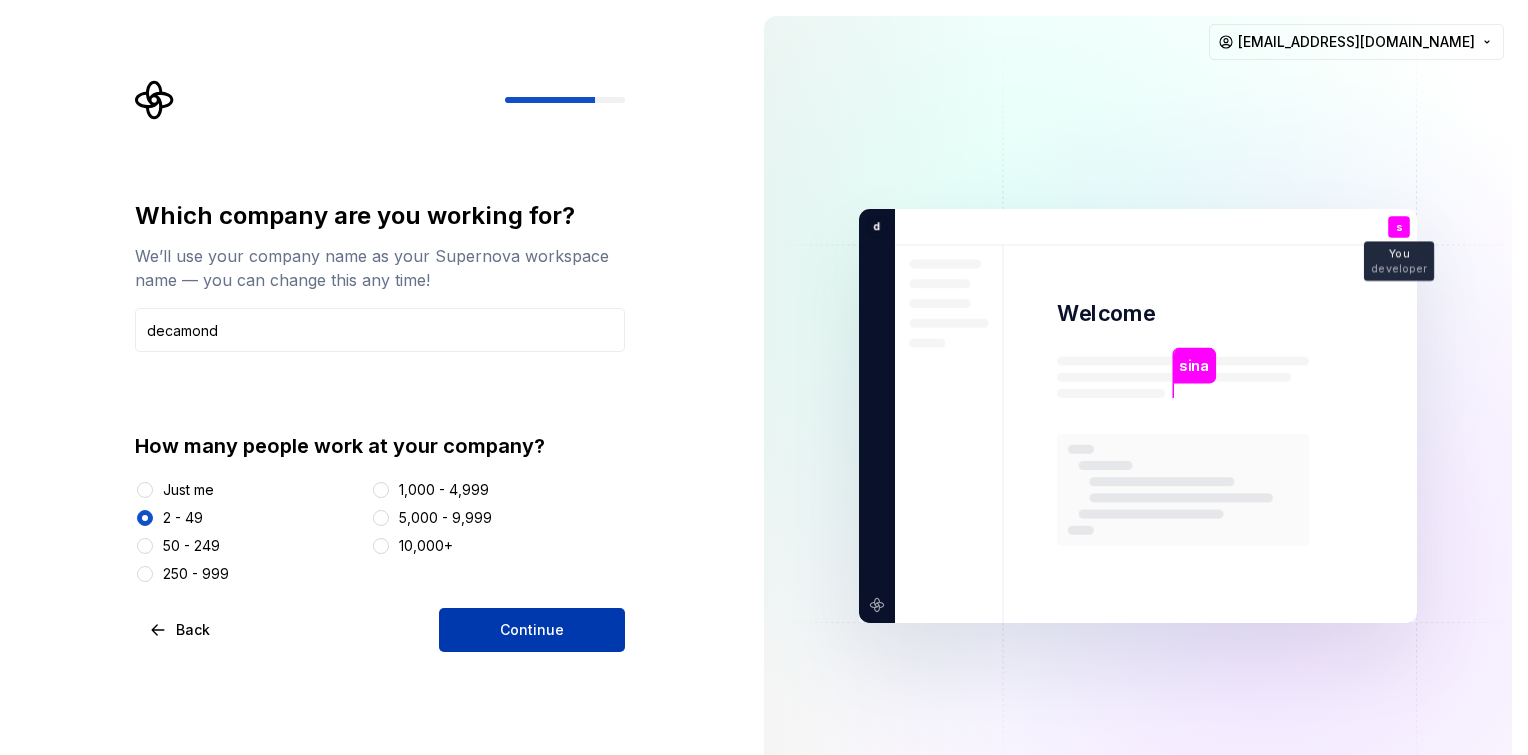 click on "Continue" at bounding box center (532, 630) 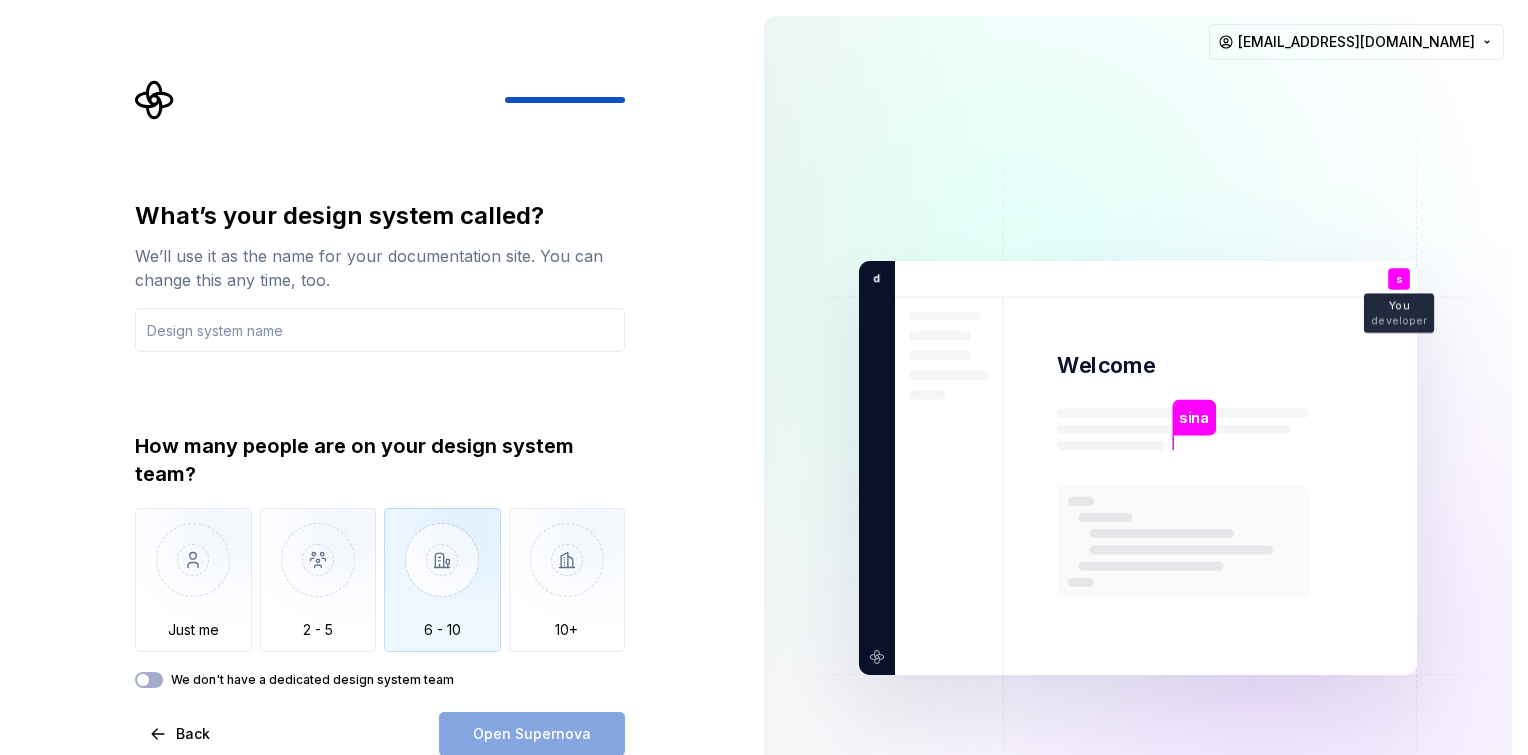 click at bounding box center [442, 575] 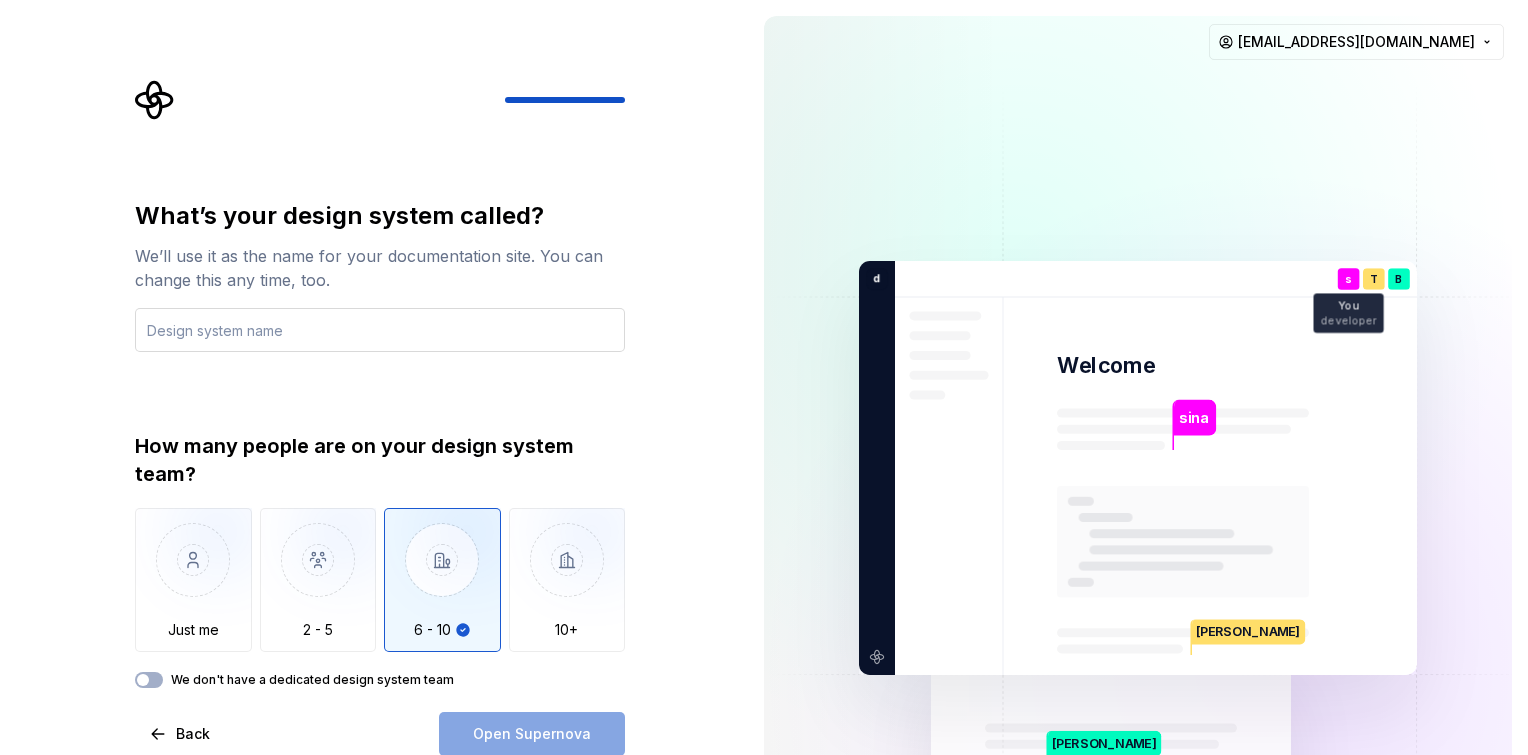 click at bounding box center (380, 330) 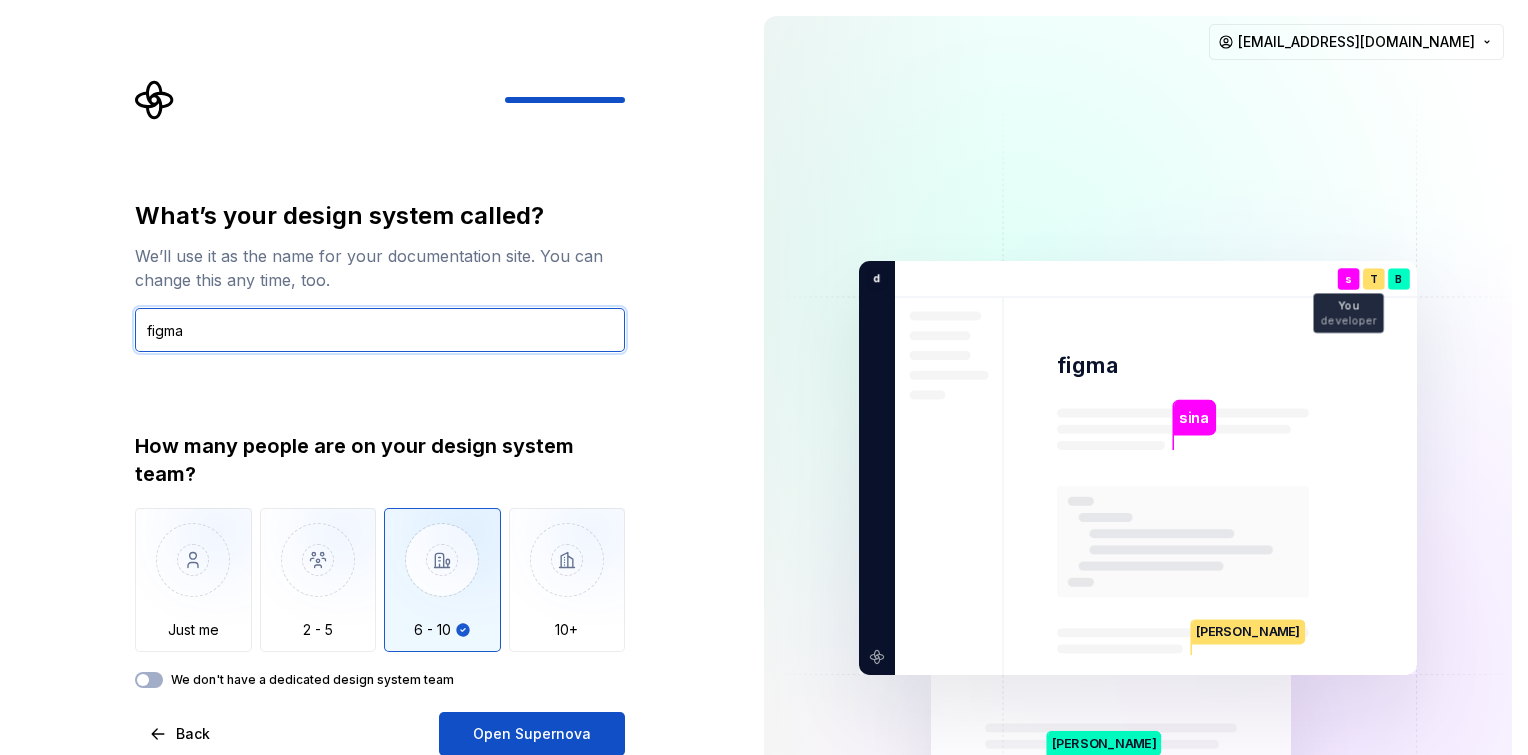 type on "figma" 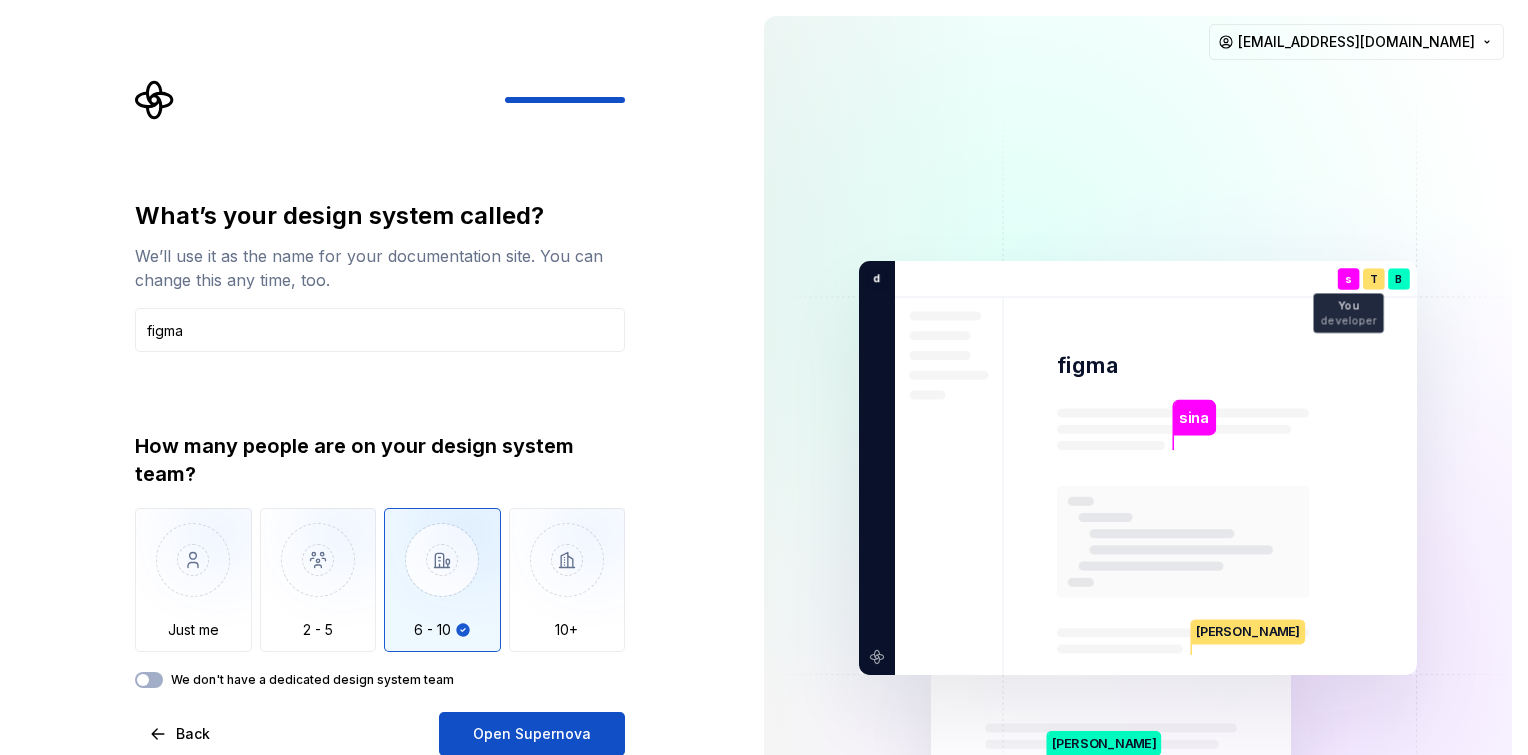 click on "How many people are on your design system team?" at bounding box center [380, 460] 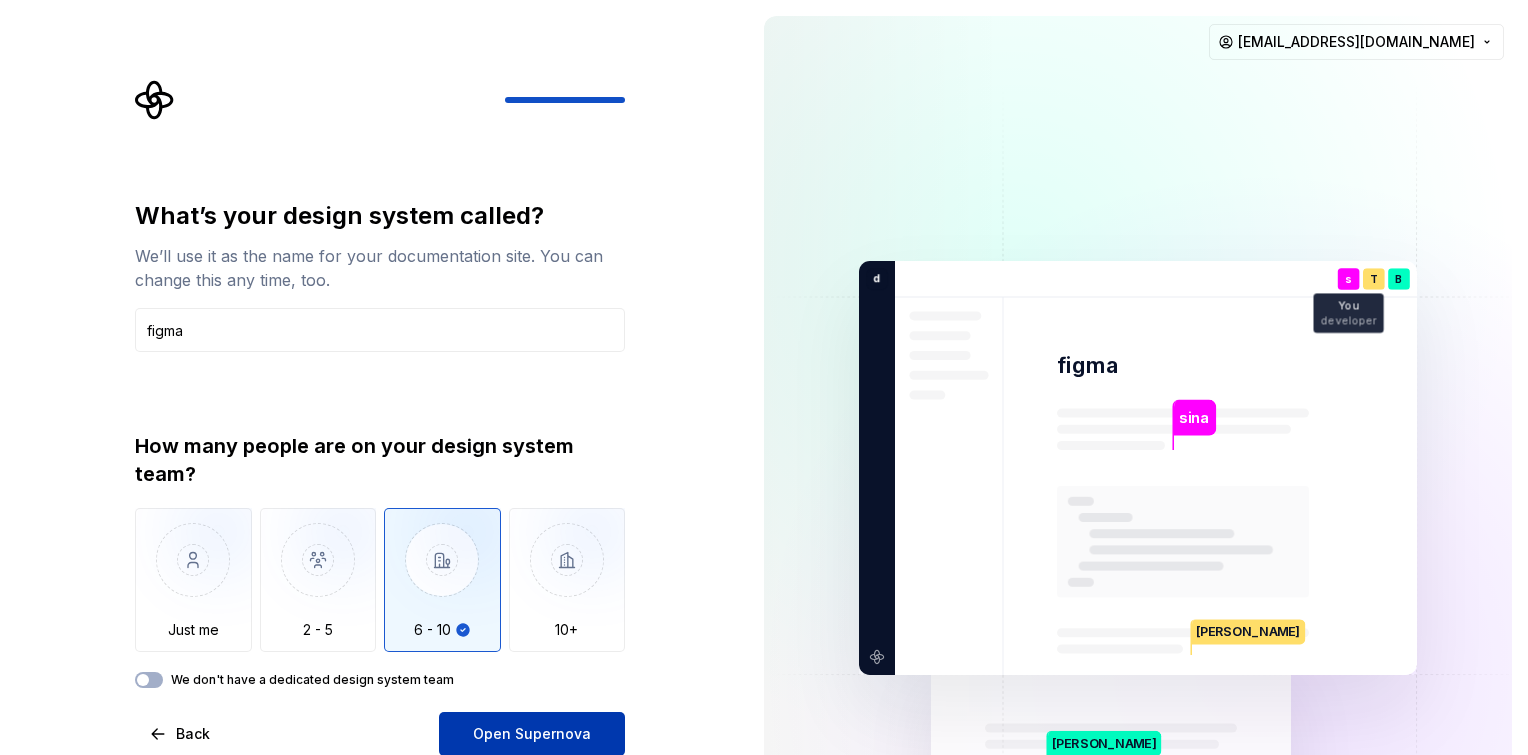 click on "Open Supernova" at bounding box center [532, 734] 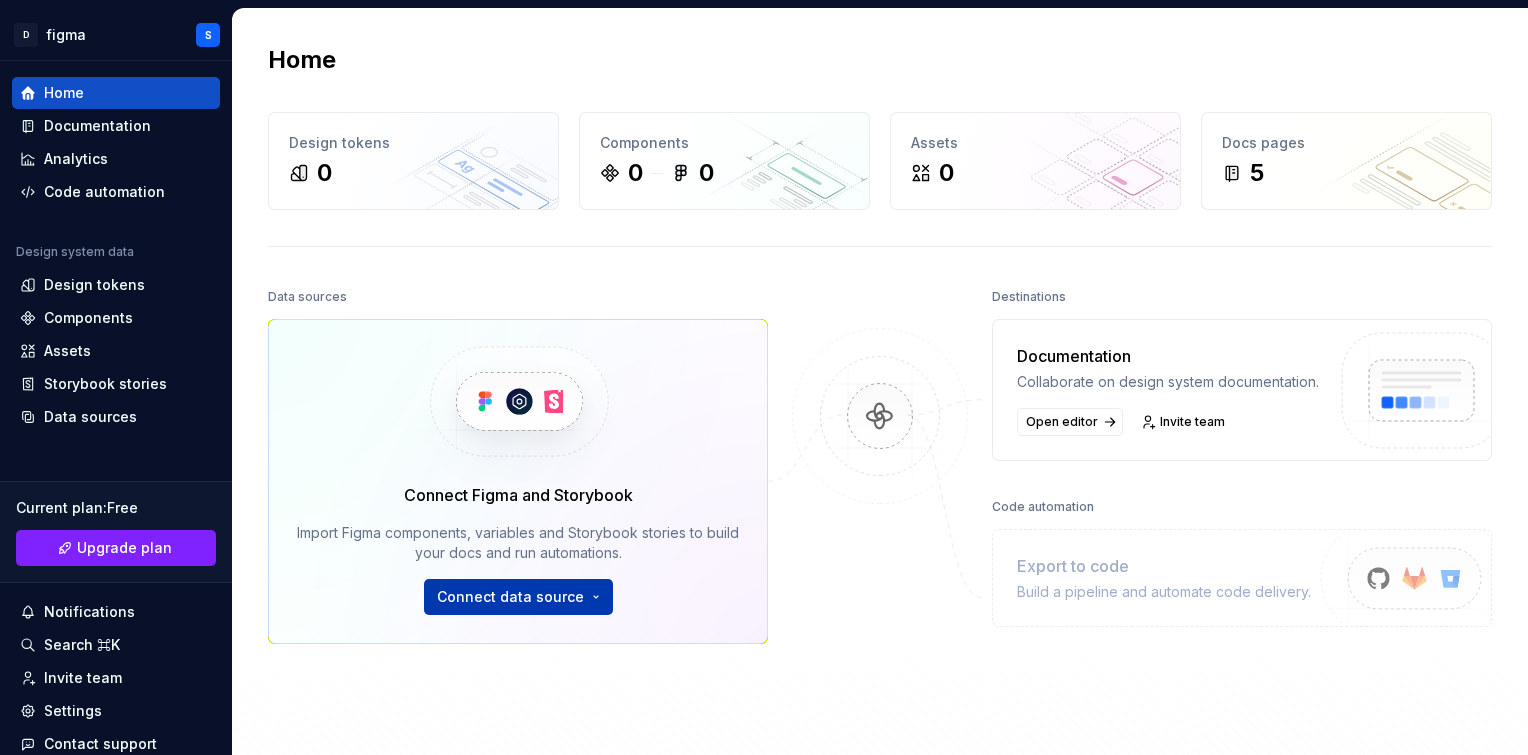 click on "D figma S Home Documentation Analytics Code automation Design system data Design tokens Components Assets Storybook stories Data sources Current plan :  Free Upgrade plan Notifications Search ⌘K Invite team Settings Contact support Help Home Design tokens 0 Components 0 0 Assets 0 Docs pages 5 Data sources Connect Figma and Storybook Import Figma components, variables and Storybook stories to build your docs and run automations. Connect data source Destinations Documentation Collaborate on design system documentation. Open editor Invite team Code automation Export to code Build a pipeline and automate code delivery. Product documentation Learn how to build, manage and maintain design systems in smarter ways. Developer documentation Start delivering your design choices to your codebases right away. Join our Slack community Connect and learn with other design system practitioners." at bounding box center [764, 377] 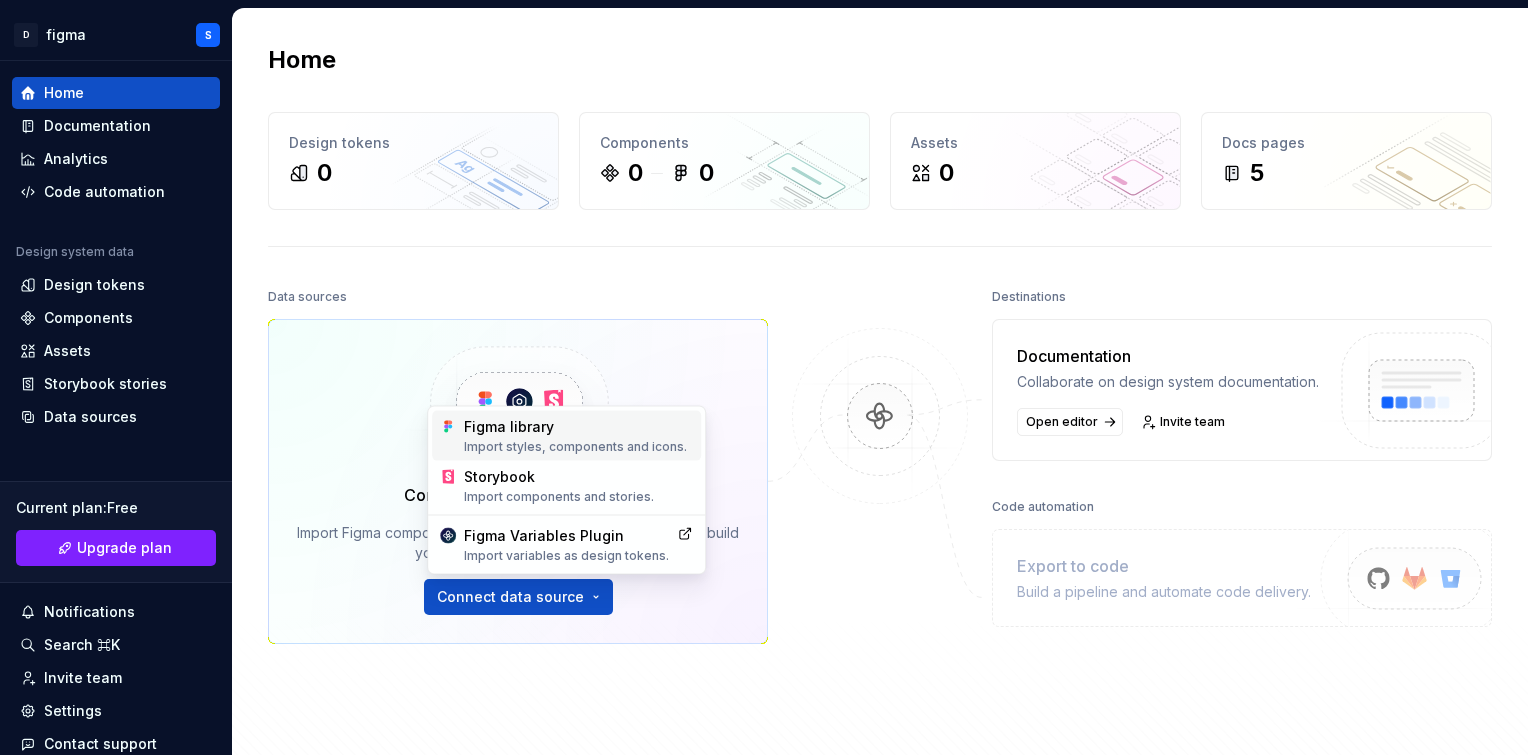 click on "Import styles, components and icons." at bounding box center (578, 447) 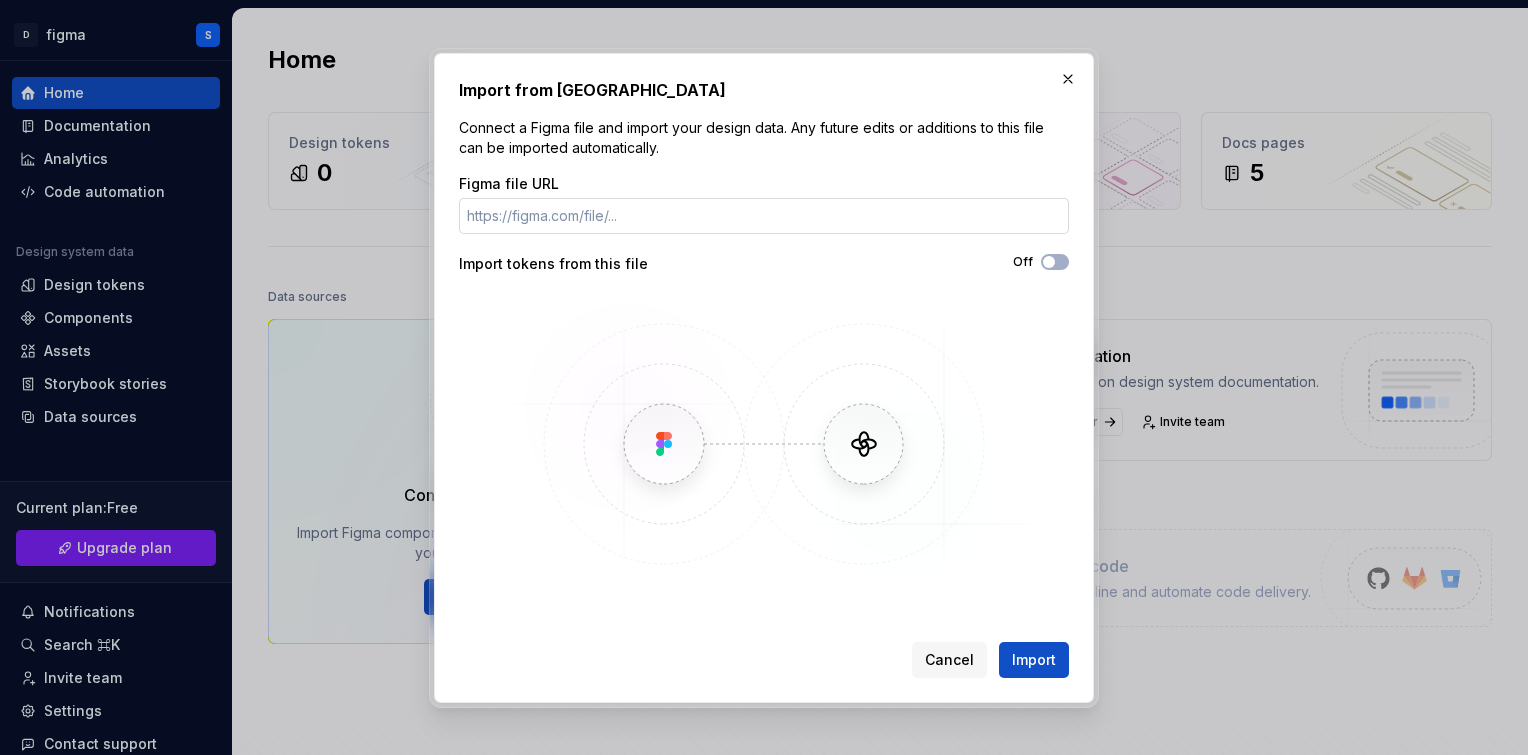 click on "Figma file URL" at bounding box center [764, 216] 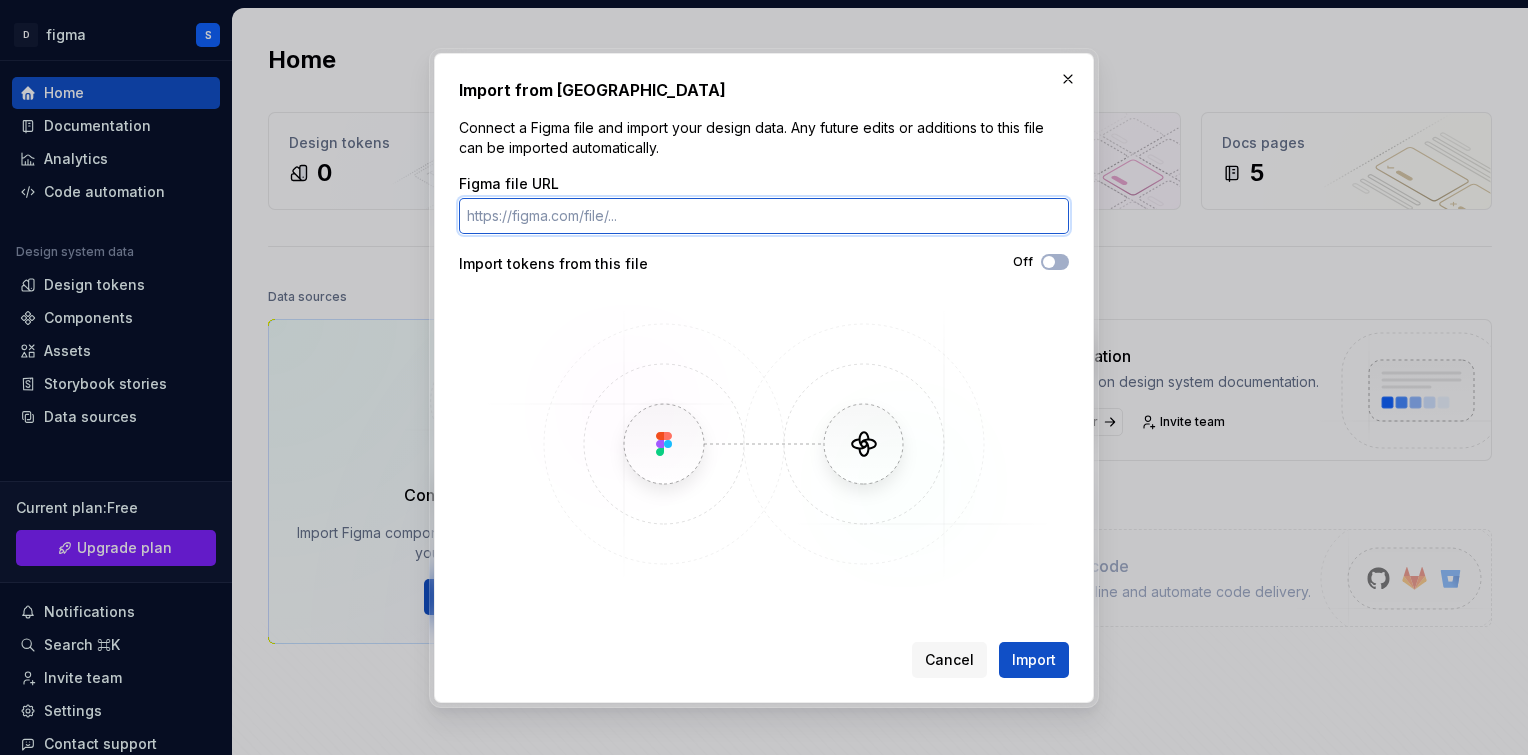 paste on "[URL][DOMAIN_NAME]" 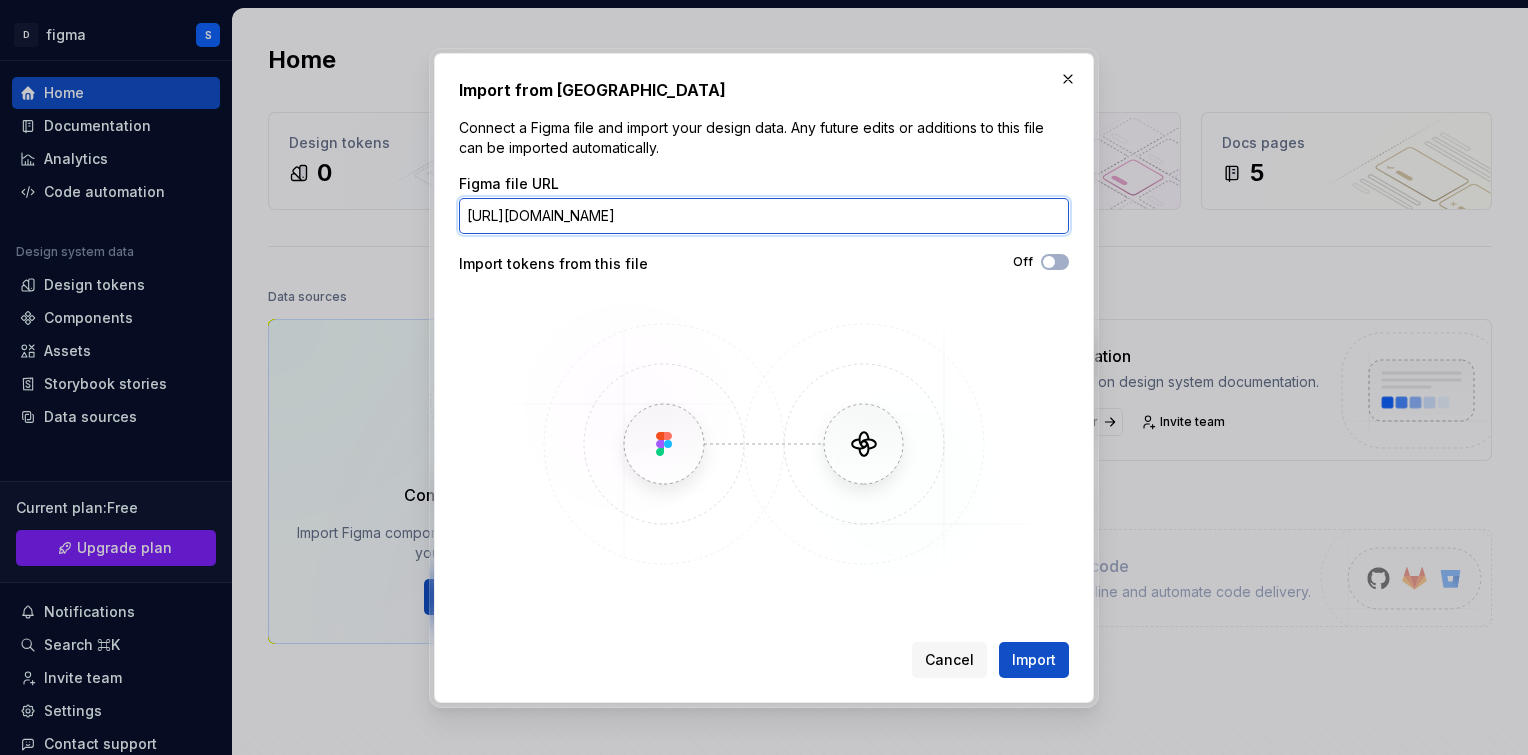 scroll, scrollTop: 0, scrollLeft: 204, axis: horizontal 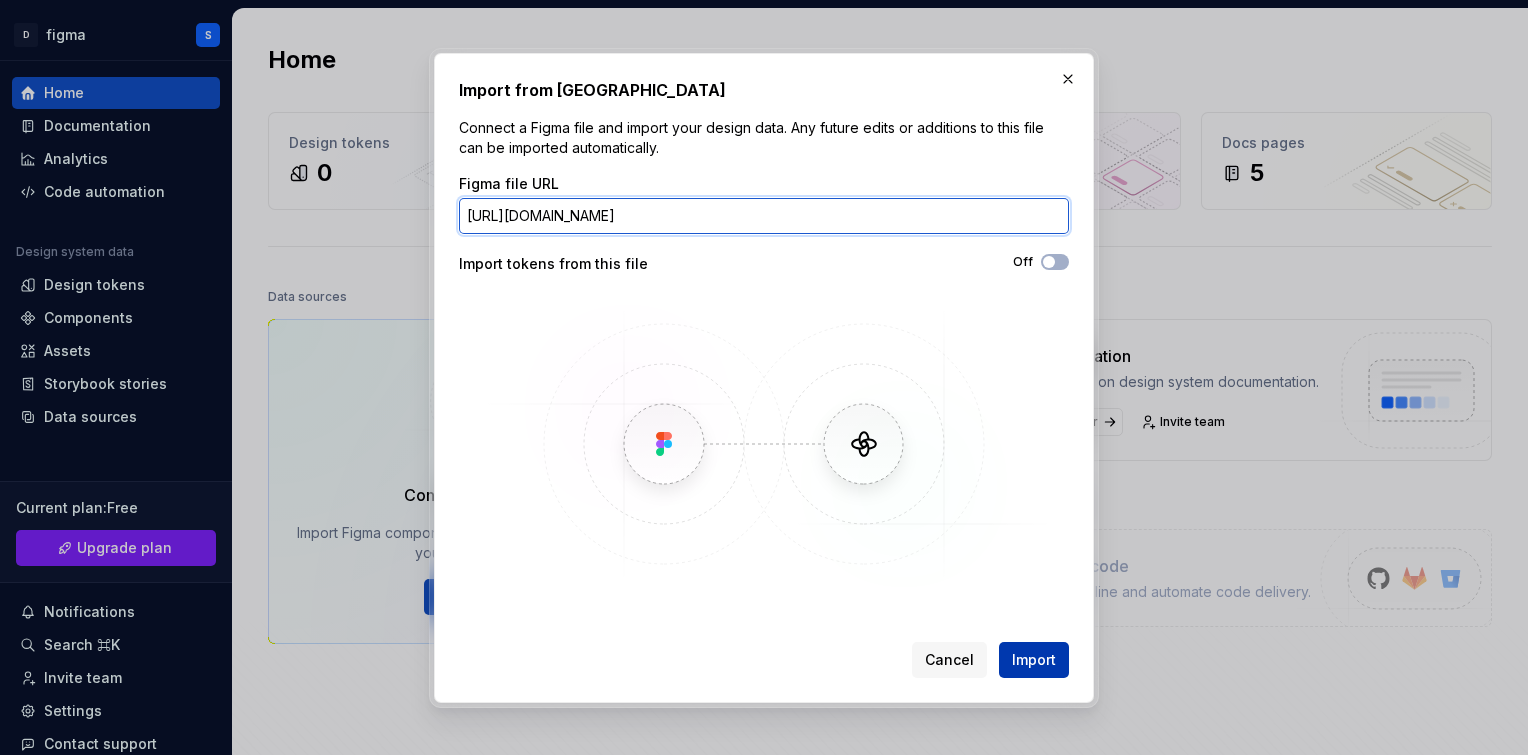 type on "[URL][DOMAIN_NAME]" 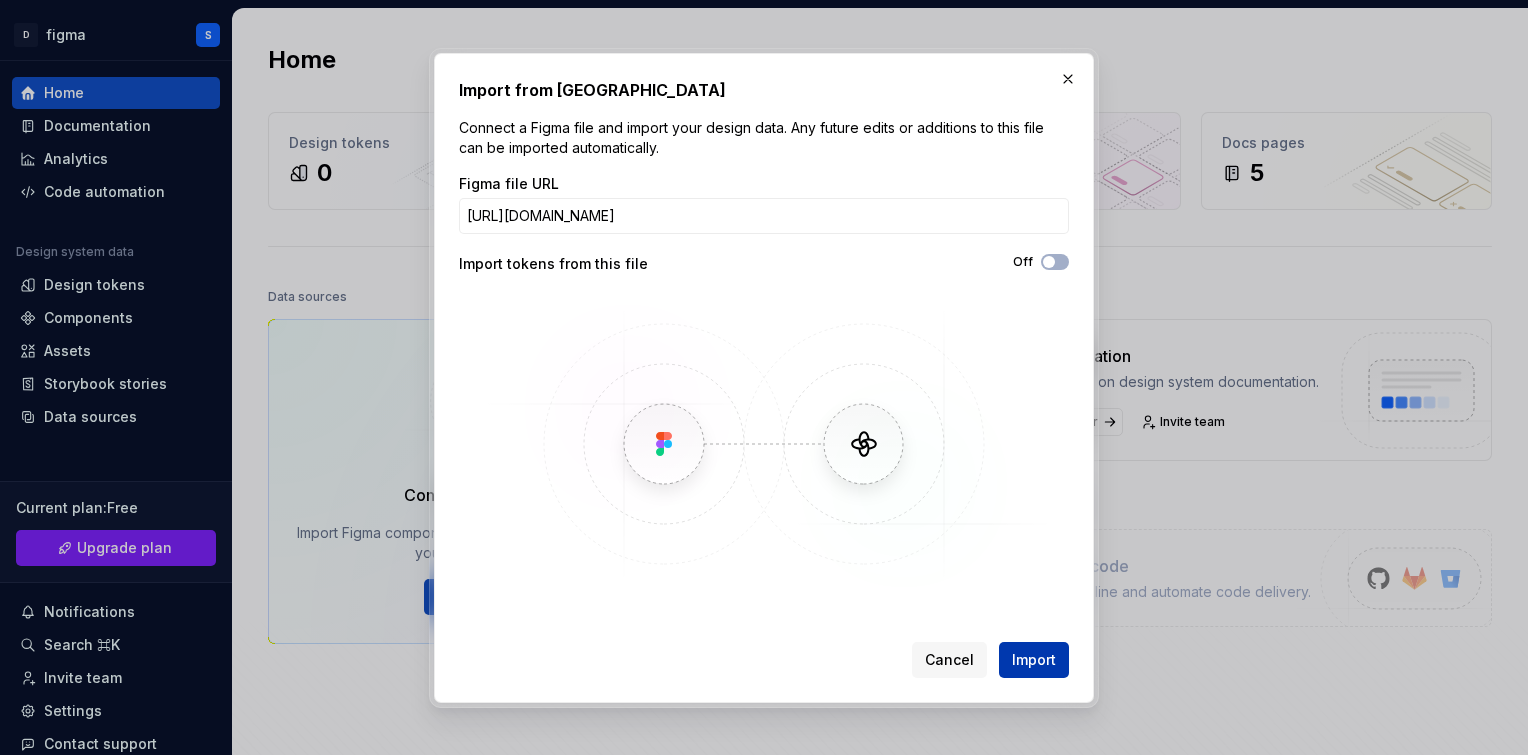 scroll, scrollTop: 0, scrollLeft: 0, axis: both 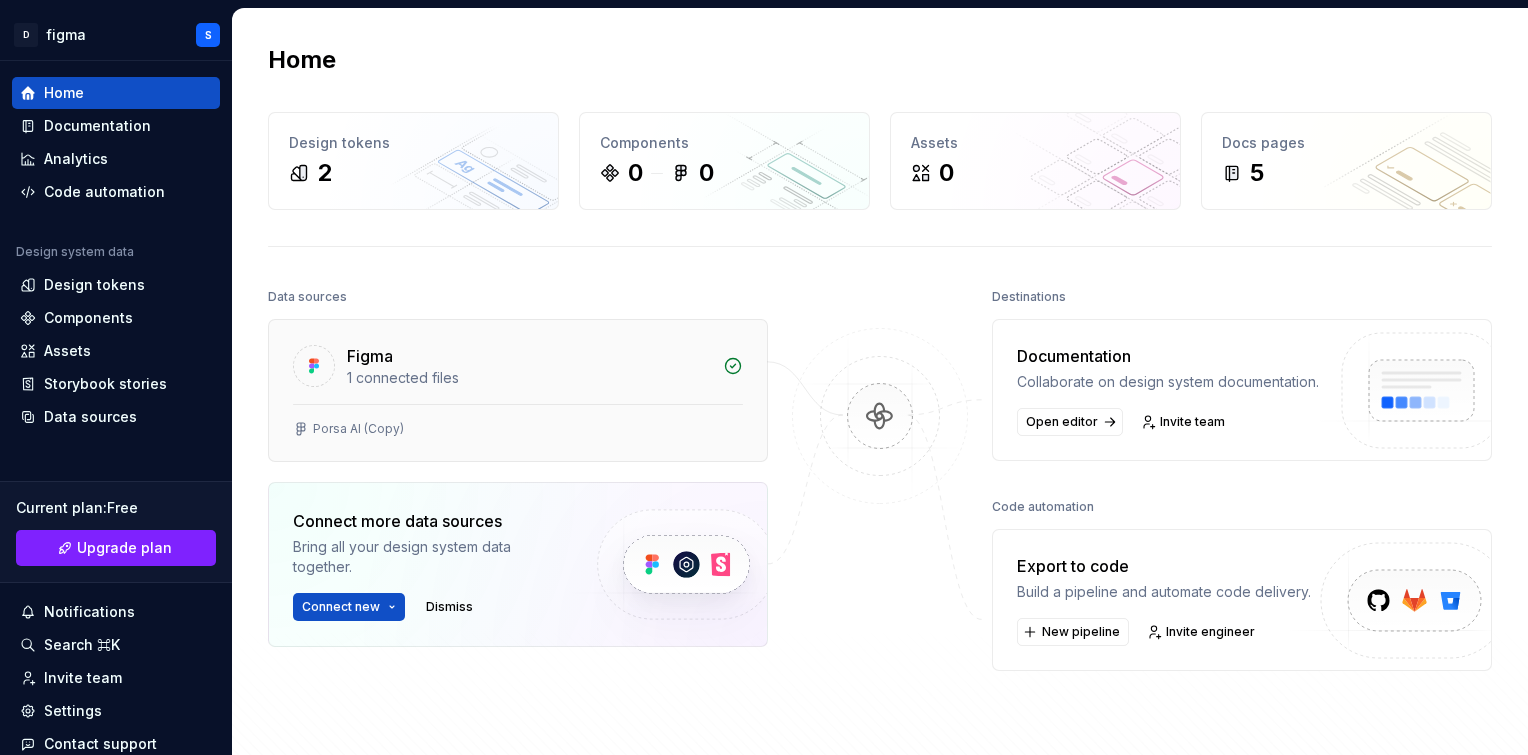 click on "Figma" at bounding box center (529, 356) 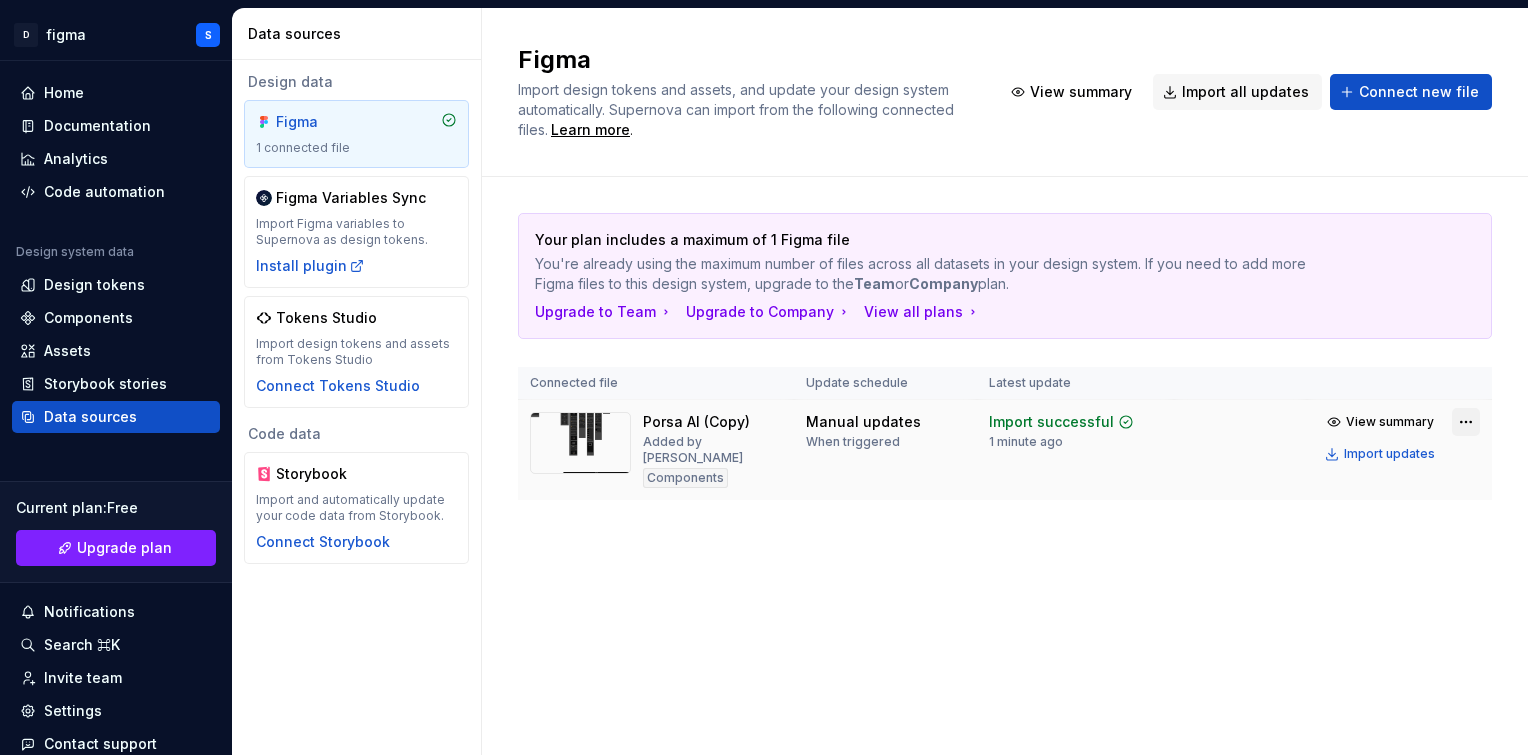 click on "D figma S Home Documentation Analytics Code automation Design system data Design tokens Components Assets Storybook stories Data sources Current plan :  Free Upgrade plan Notifications Search ⌘K Invite team Settings Contact support Help Data sources Design data Figma 1 connected file Figma Variables Sync Import Figma variables to Supernova as design tokens. Install plugin Tokens Studio Import design tokens and assets from Tokens Studio Connect Tokens Studio Code data Storybook Import and automatically update your code data from Storybook. Connect Storybook Figma Import design tokens and assets, and update your design system automatically. Supernova can import from the following connected files.   Learn more . View summary Import all updates Connect new file Your plan includes a maximum of 1 Figma file You're already using the maximum number of files across all datasets in your design system. If you need to add more Figma files to this design system, upgrade to the  Team  or  Company  plan. Upgrade to Team" at bounding box center [764, 377] 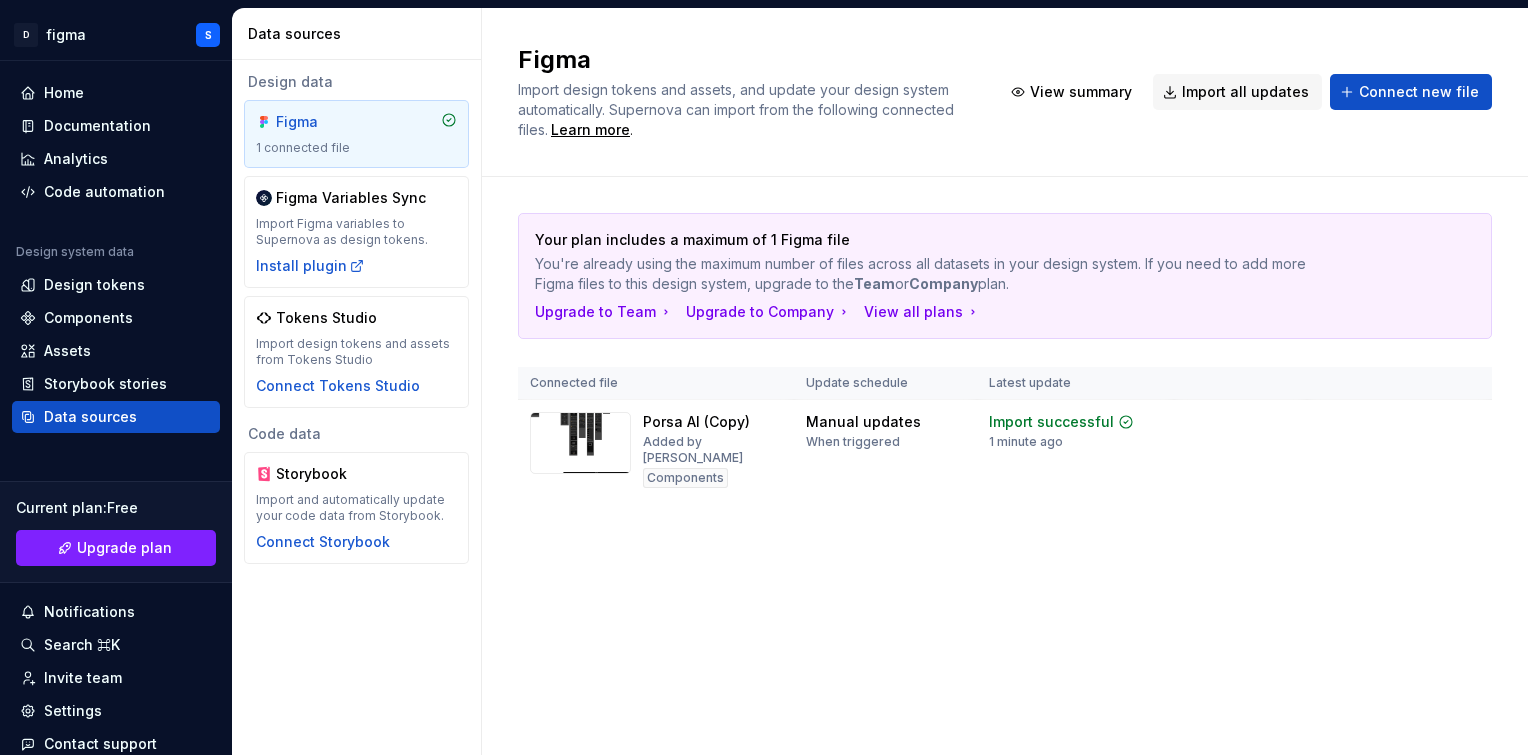 click on "D figma S Home Documentation Analytics Code automation Design system data Design tokens Components Assets Storybook stories Data sources Current plan :  Free Upgrade plan Notifications Search ⌘K Invite team Settings Contact support Help Data sources Design data Figma 1 connected file Figma Variables Sync Import Figma variables to Supernova as design tokens. Install plugin Tokens Studio Import design tokens and assets from Tokens Studio Connect Tokens Studio Code data Storybook Import and automatically update your code data from Storybook. Connect Storybook Figma Import design tokens and assets, and update your design system automatically. Supernova can import from the following connected files.   Learn more . View summary Import all updates Connect new file Your plan includes a maximum of 1 Figma file You're already using the maximum number of files across all datasets in your design system. If you need to add more Figma files to this design system, upgrade to the  Team  or  Company  plan. Upgrade to Team" at bounding box center [764, 377] 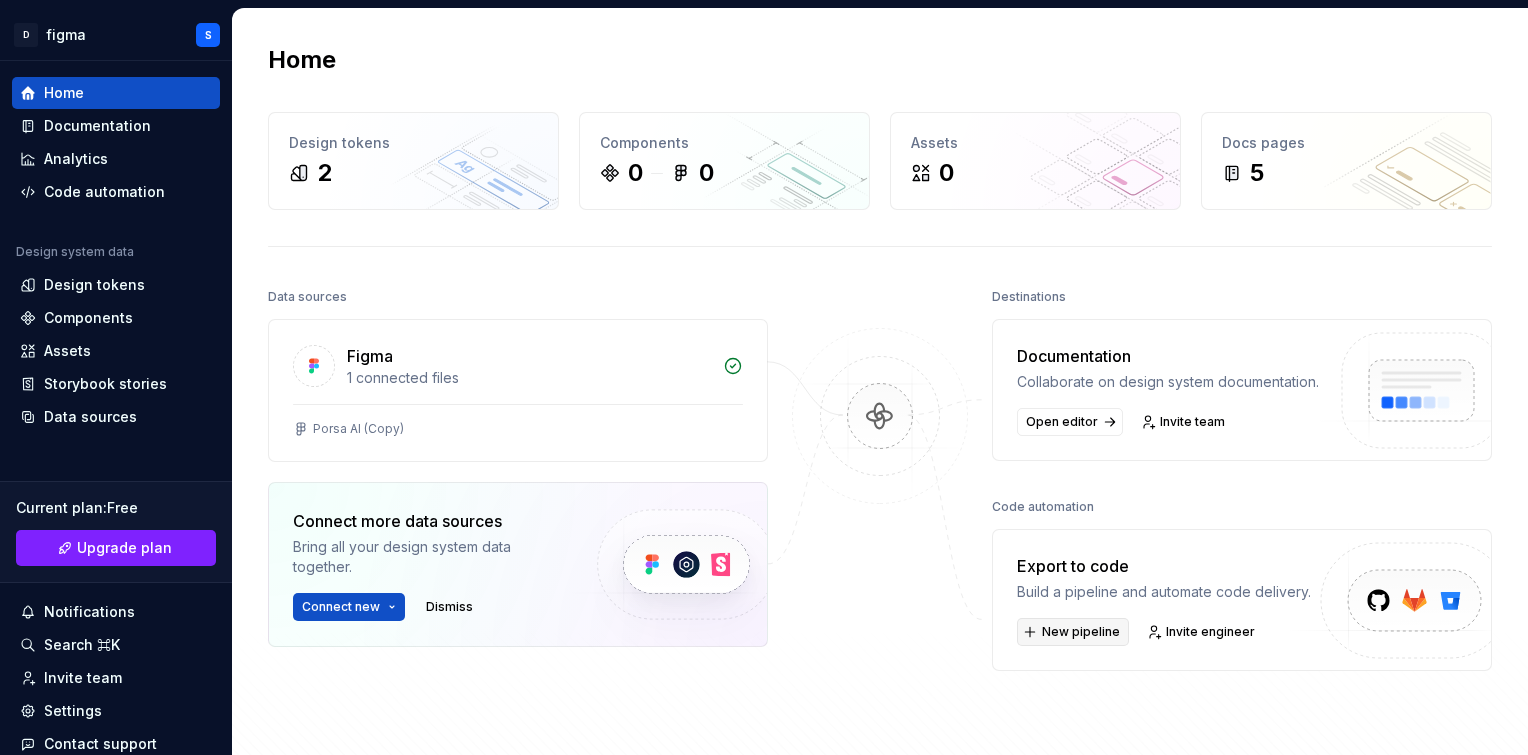 click on "New pipeline" at bounding box center [1081, 632] 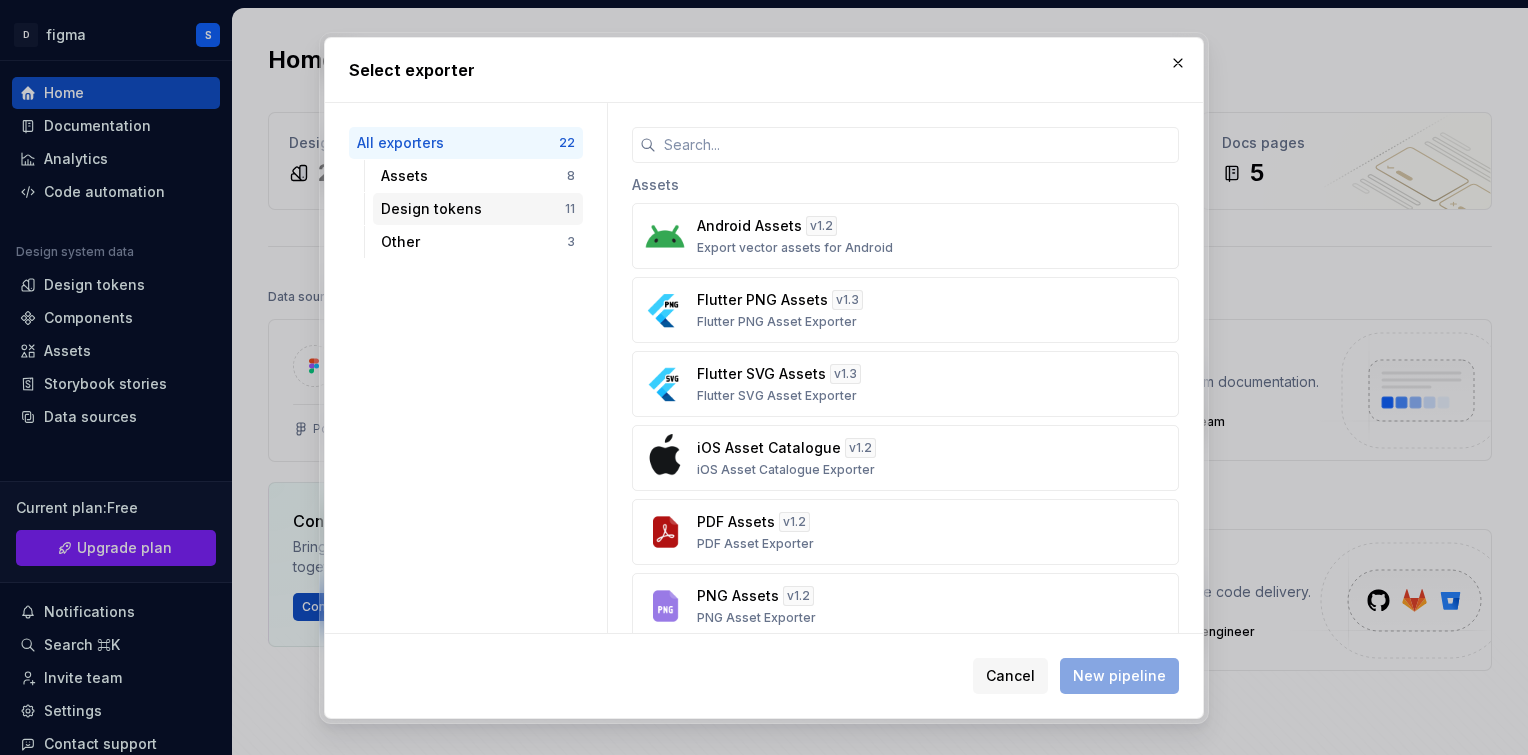 click on "Design tokens" at bounding box center [473, 209] 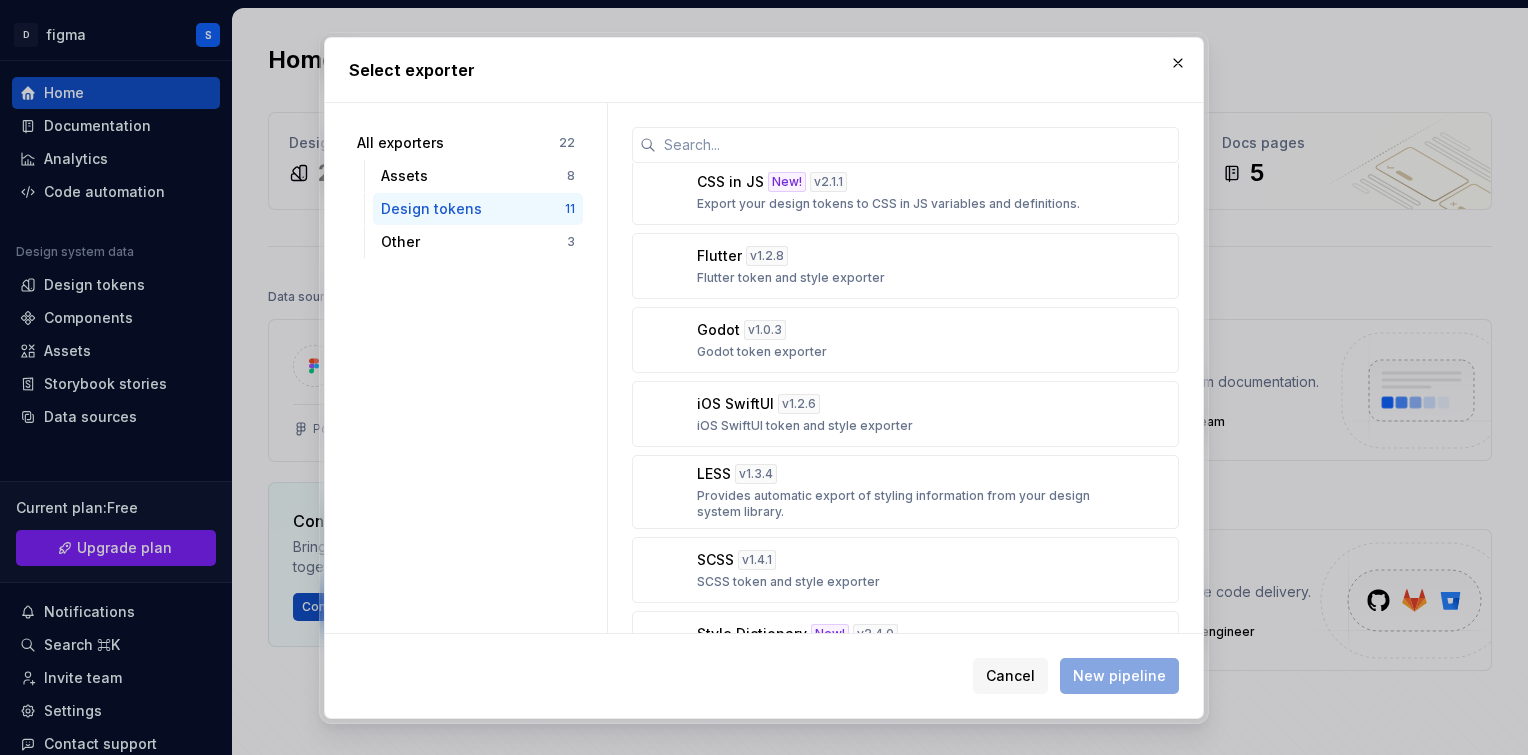 scroll, scrollTop: 0, scrollLeft: 0, axis: both 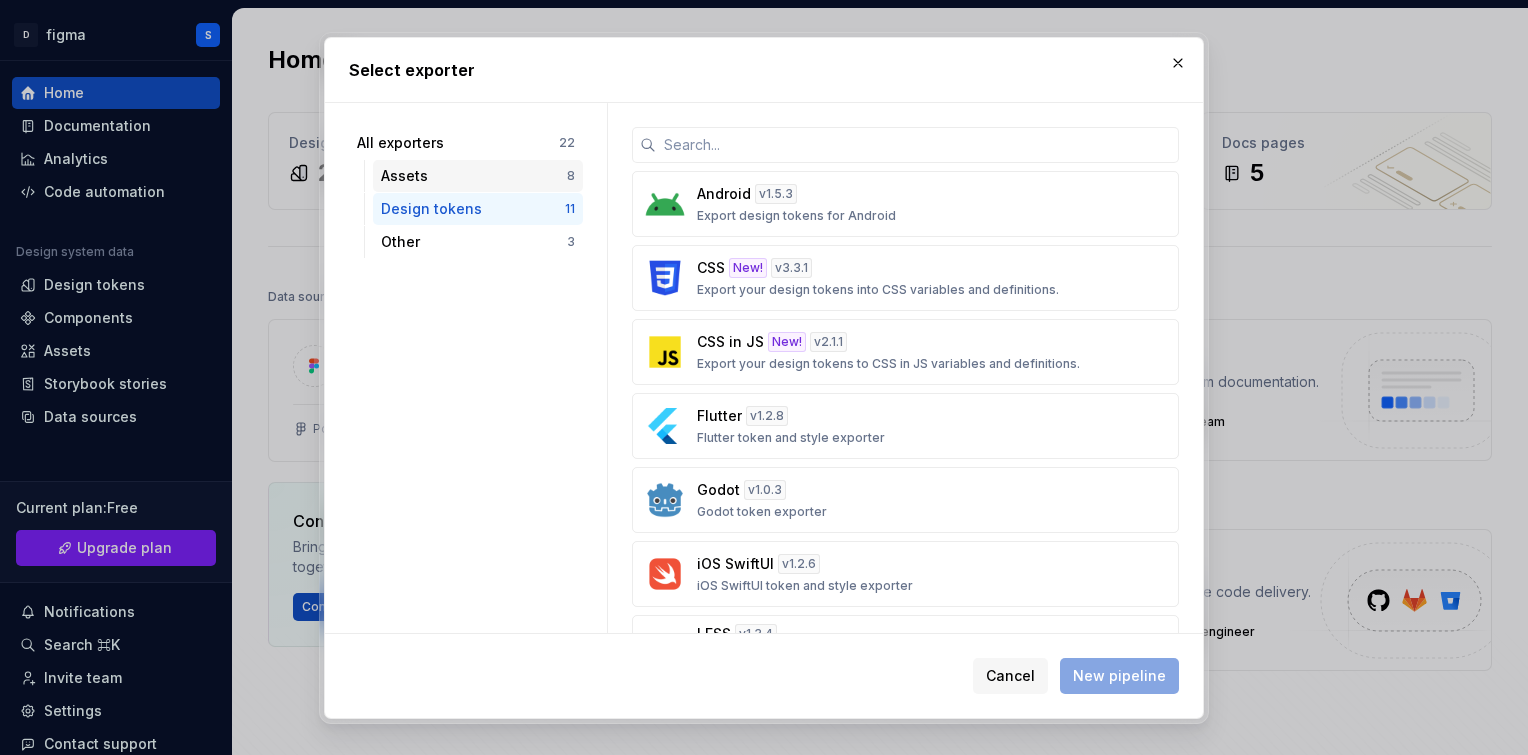 click on "Assets 8" at bounding box center (478, 176) 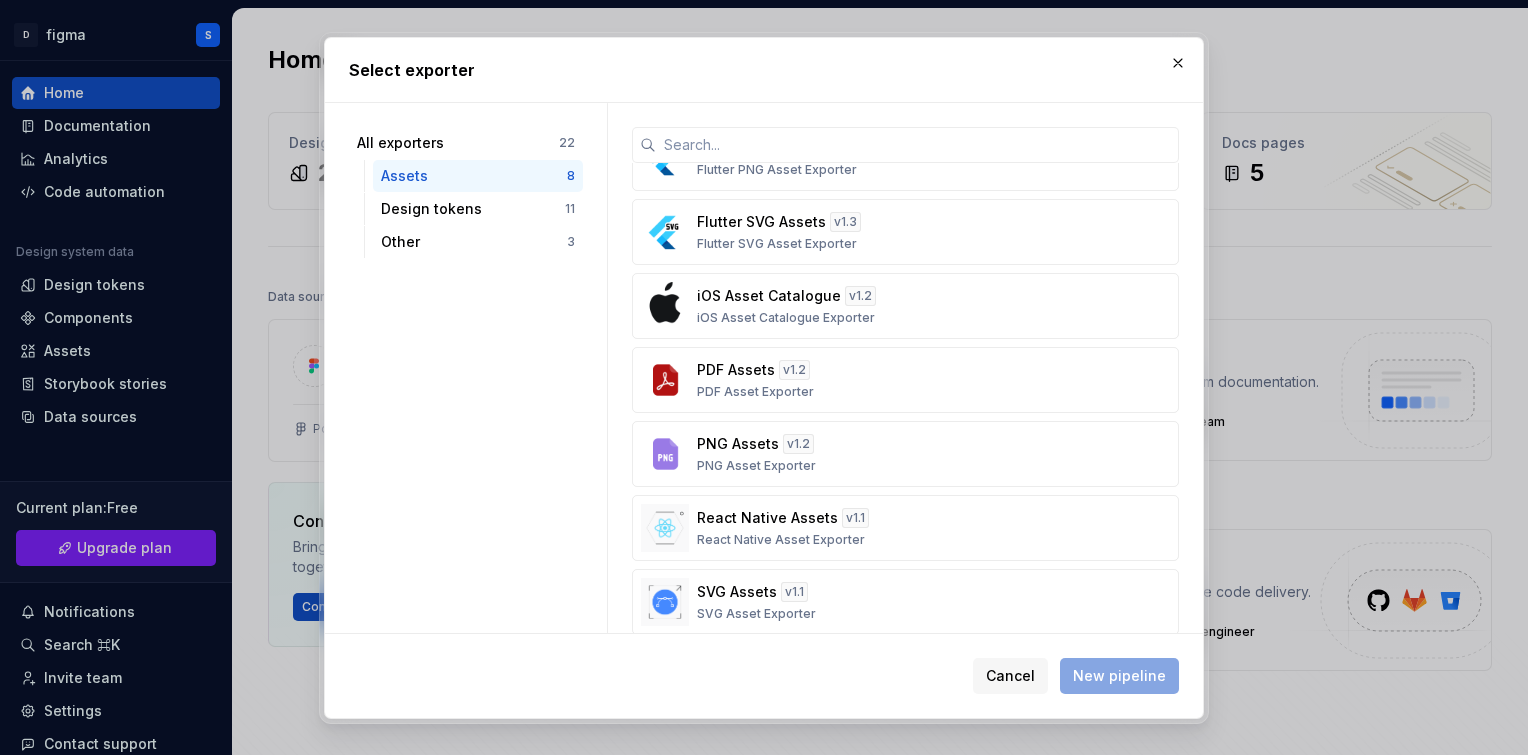 scroll, scrollTop: 142, scrollLeft: 0, axis: vertical 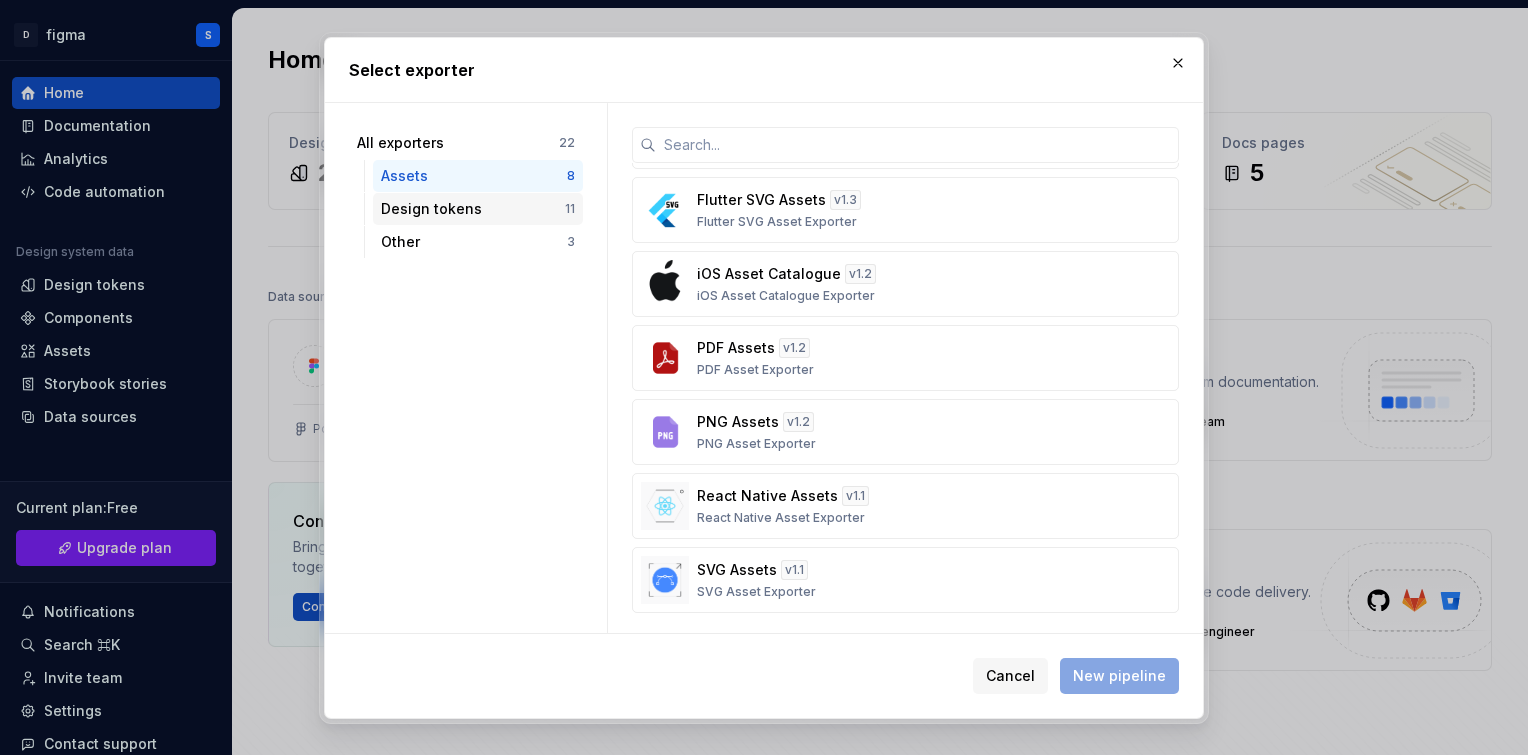 click on "Design tokens 11" at bounding box center [478, 209] 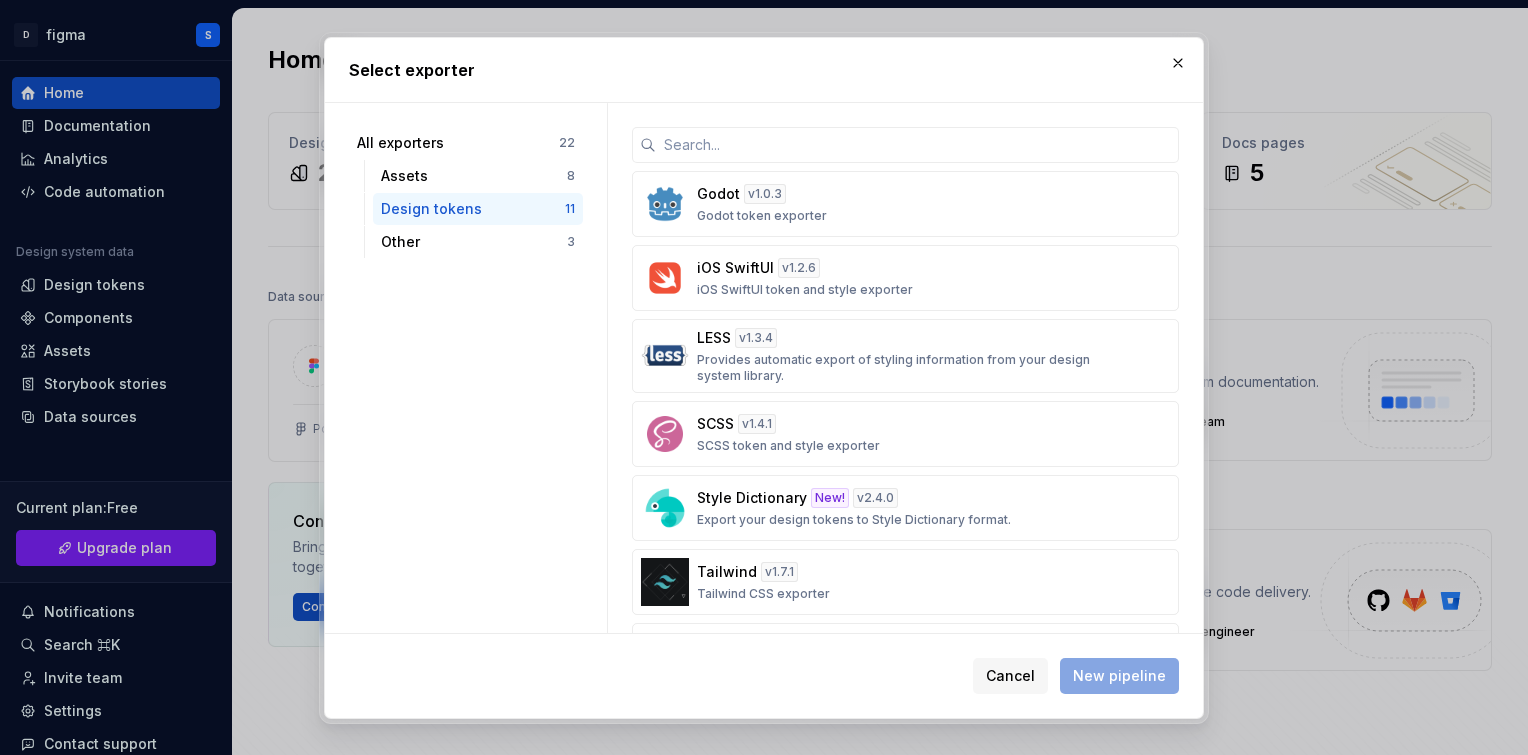 scroll, scrollTop: 371, scrollLeft: 0, axis: vertical 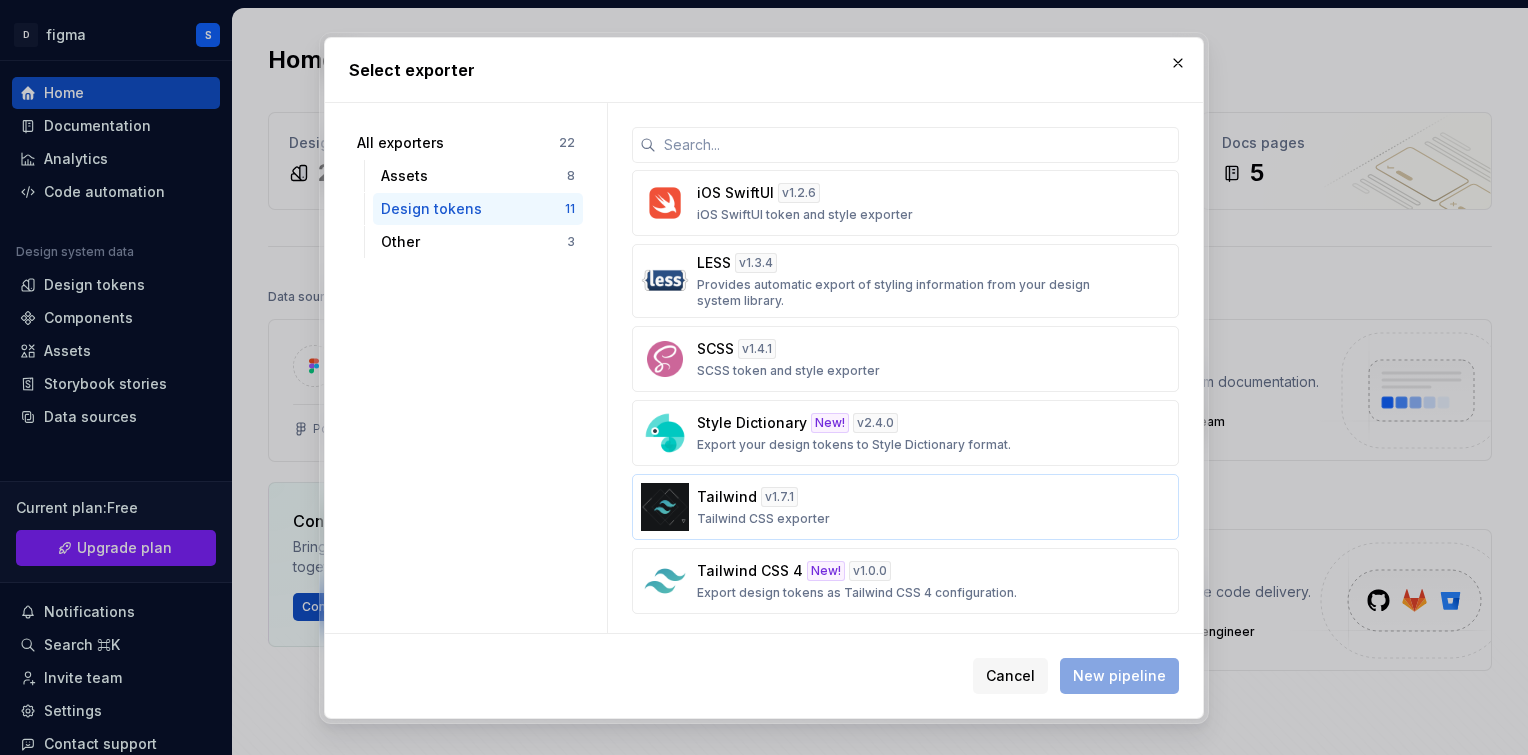 click on "Tailwind v 1.7.1 Tailwind CSS exporter" at bounding box center (899, 507) 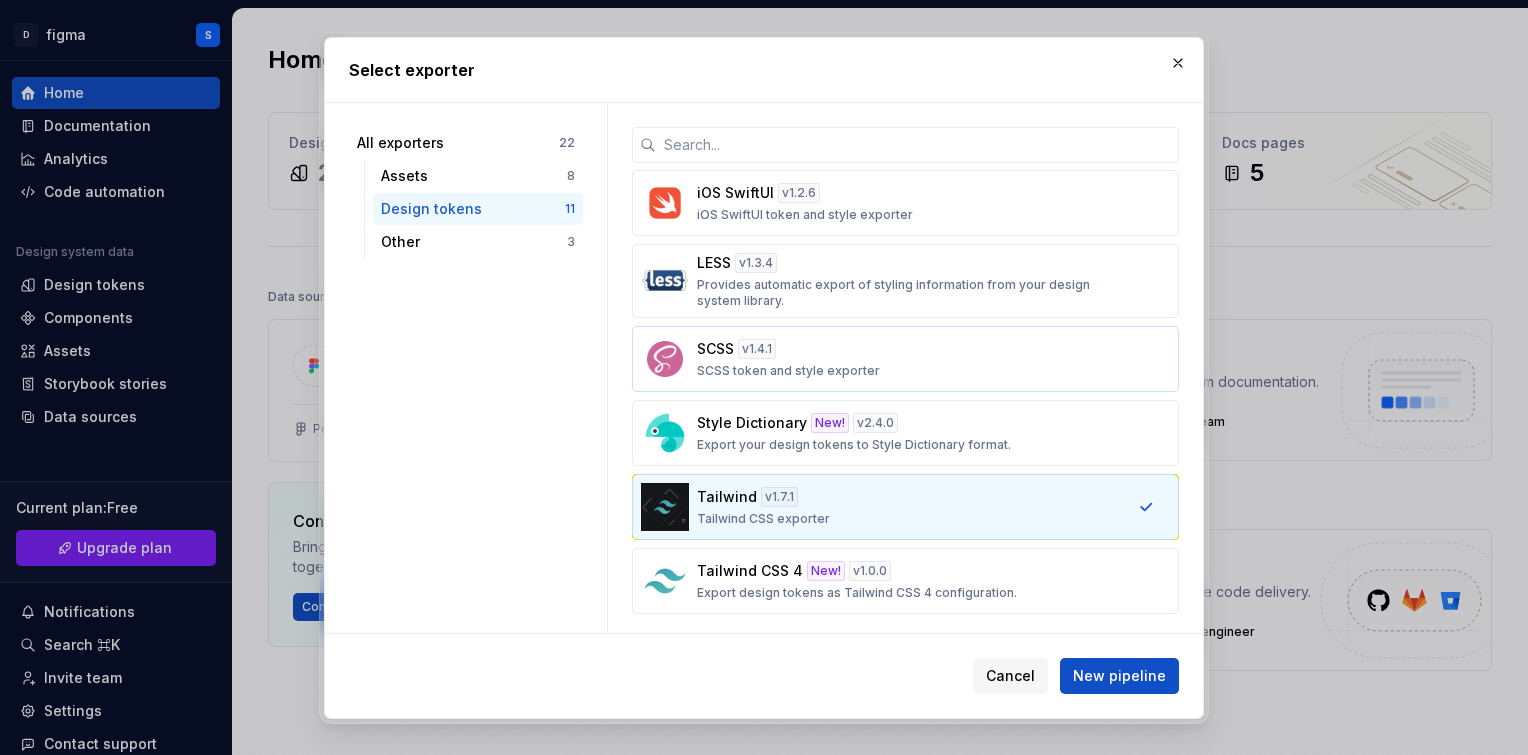 click on "SCSS token and style exporter" at bounding box center [788, 371] 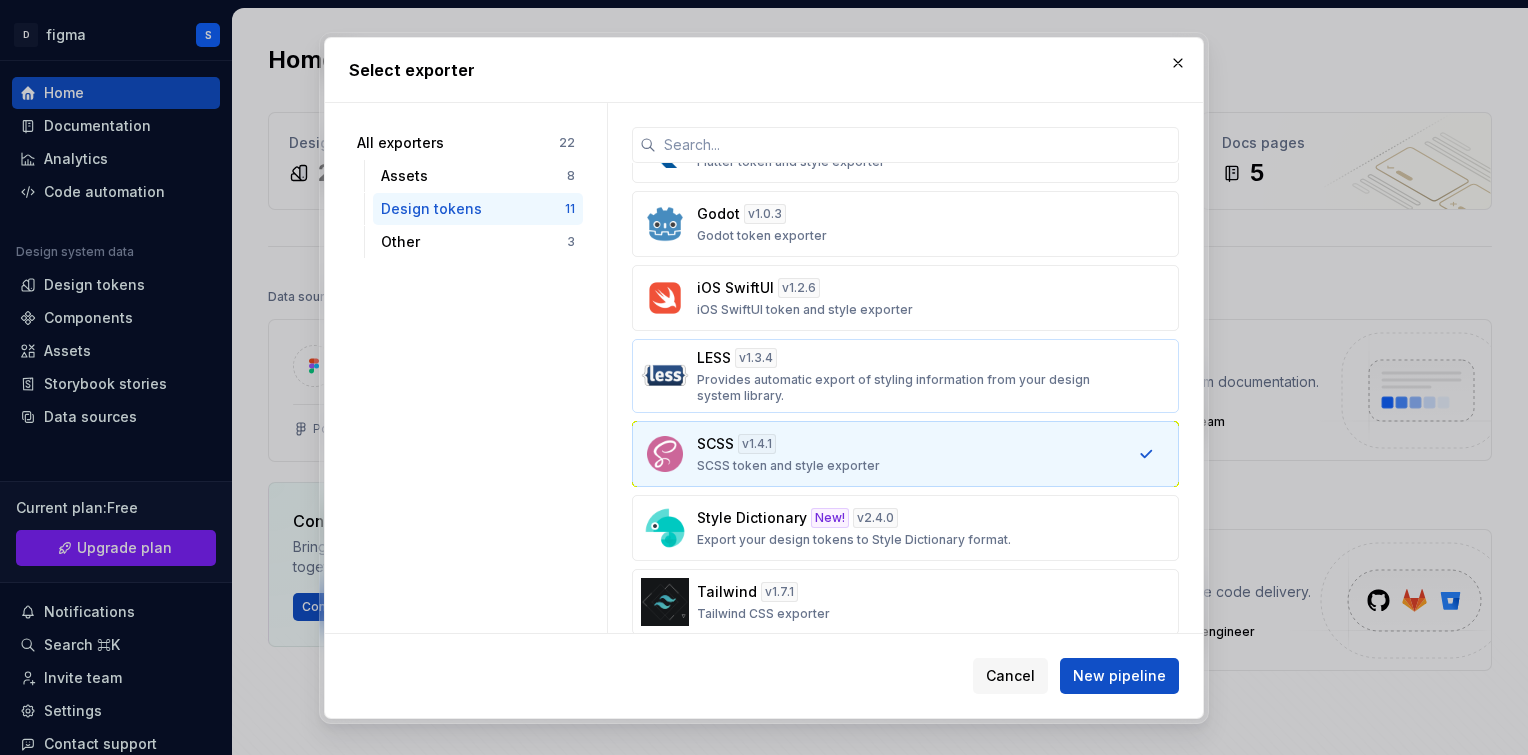 scroll, scrollTop: 371, scrollLeft: 0, axis: vertical 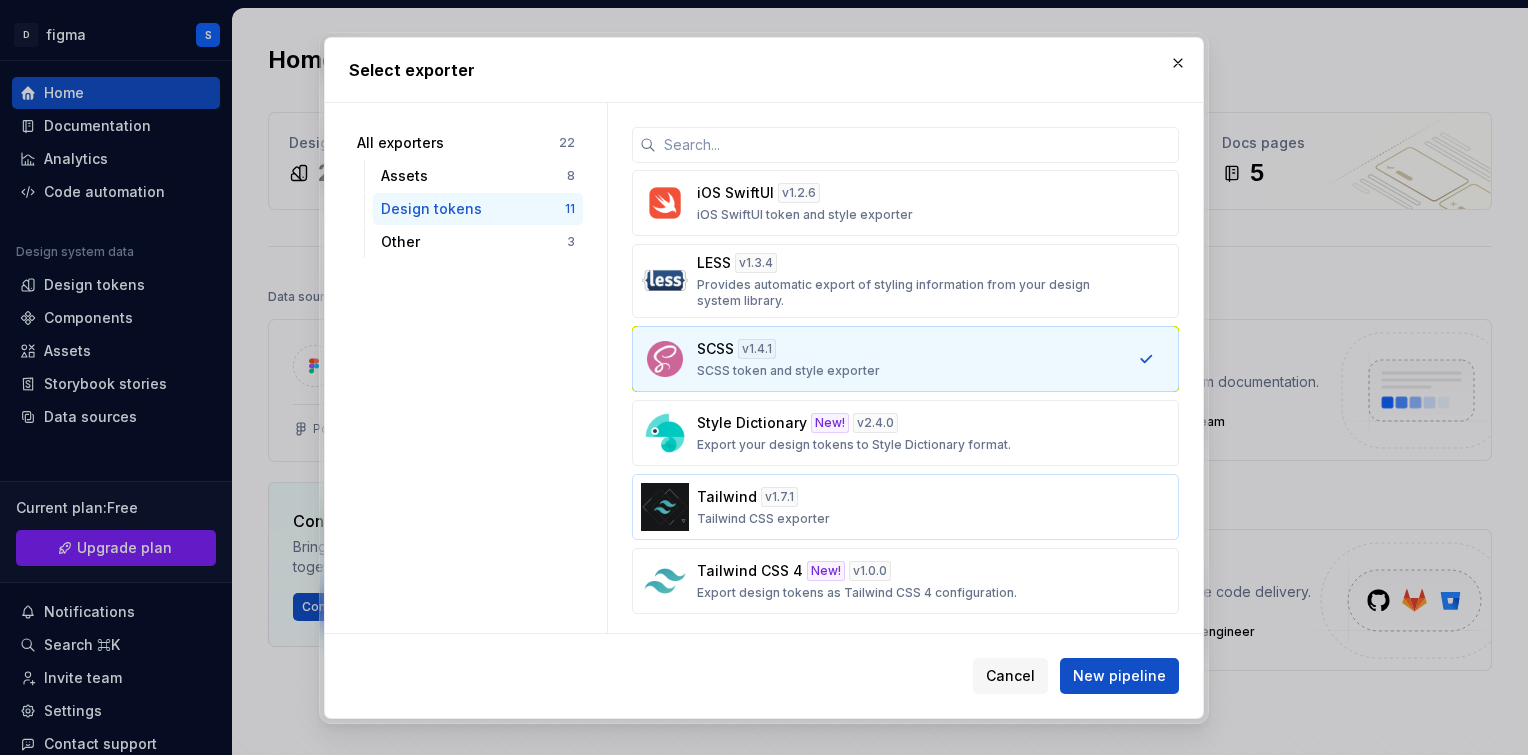 click on "Tailwind CSS exporter" at bounding box center (763, 519) 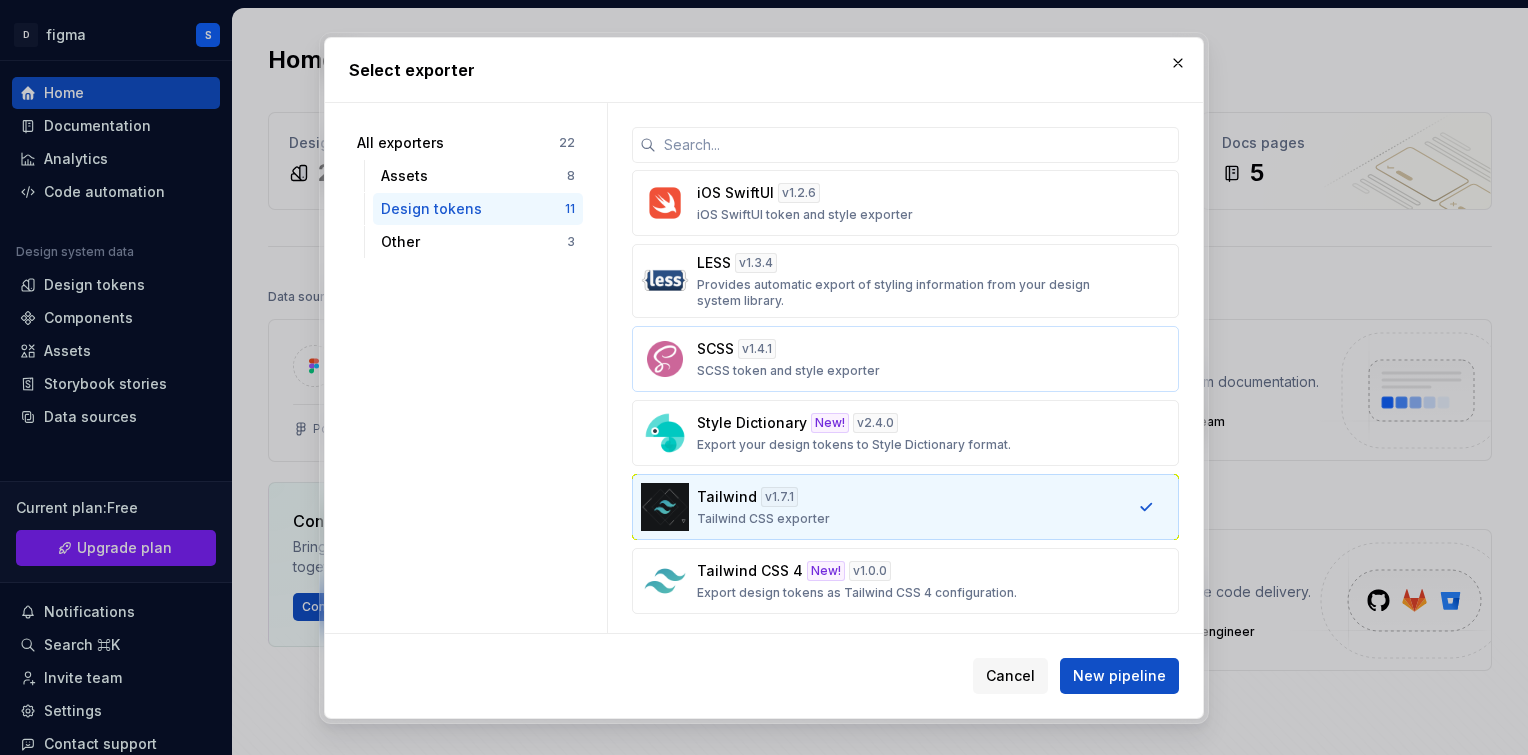 type 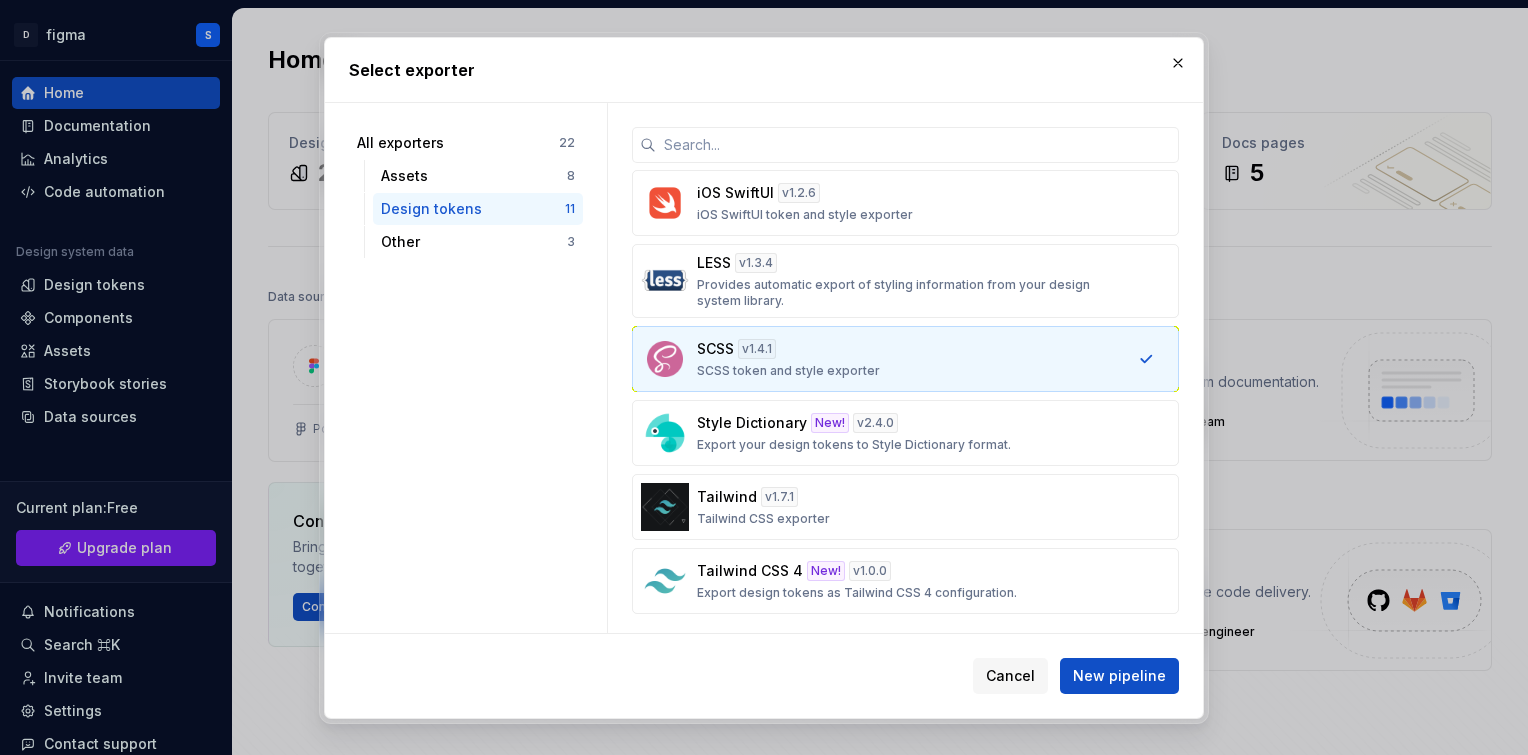 type 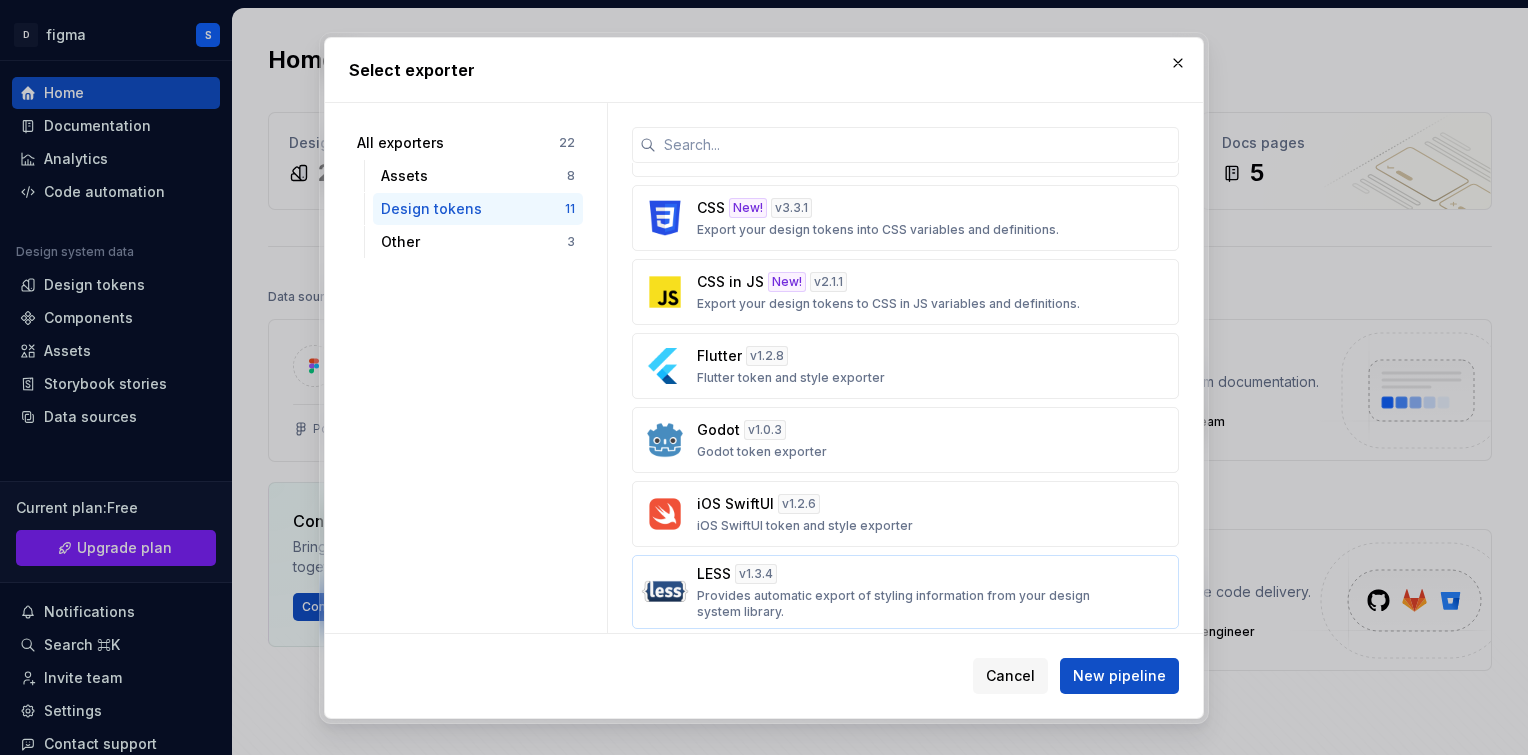 scroll, scrollTop: 0, scrollLeft: 0, axis: both 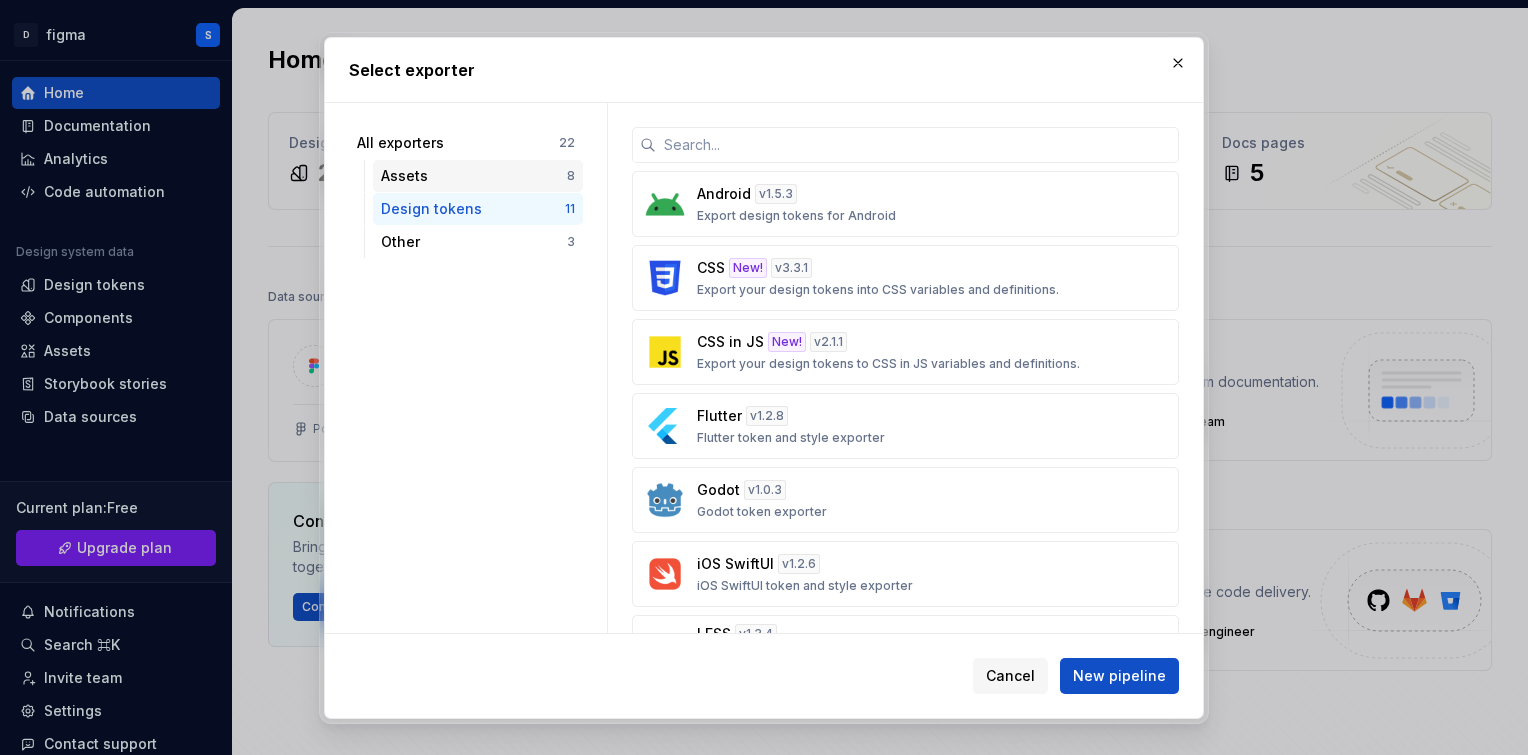 click on "Assets" at bounding box center [474, 176] 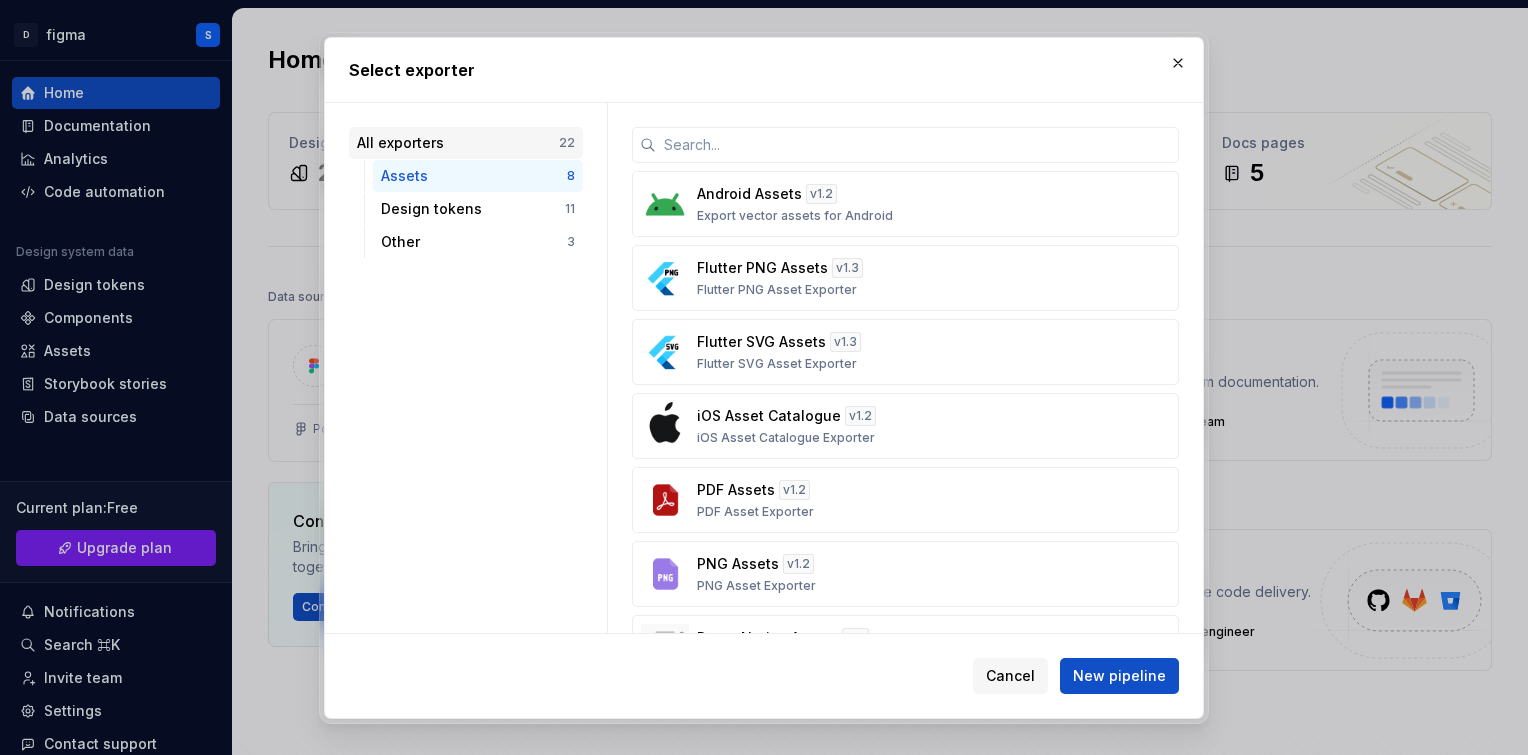 click on "All exporters" at bounding box center (458, 143) 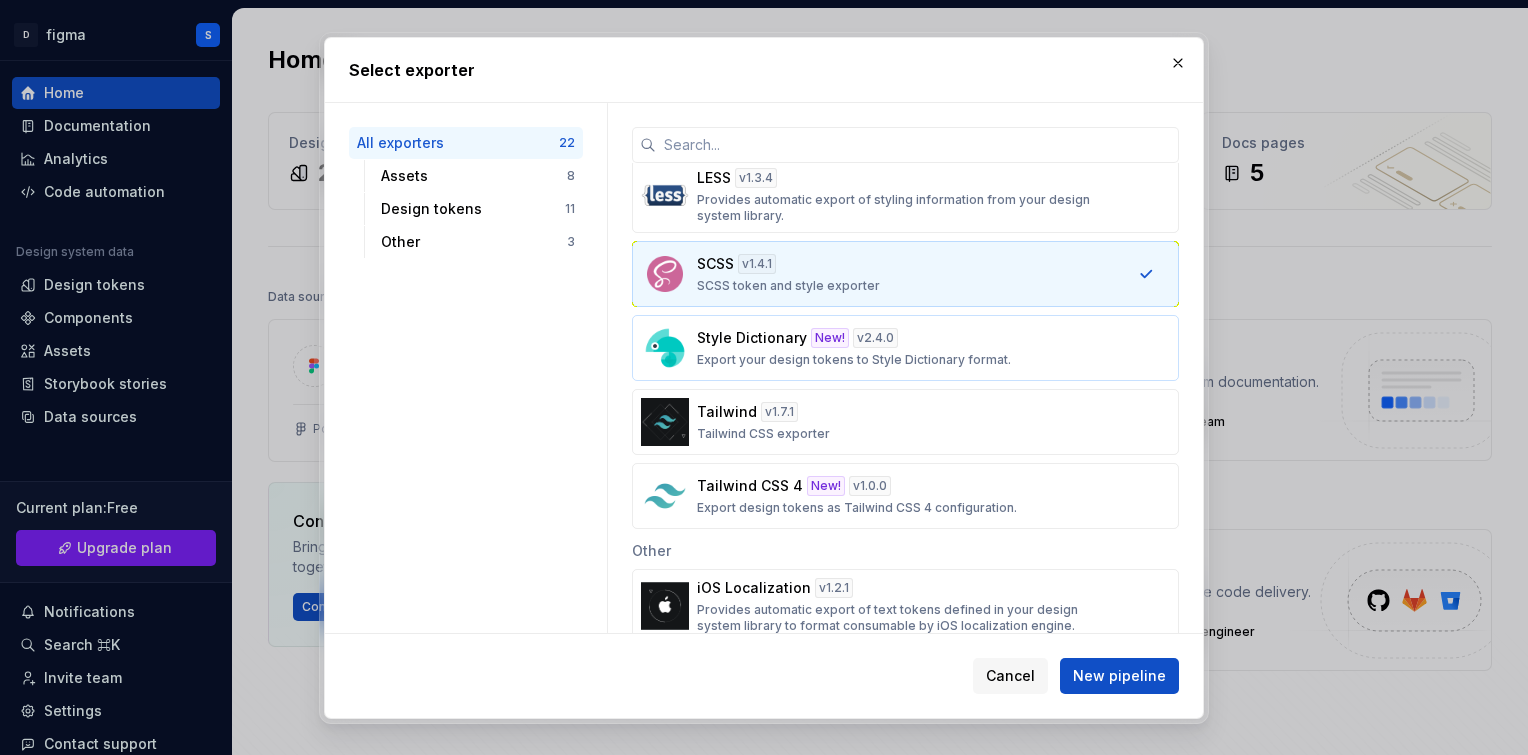 scroll, scrollTop: 1092, scrollLeft: 0, axis: vertical 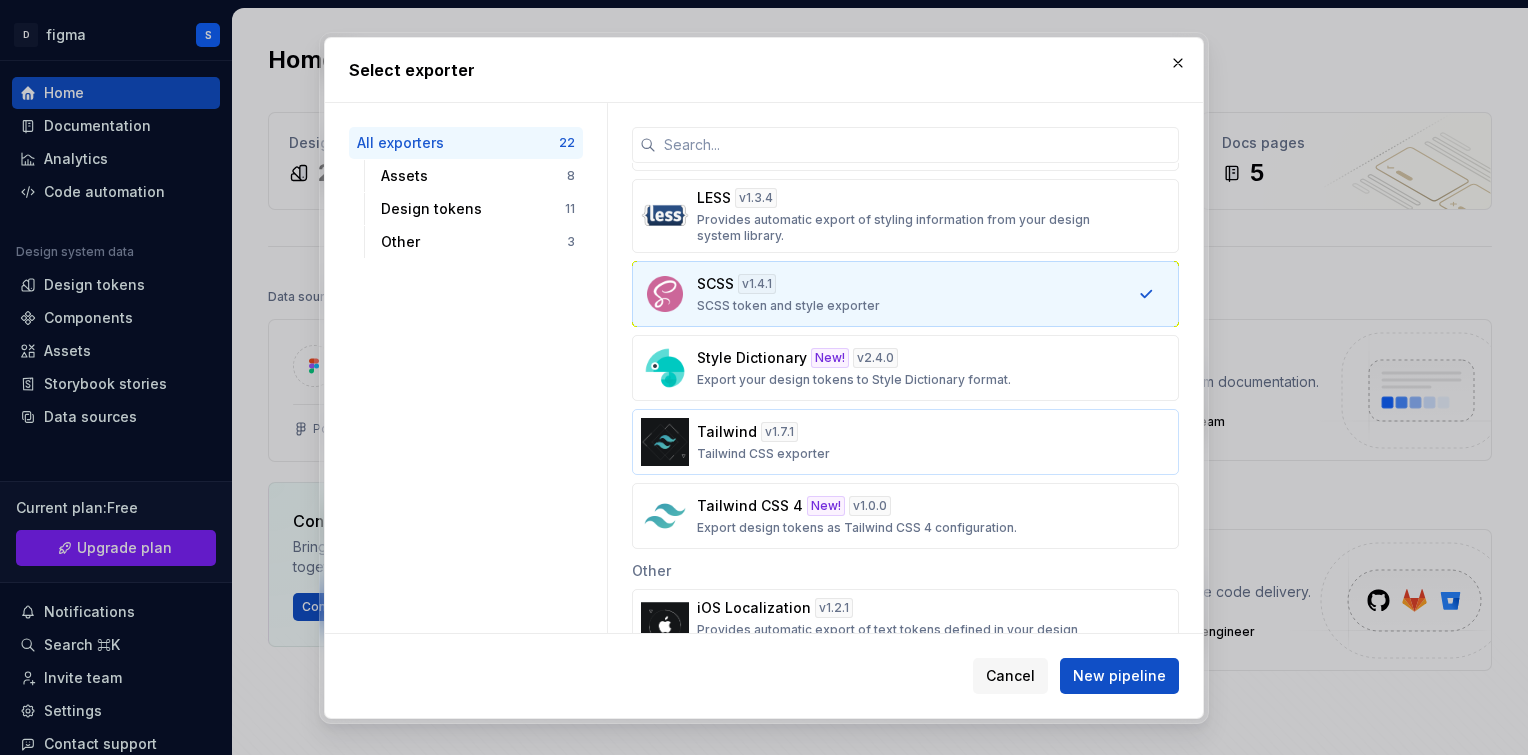 click on "Tailwind v 1.7.1 Tailwind CSS exporter" at bounding box center (899, 442) 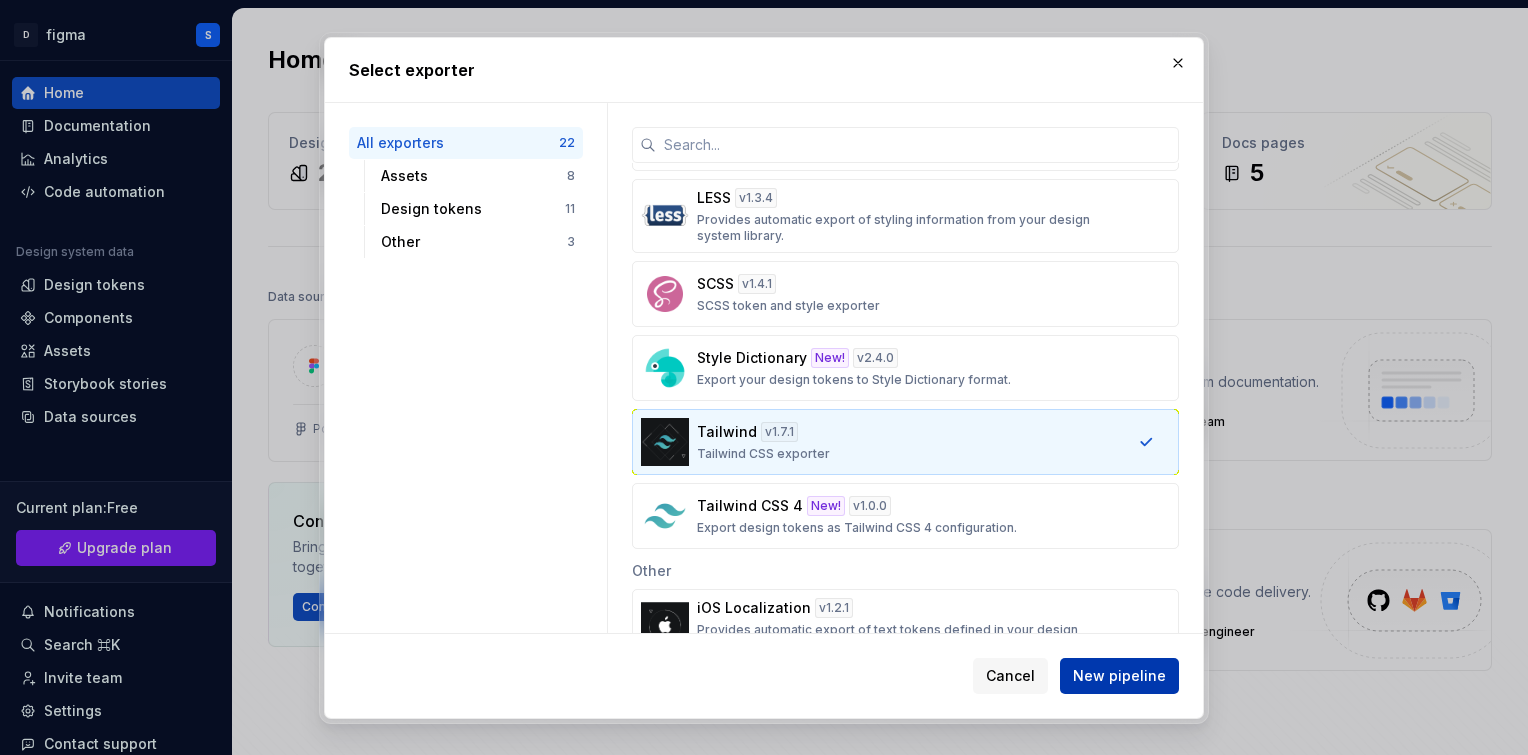 click on "New pipeline" at bounding box center [1119, 676] 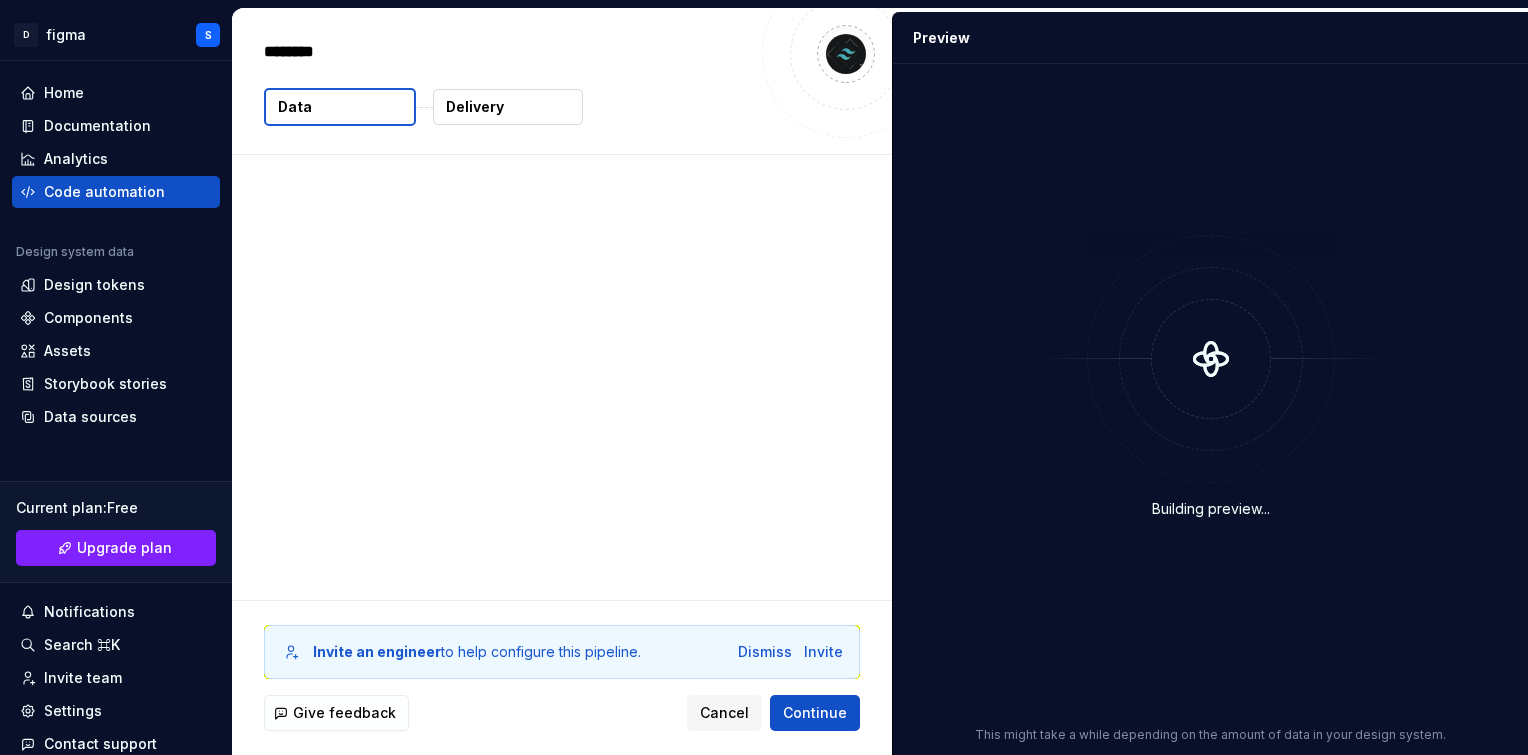 type on "*" 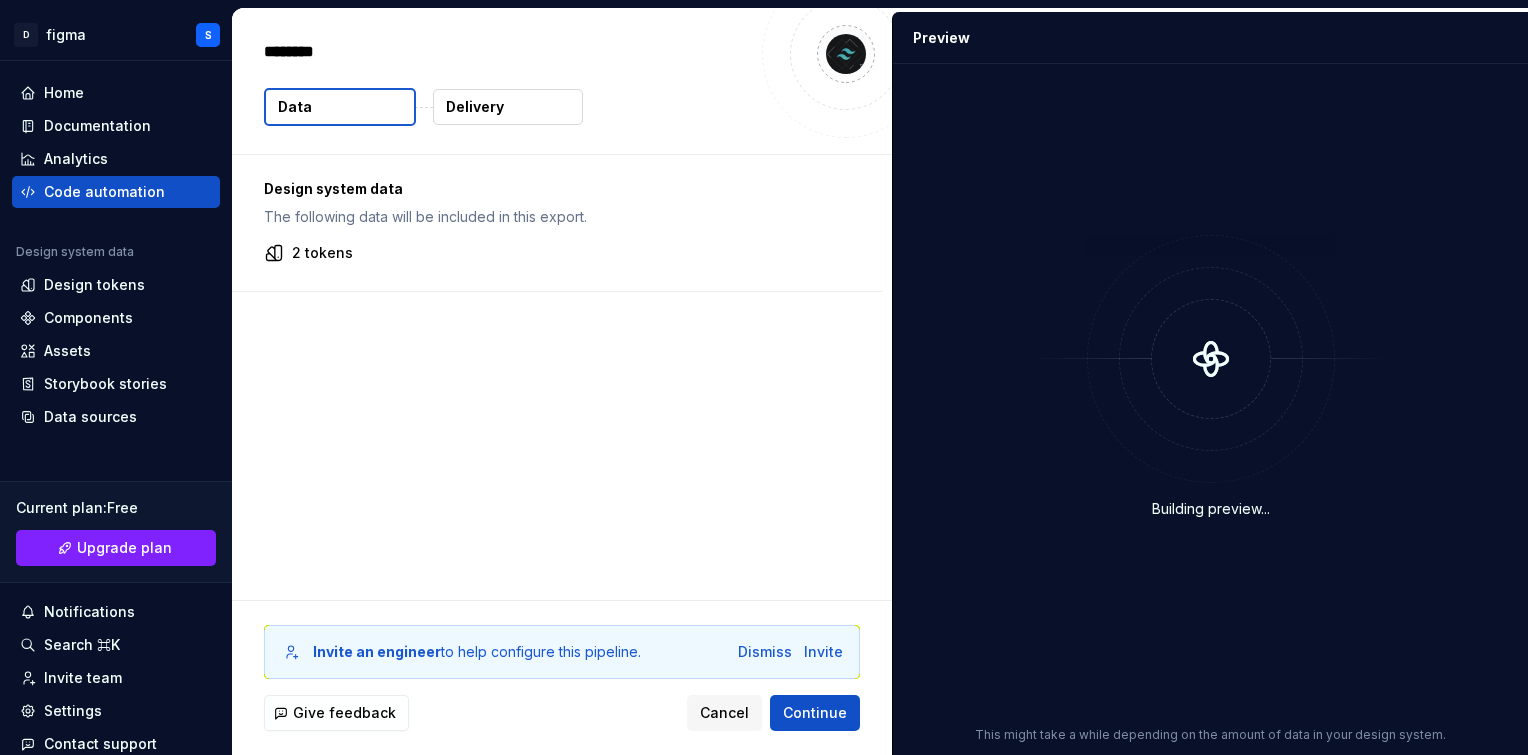 click on "******** Data Delivery" at bounding box center [562, 81] 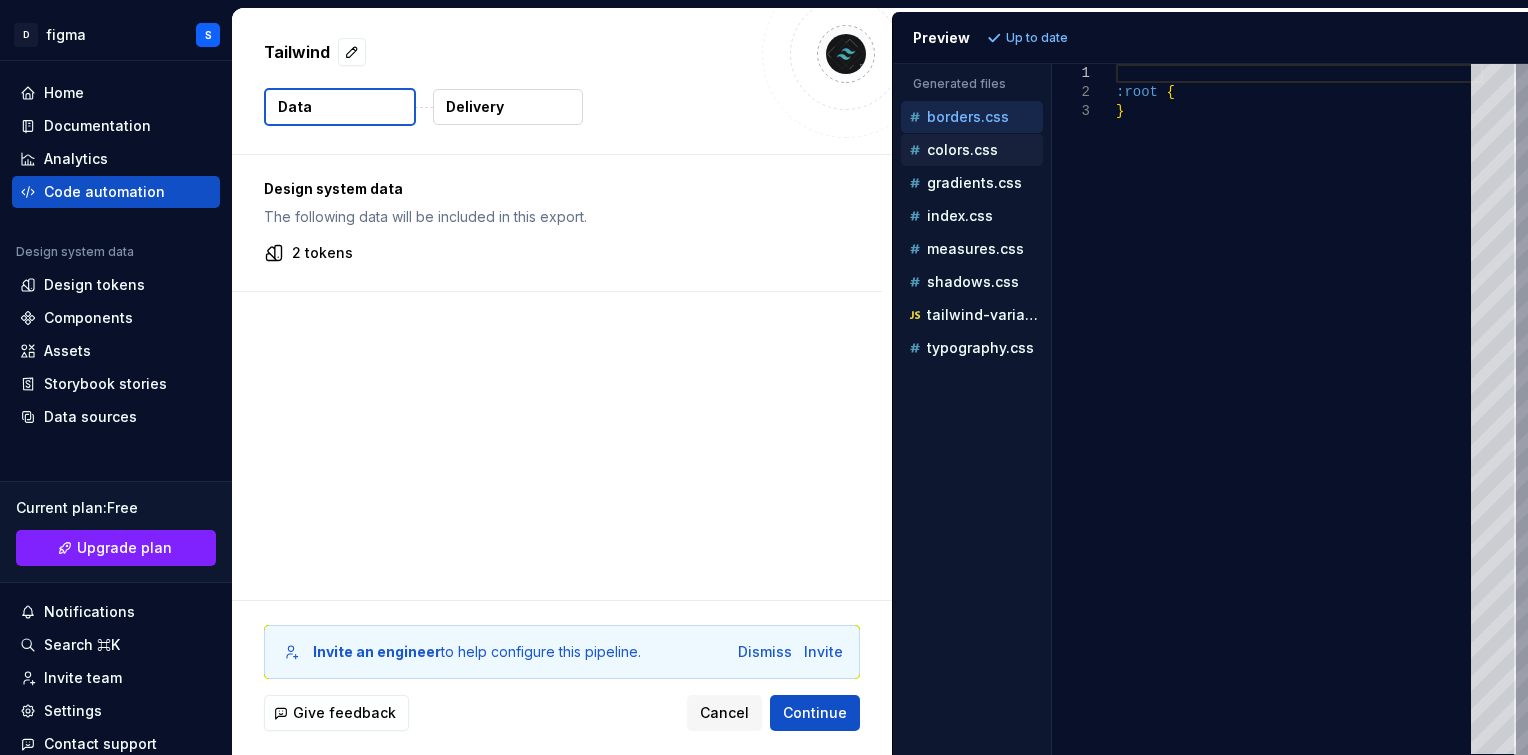 click on "colors.css" at bounding box center [962, 150] 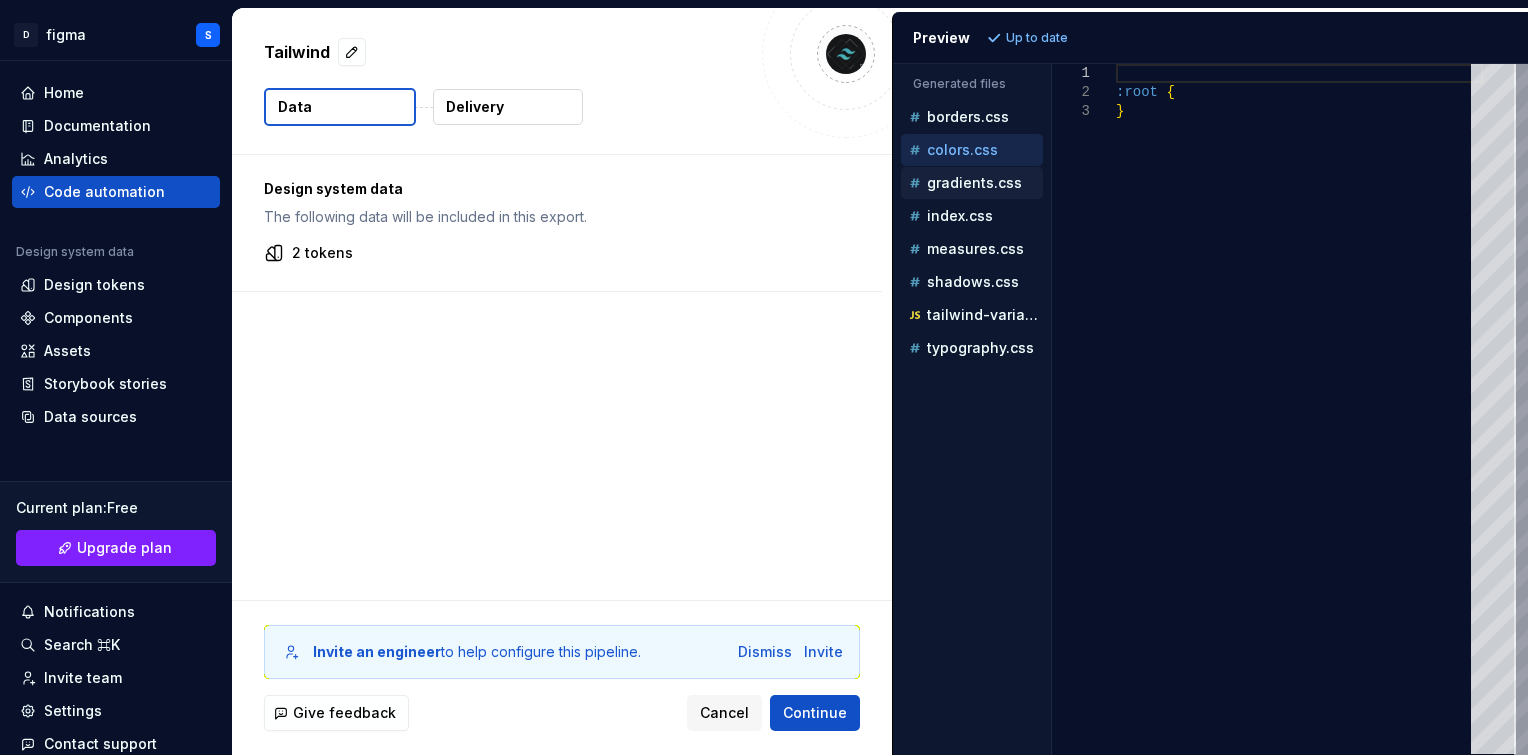 click on "gradients.css" at bounding box center (974, 183) 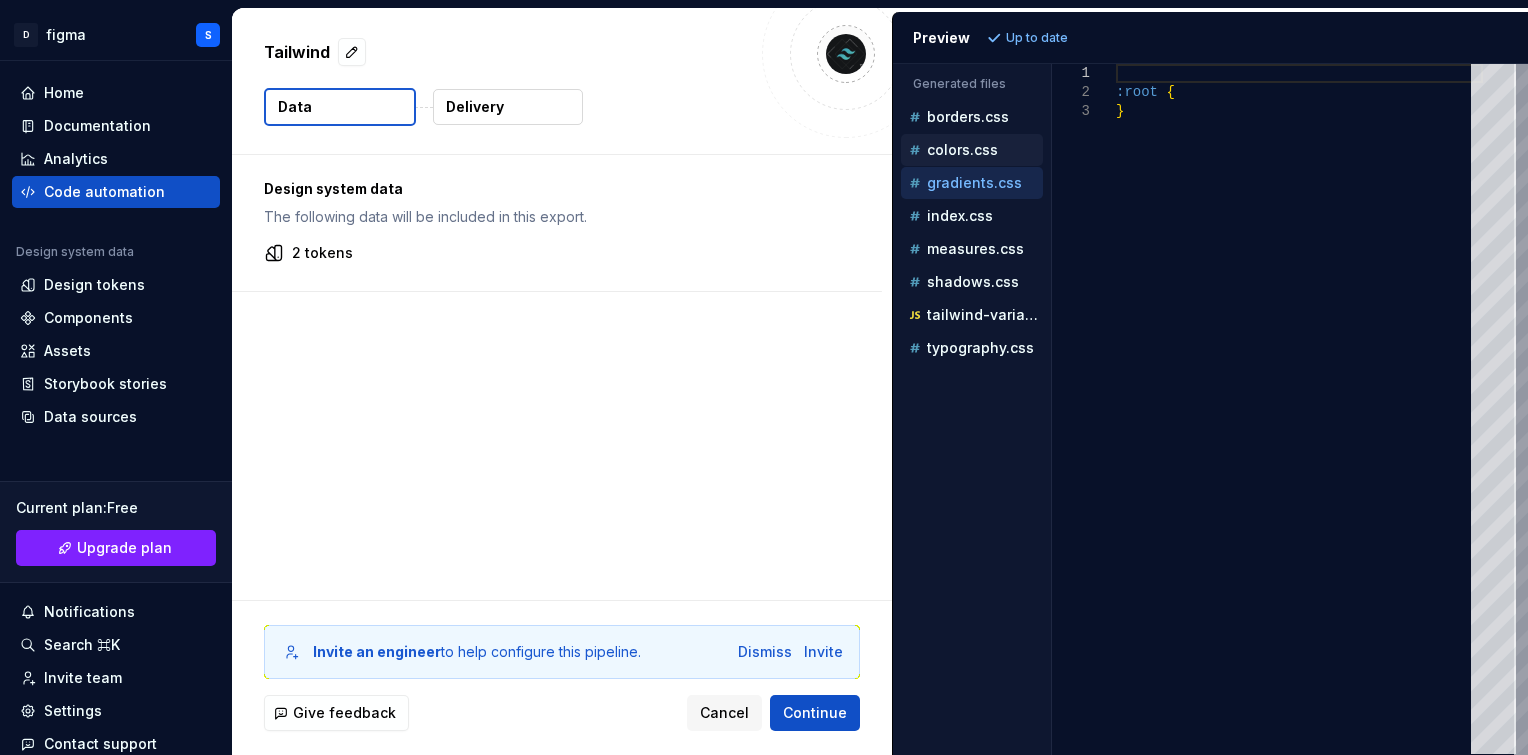 click on "colors.css" at bounding box center [962, 150] 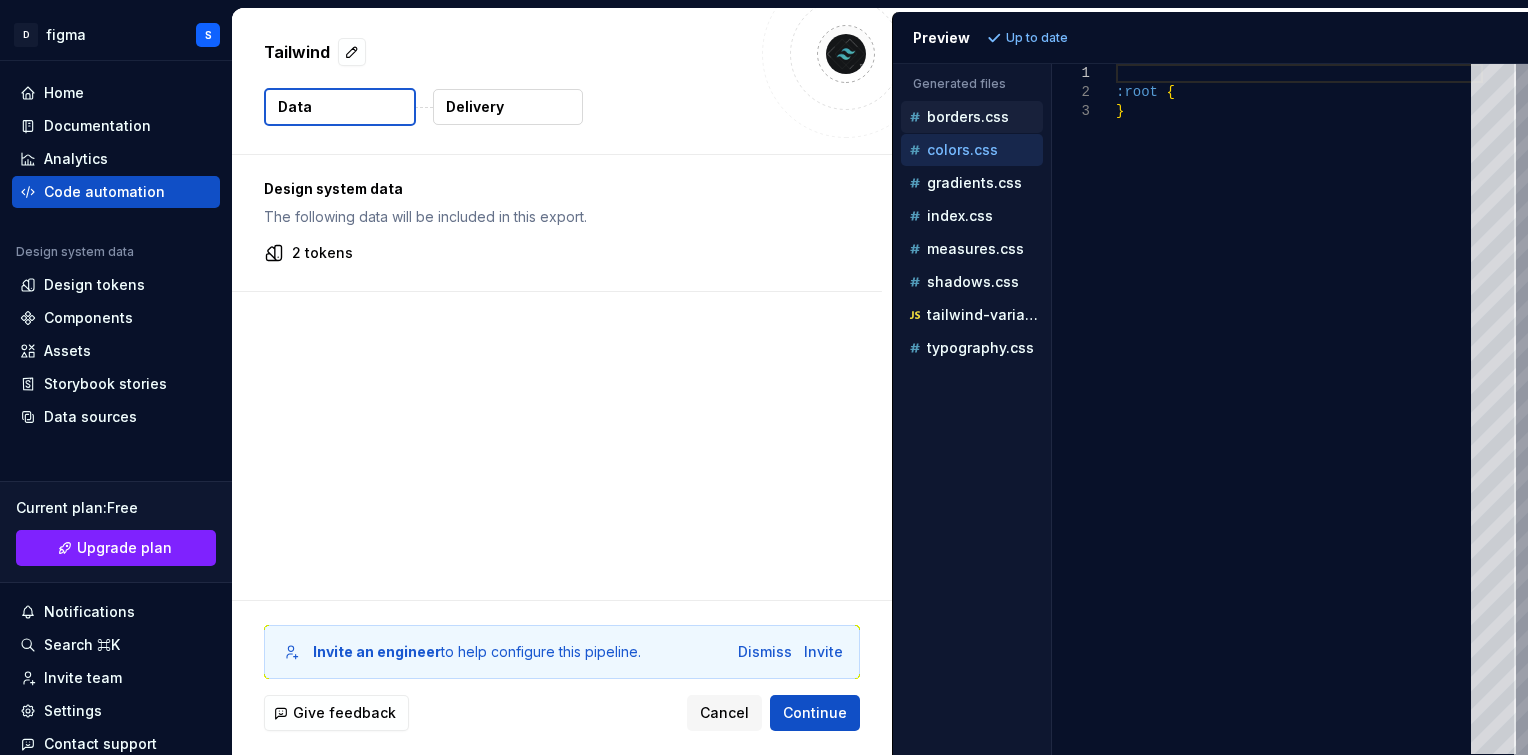 click on "borders.css" at bounding box center [968, 117] 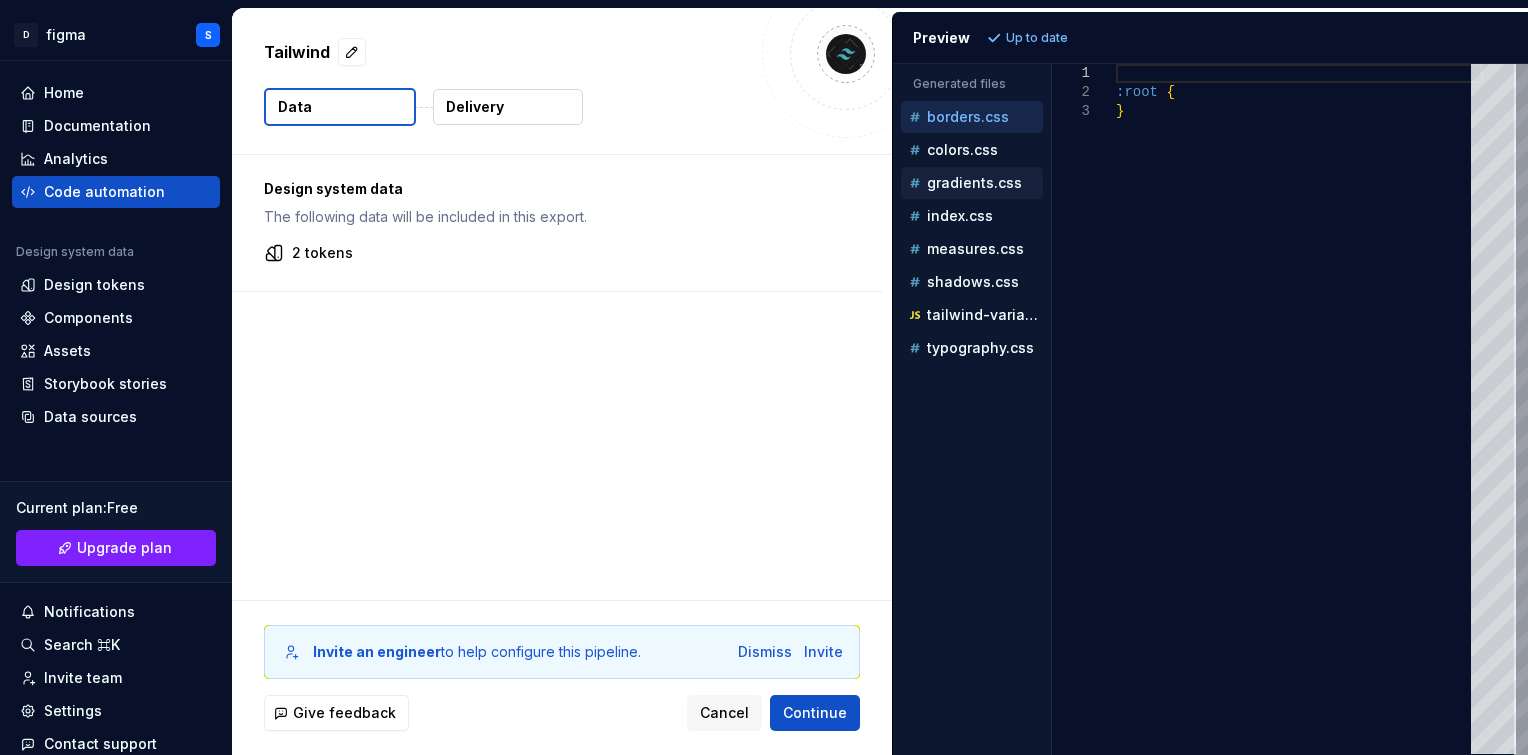 click on "gradients.css" at bounding box center (972, 183) 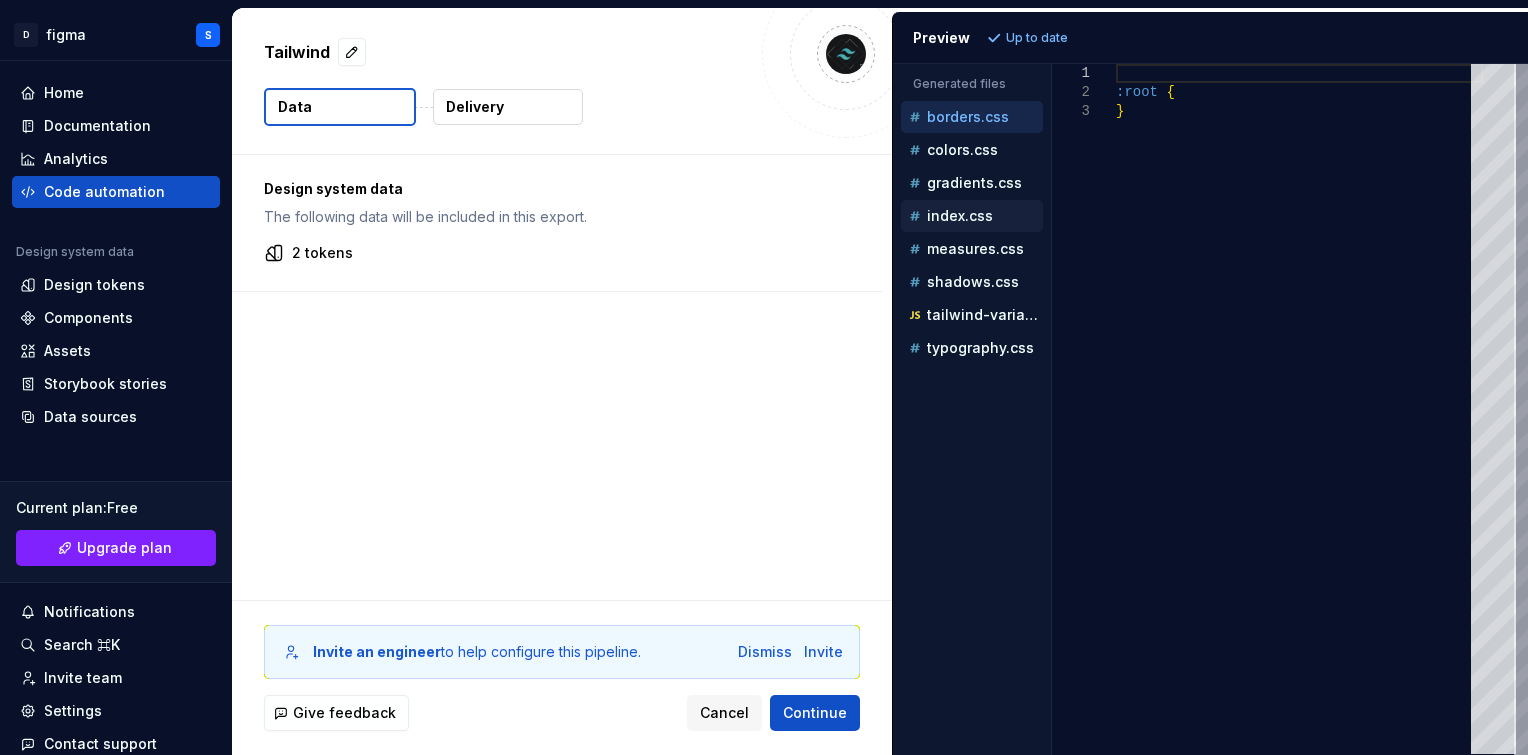 click on "index.css" at bounding box center [972, 216] 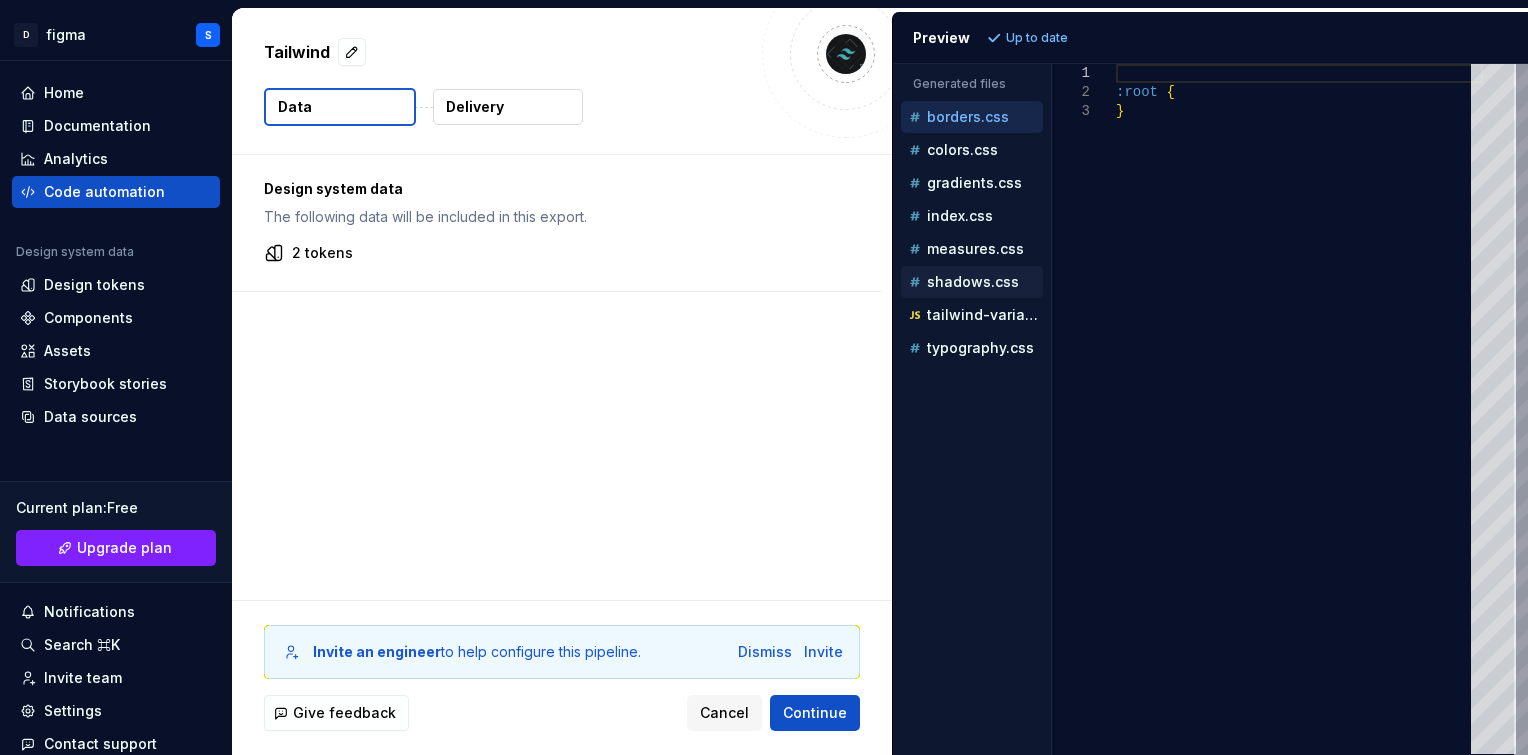 click on "shadows.css" at bounding box center (973, 282) 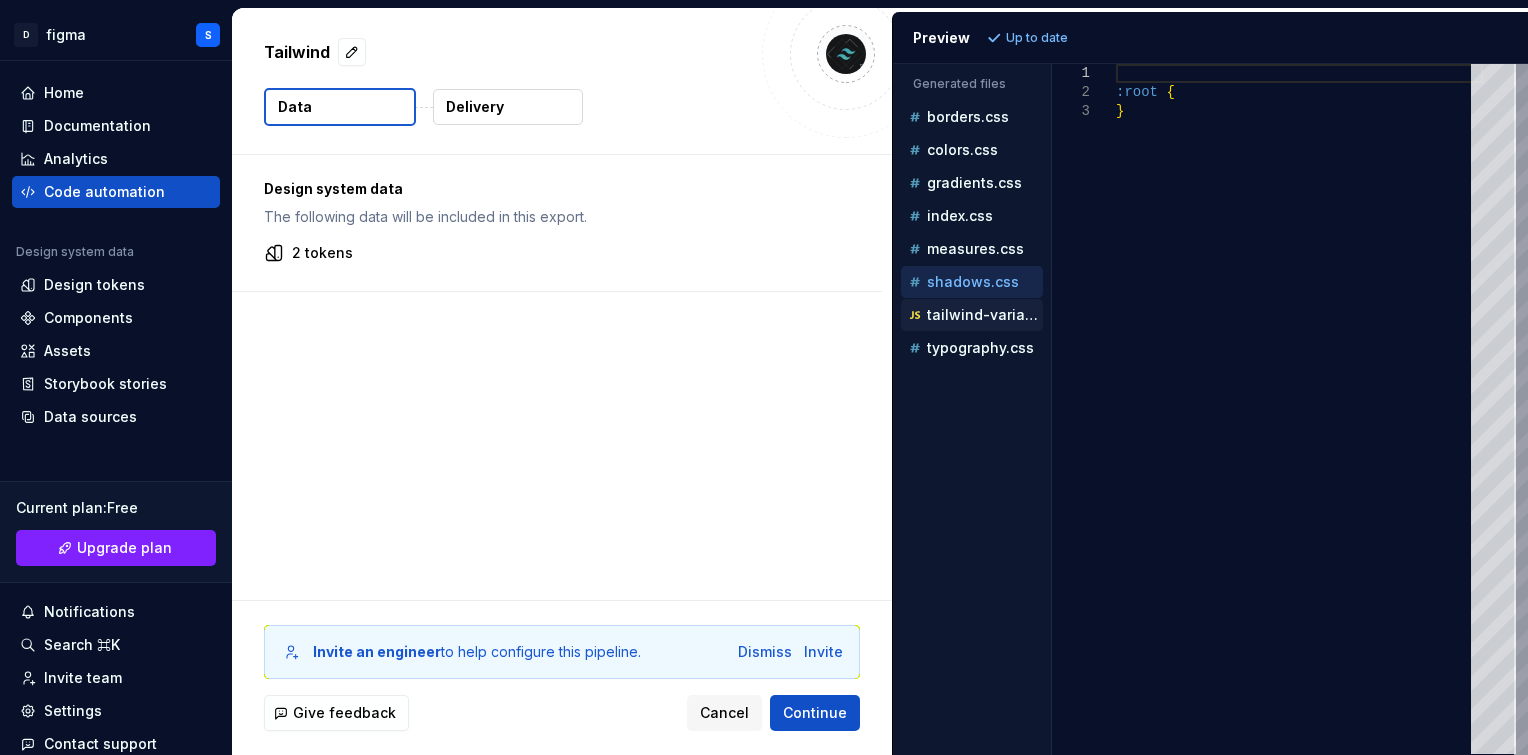 drag, startPoint x: 954, startPoint y: 321, endPoint x: 938, endPoint y: 309, distance: 20 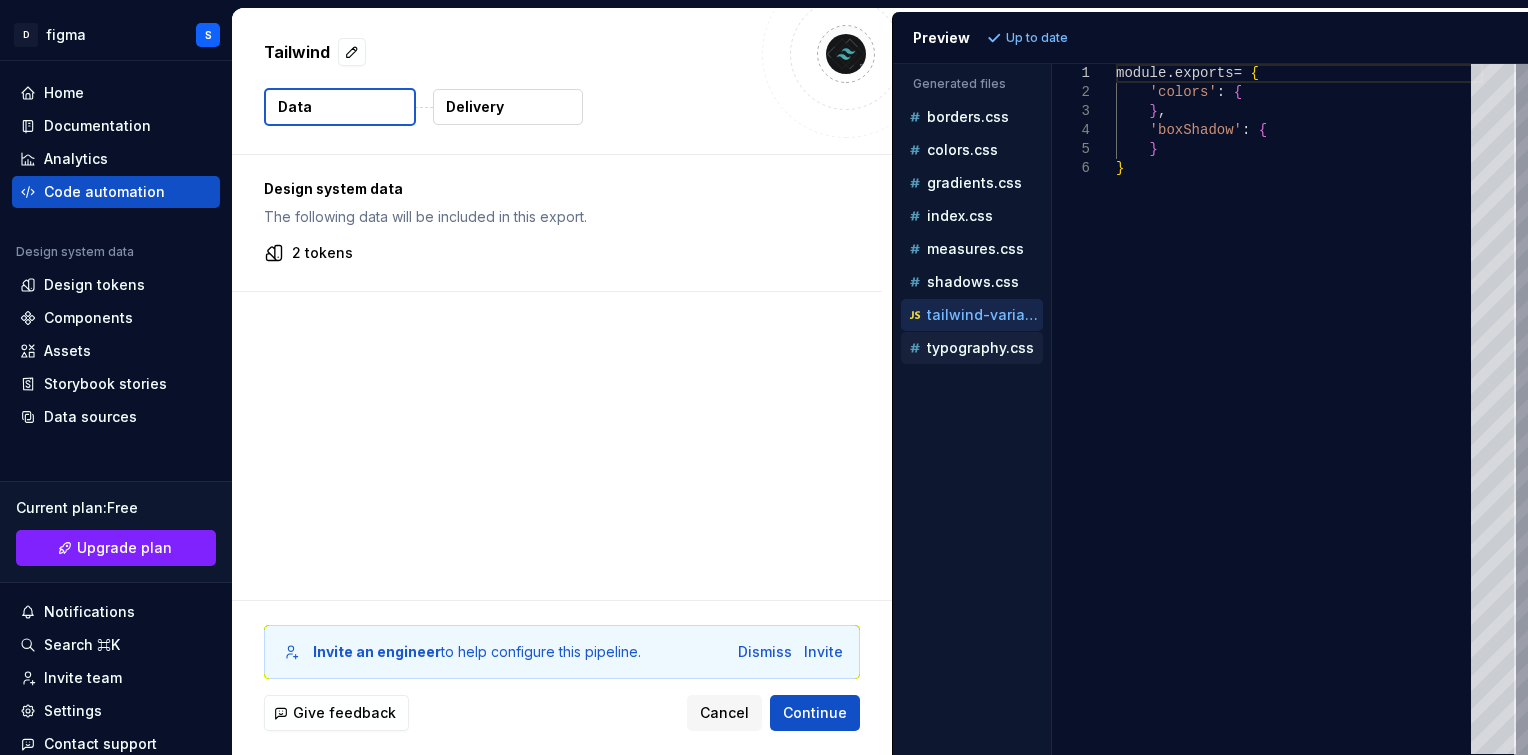 click on "typography.css" at bounding box center (980, 348) 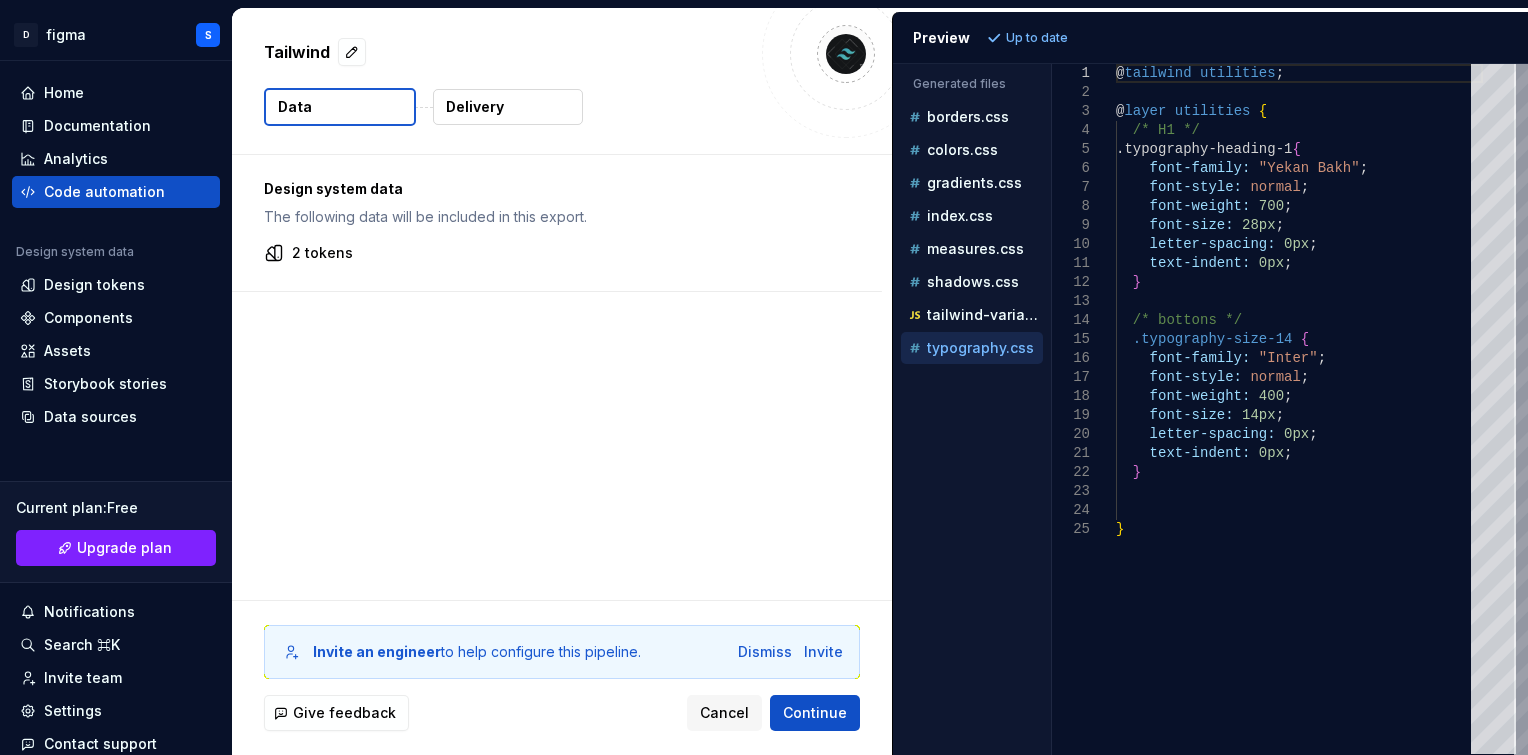 click on "Design system data The following data will be included in this export. 2 tokens" at bounding box center [562, 377] 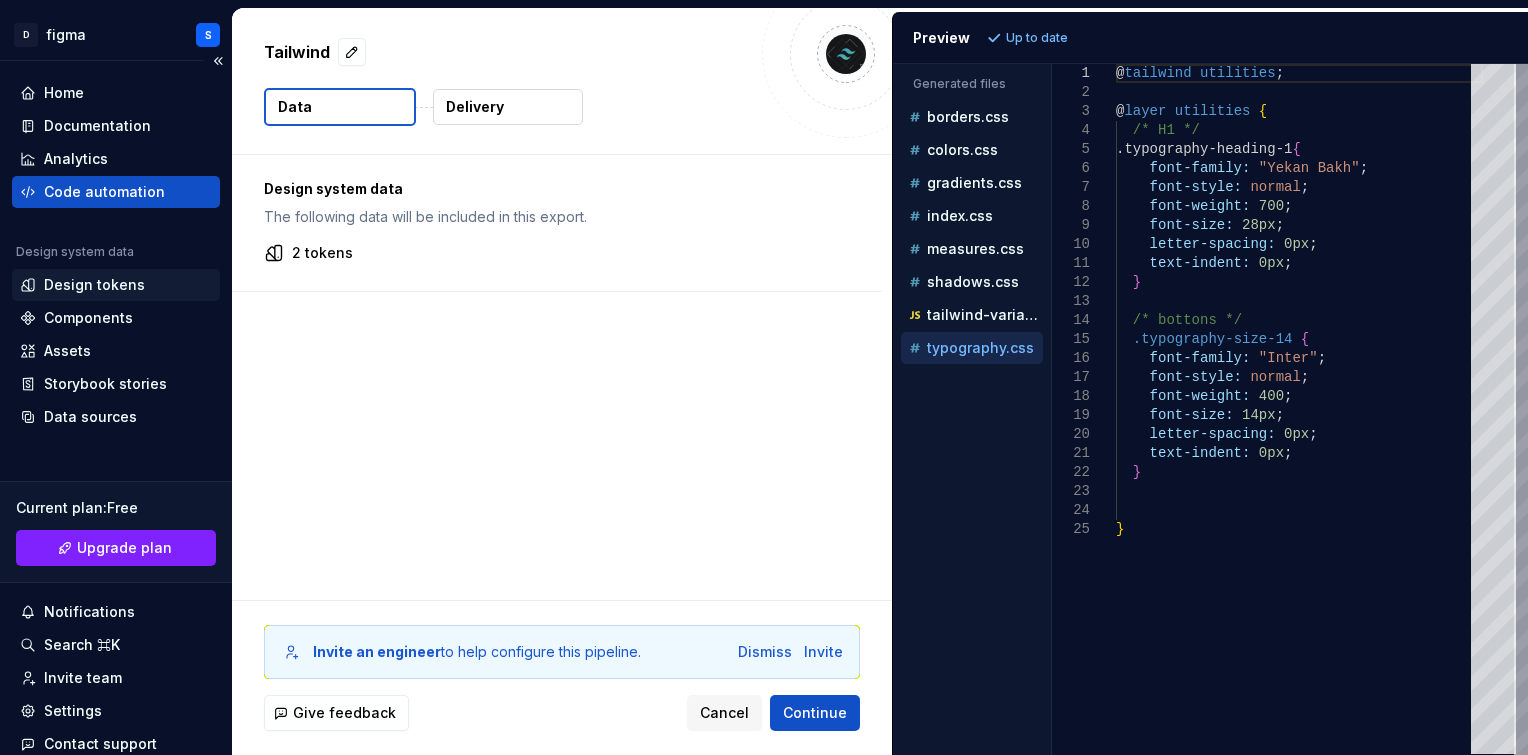 click on "Design tokens" at bounding box center (94, 285) 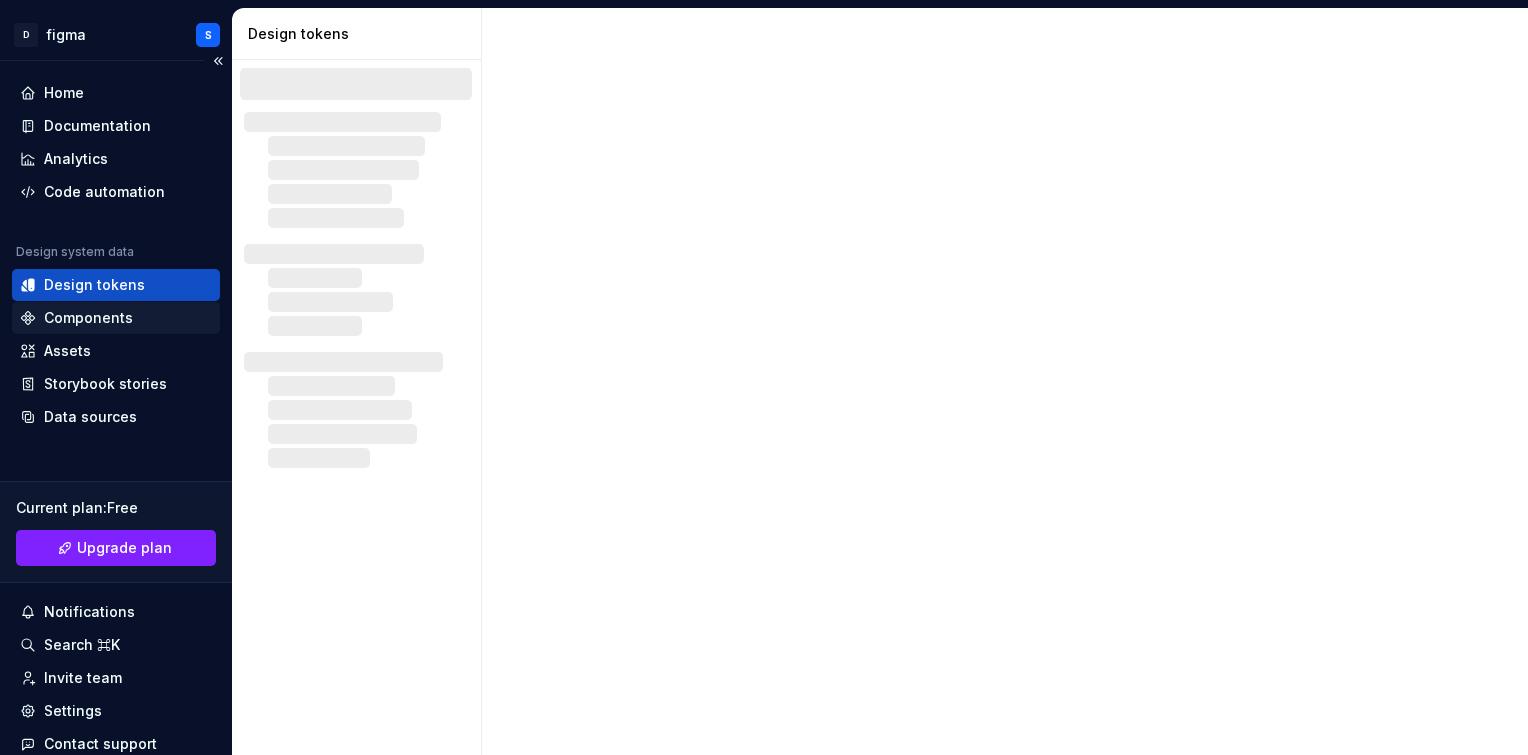 click on "Components" at bounding box center [88, 318] 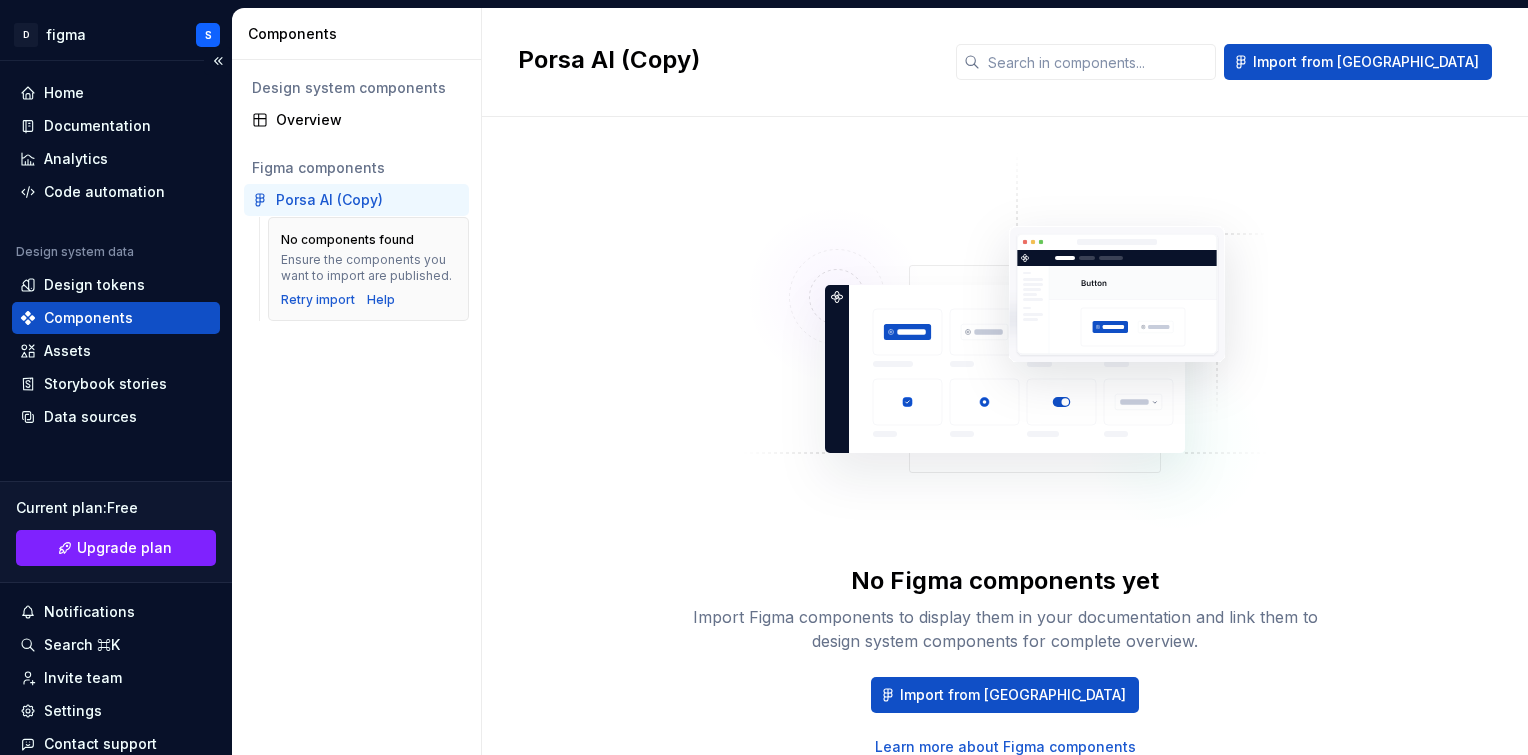 click on "Components" at bounding box center [116, 318] 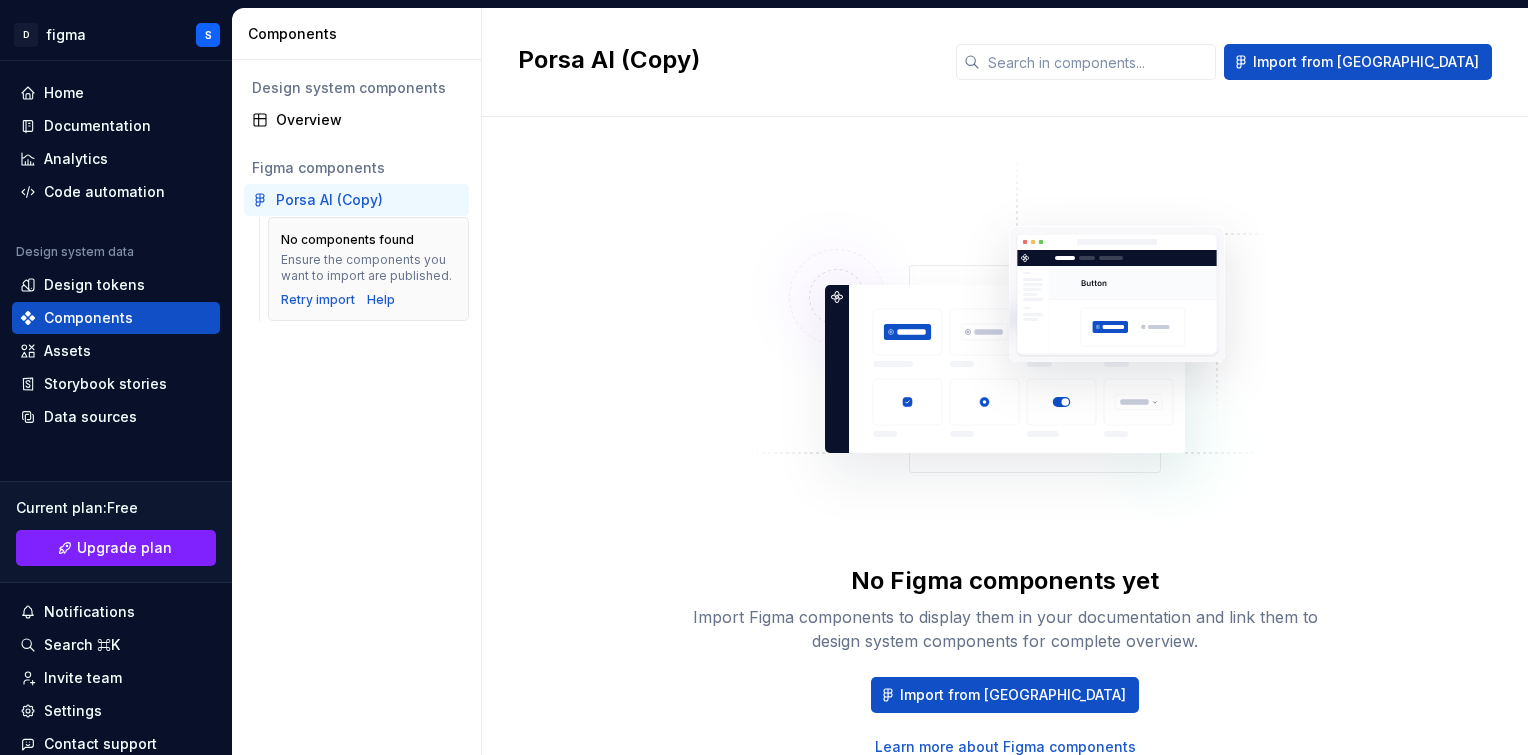 click on "Porsa AI (Copy)" at bounding box center (329, 200) 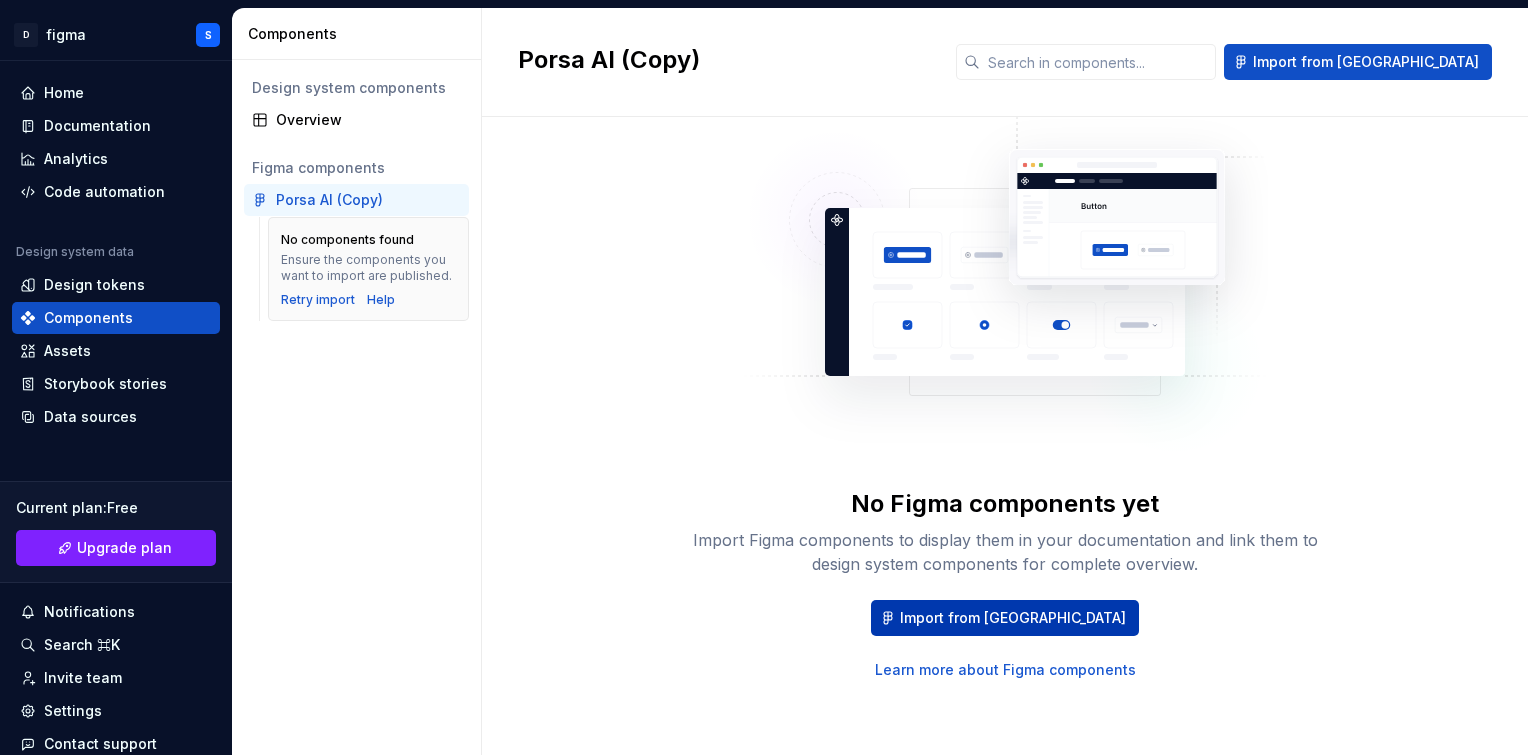 click on "Import from [GEOGRAPHIC_DATA]" at bounding box center (1013, 618) 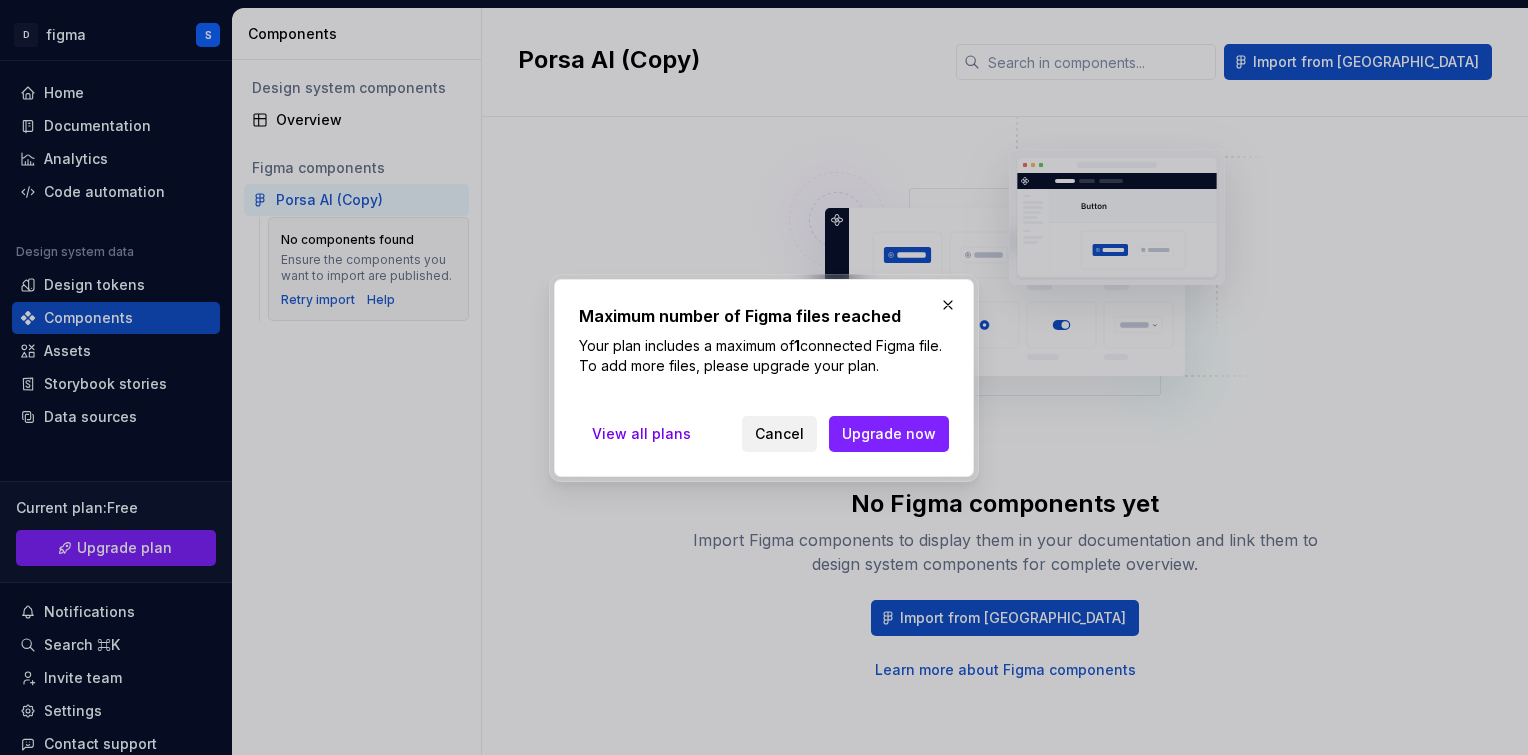 click on "Cancel" at bounding box center [779, 434] 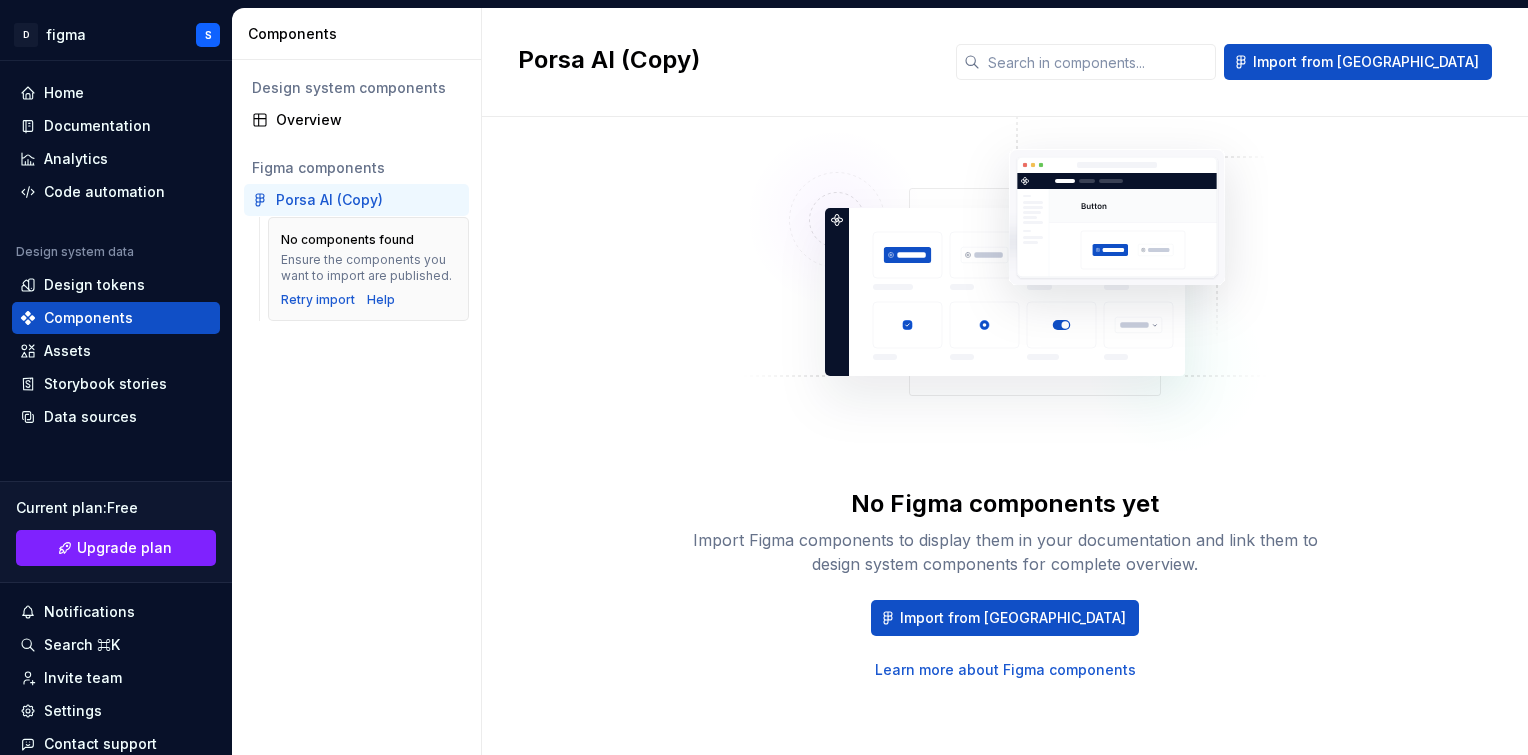 click on "No components found Ensure the components you want to import are published. Retry import Help" at bounding box center [368, 269] 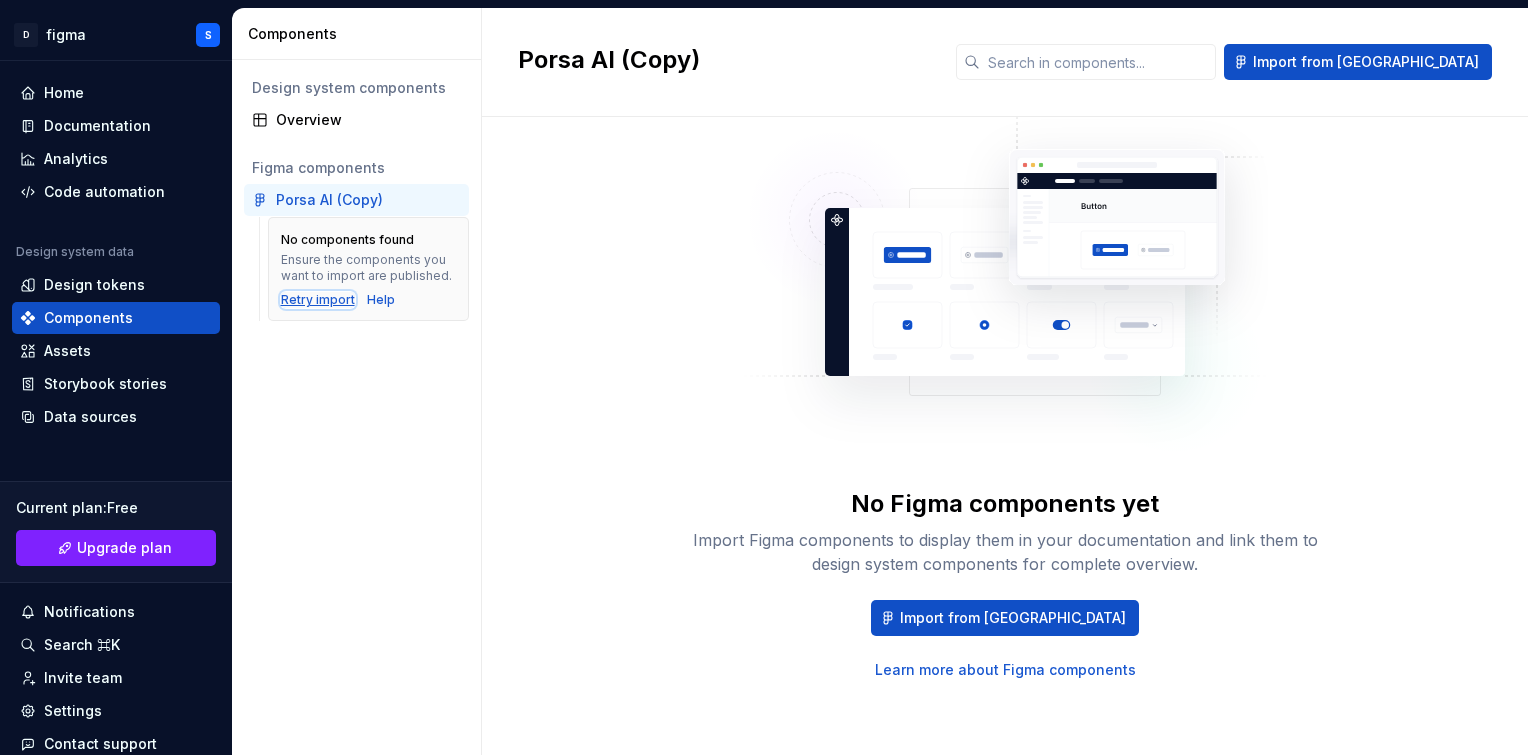 click on "Retry import" at bounding box center [318, 300] 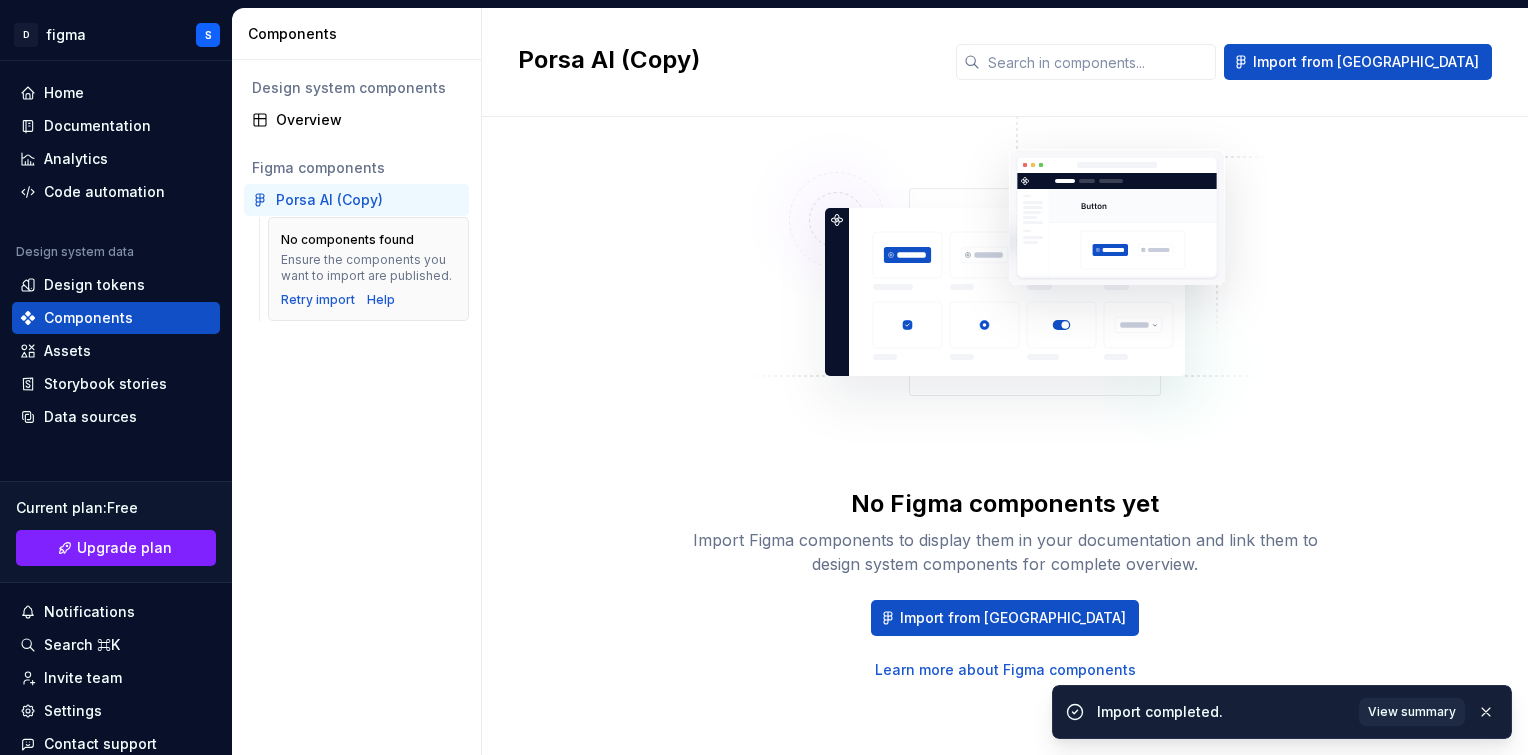 click on "Design system components Overview Figma components Porsa AI (Copy) No components found Ensure the components you want to import are published. Retry import Help" at bounding box center [356, 407] 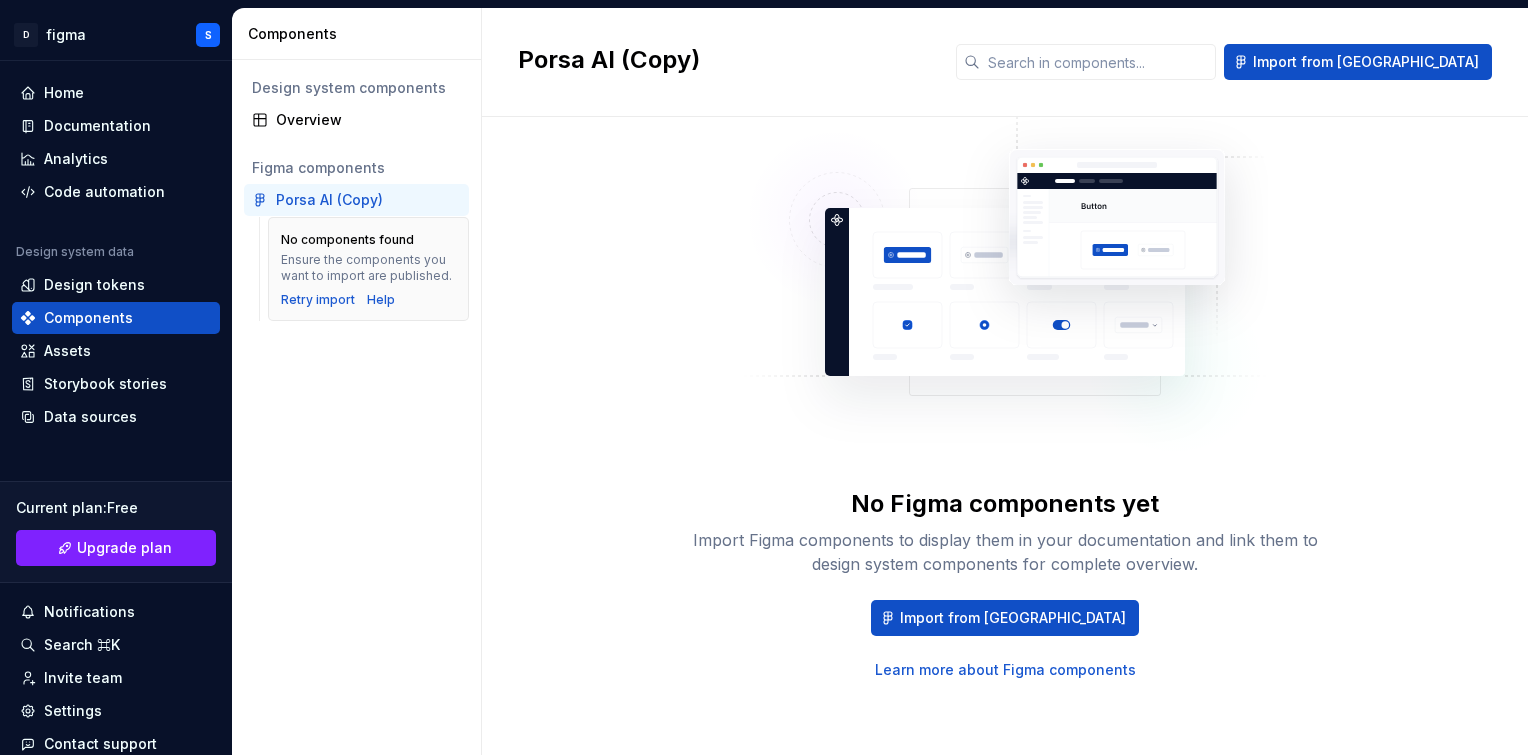 click on "Porsa AI (Copy)" at bounding box center [329, 200] 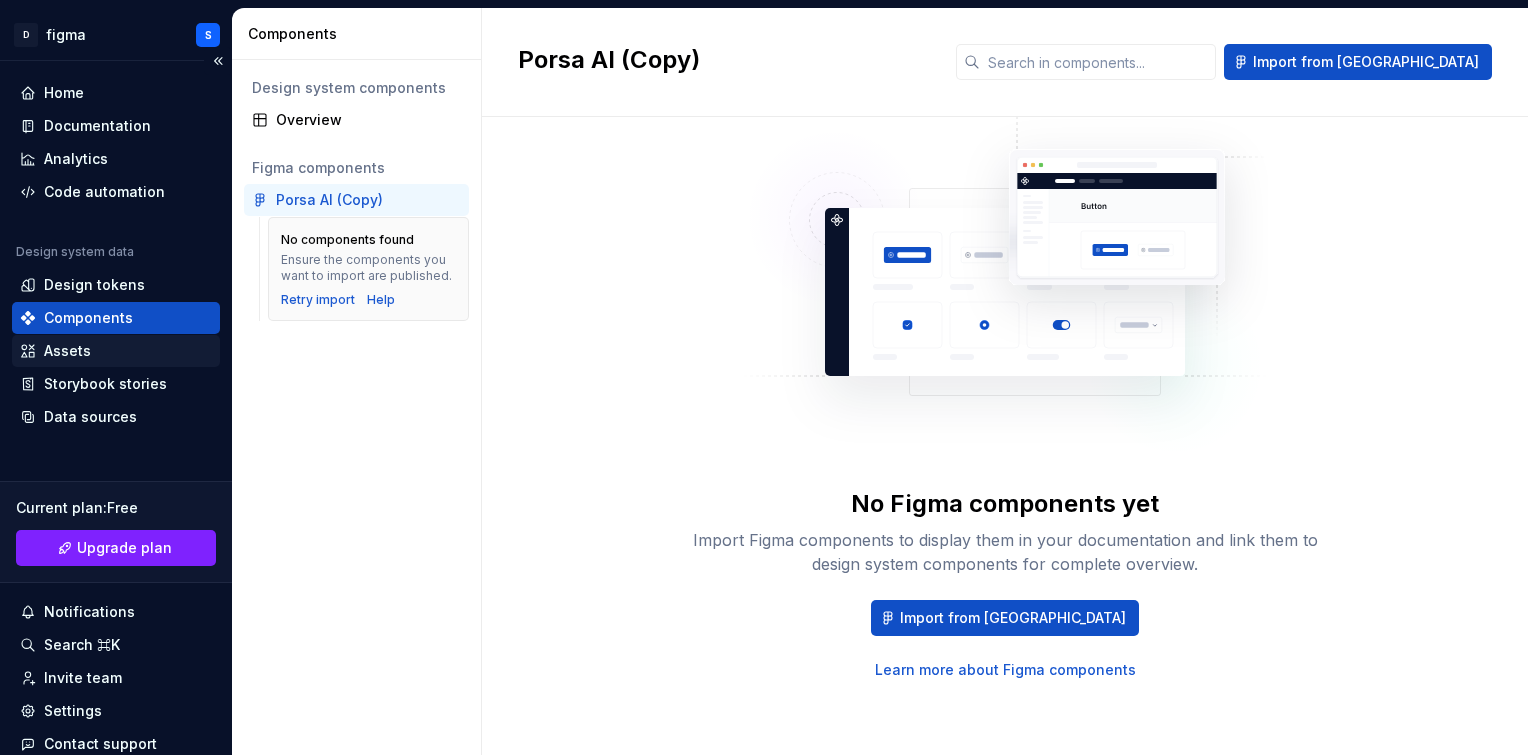 click on "Assets" at bounding box center [116, 351] 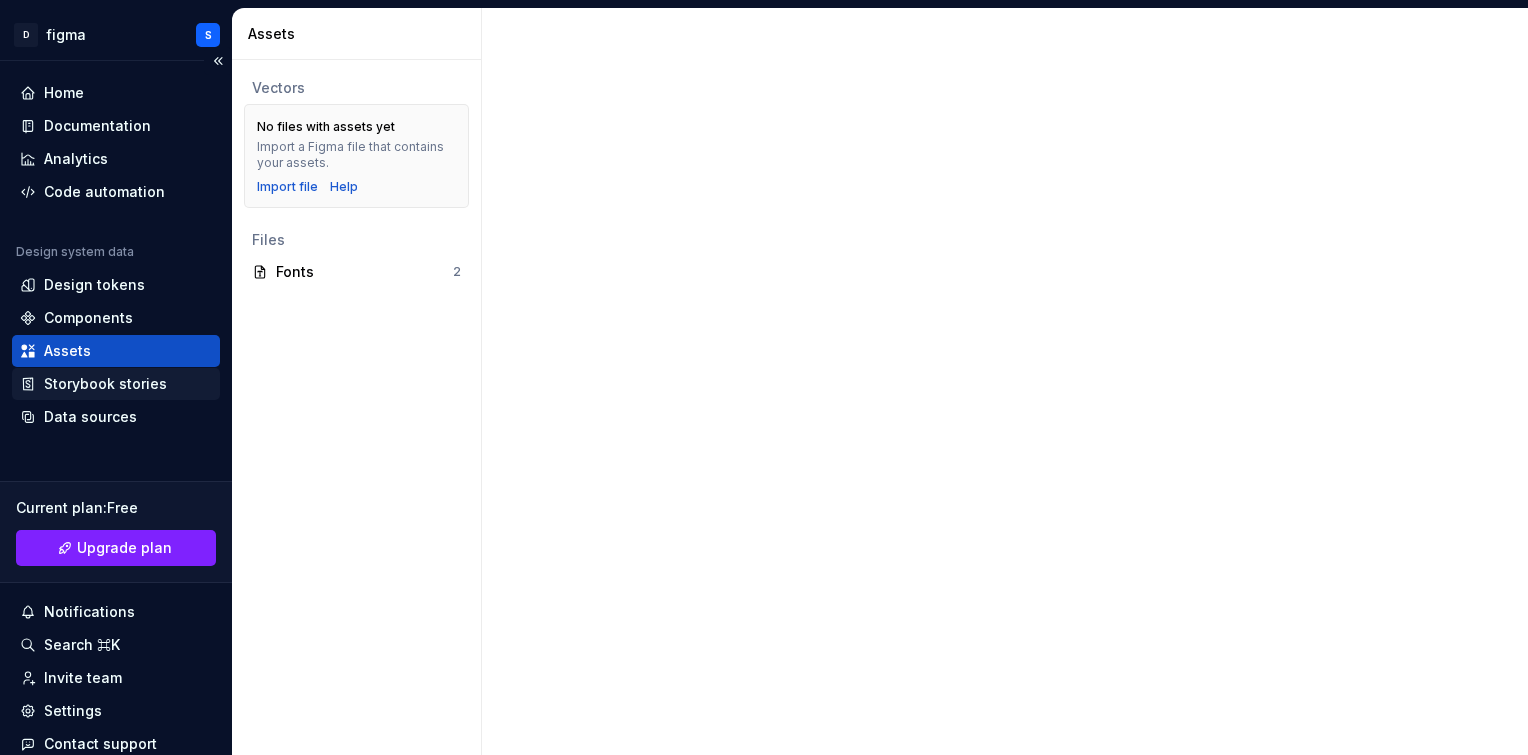 click on "Storybook stories" at bounding box center [105, 384] 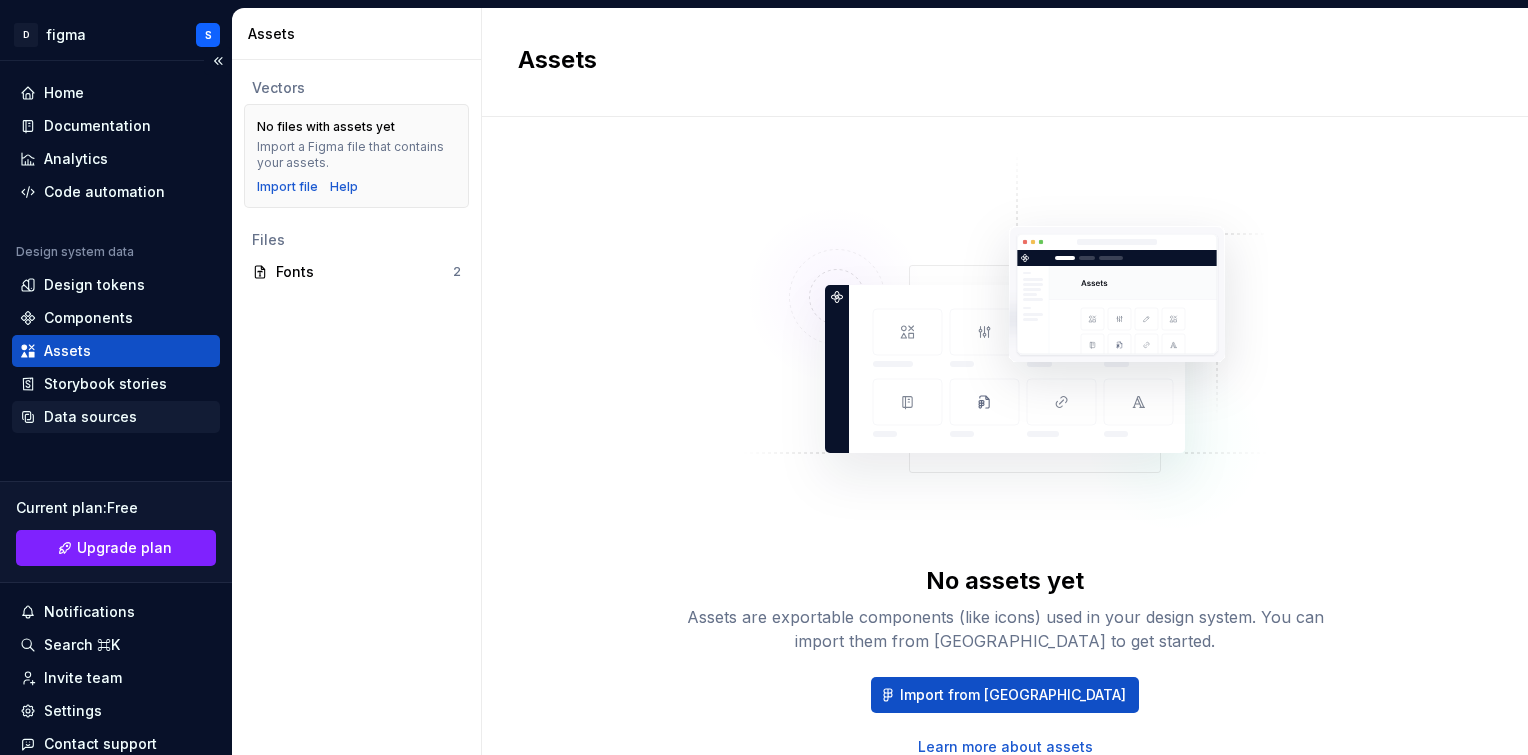 click on "Data sources" at bounding box center [90, 417] 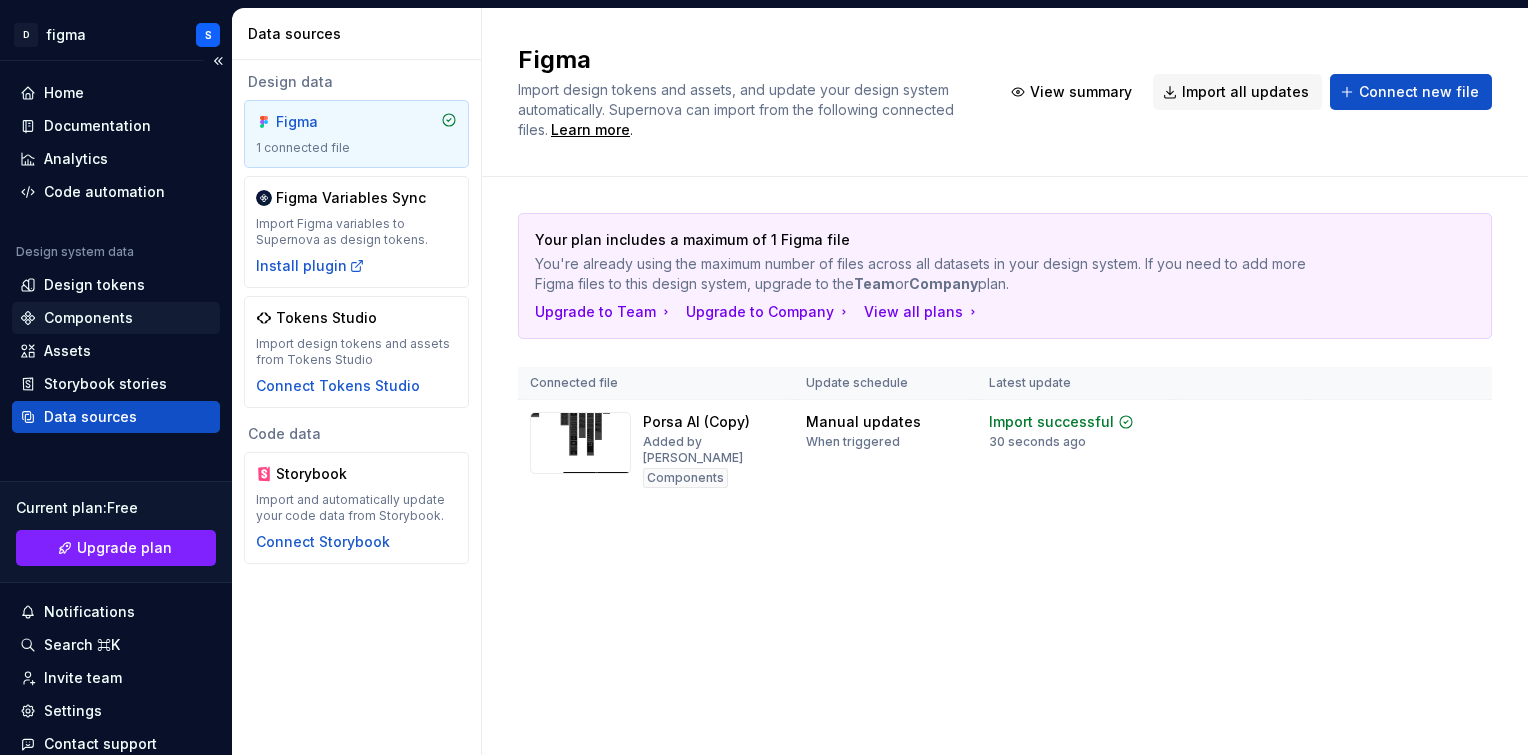 click on "Components" at bounding box center [116, 318] 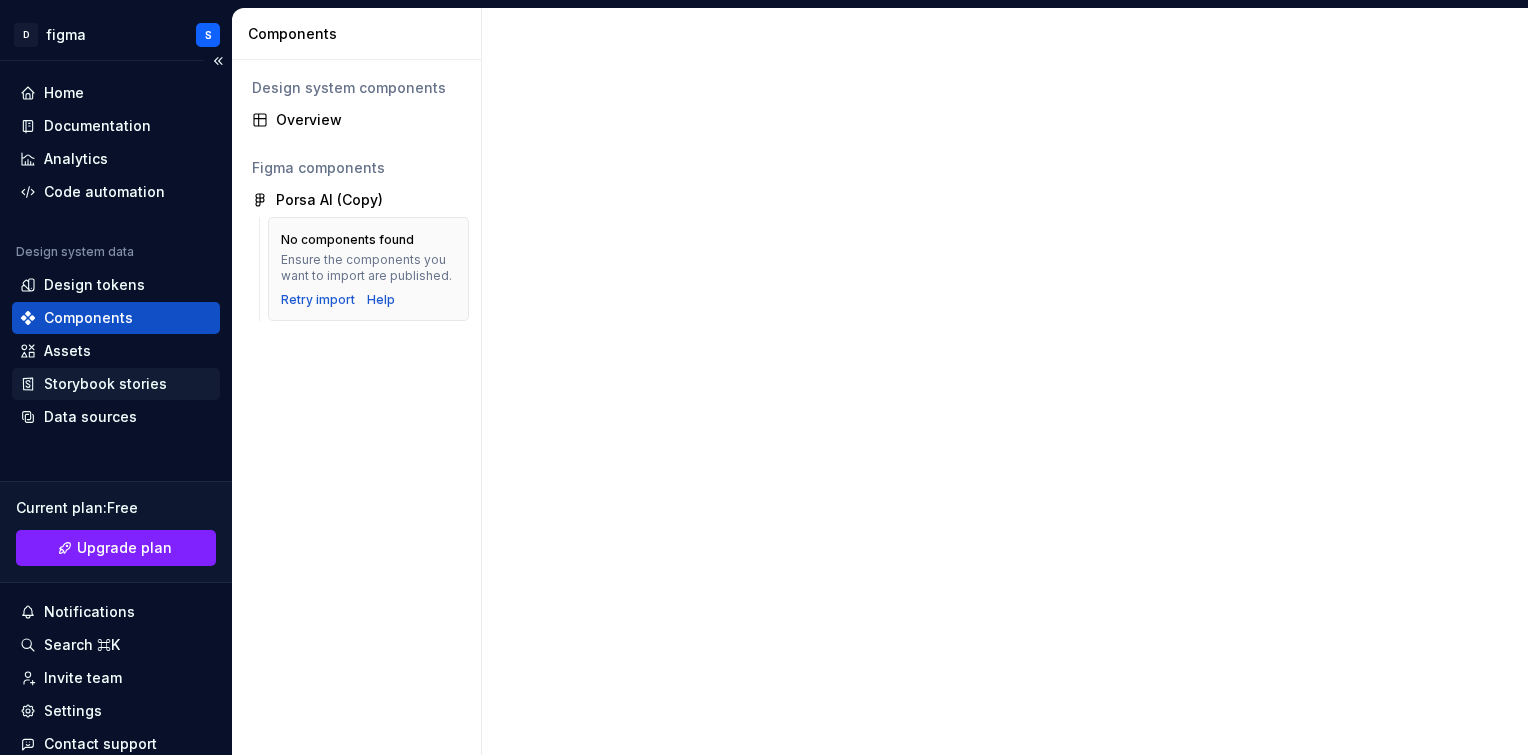 click on "Storybook stories" at bounding box center [105, 384] 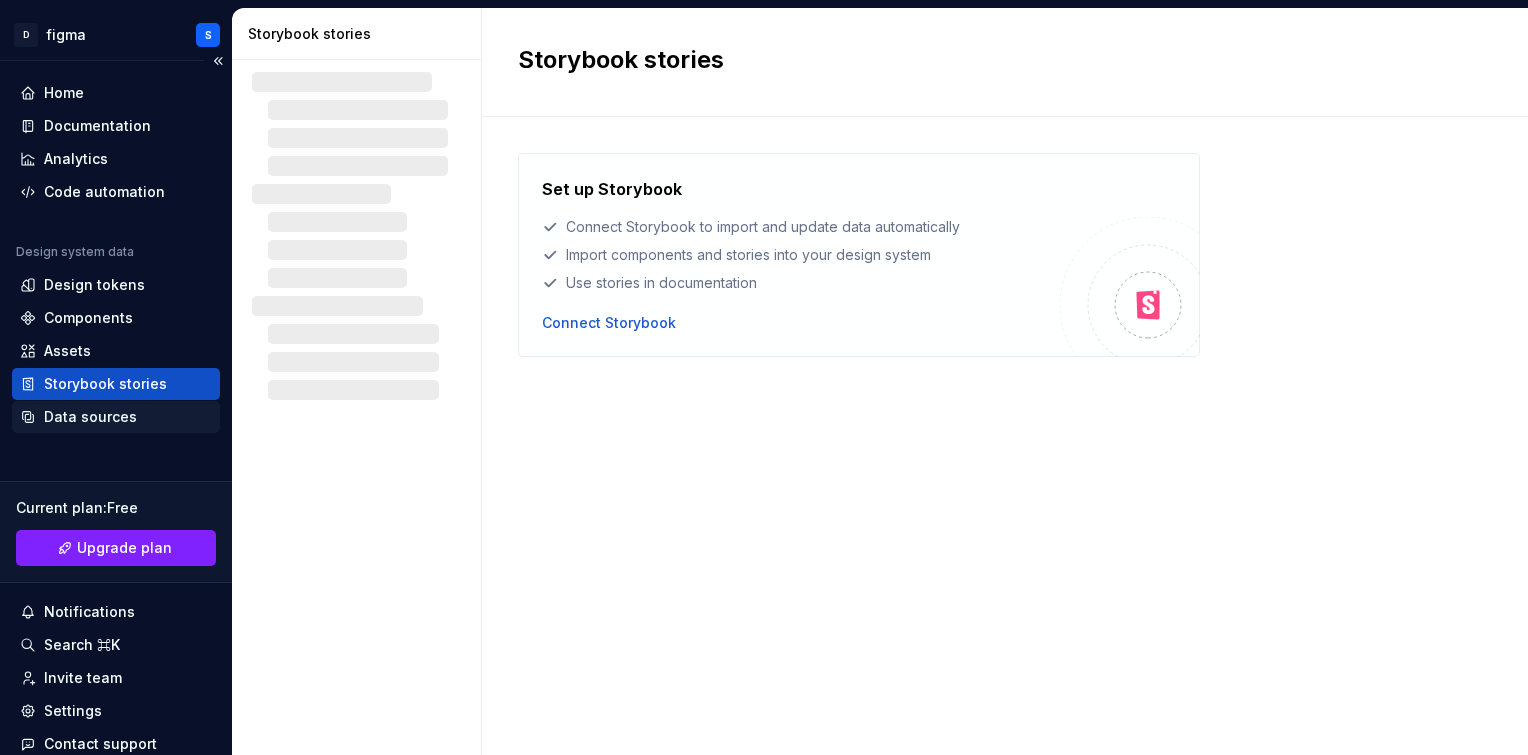 click on "Data sources" at bounding box center [90, 417] 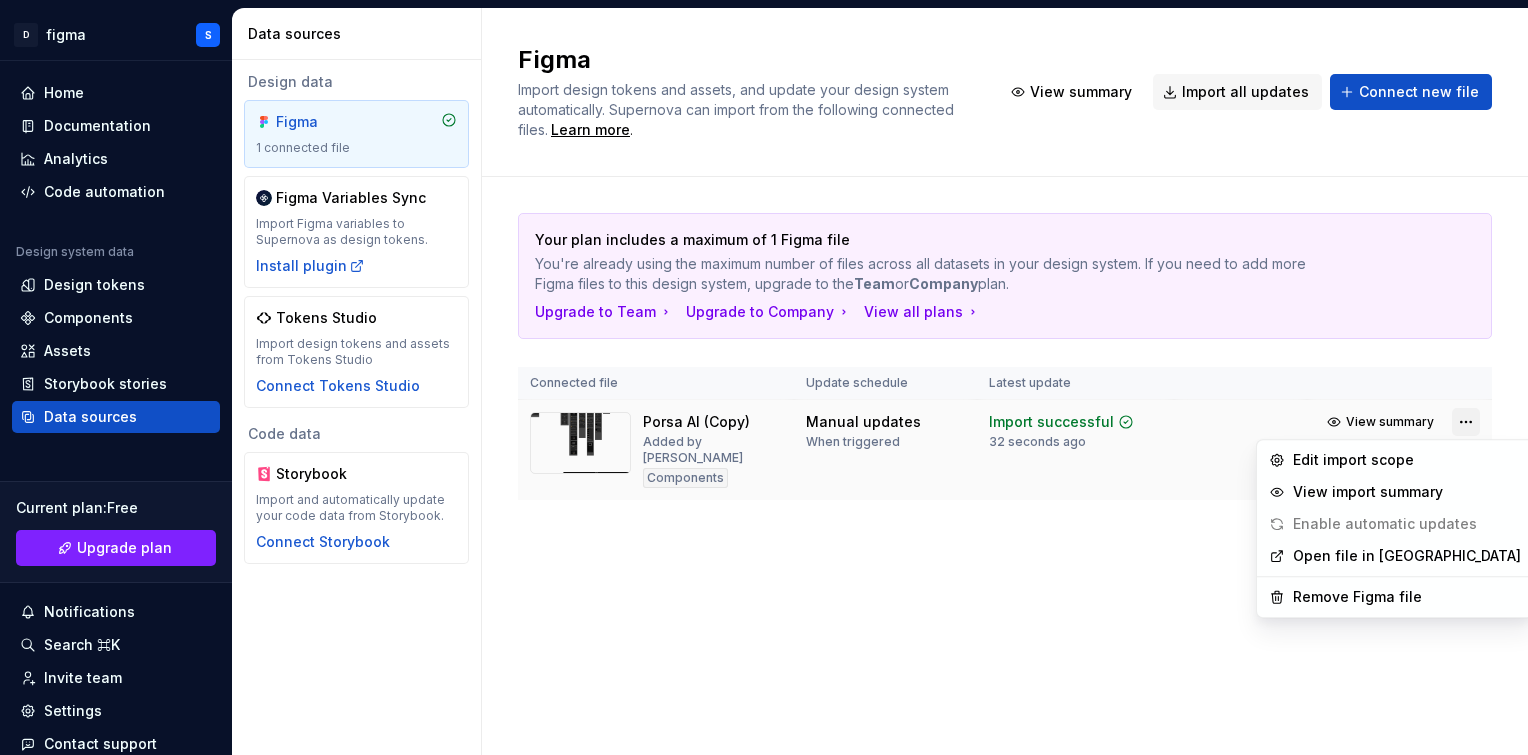 click on "D figma S Home Documentation Analytics Code automation Design system data Design tokens Components Assets Storybook stories Data sources Current plan :  Free Upgrade plan Notifications Search ⌘K Invite team Settings Contact support Help Data sources Design data Figma 1 connected file Figma Variables Sync Import Figma variables to Supernova as design tokens. Install plugin Tokens Studio Import design tokens and assets from Tokens Studio Connect Tokens Studio Code data Storybook Import and automatically update your code data from Storybook. Connect Storybook Figma Import design tokens and assets, and update your design system automatically. Supernova can import from the following connected files.   Learn more . View summary Import all updates Connect new file Your plan includes a maximum of 1 Figma file You're already using the maximum number of files across all datasets in your design system. If you need to add more Figma files to this design system, upgrade to the  Team  or  Company  plan. Upgrade to Team" at bounding box center [764, 377] 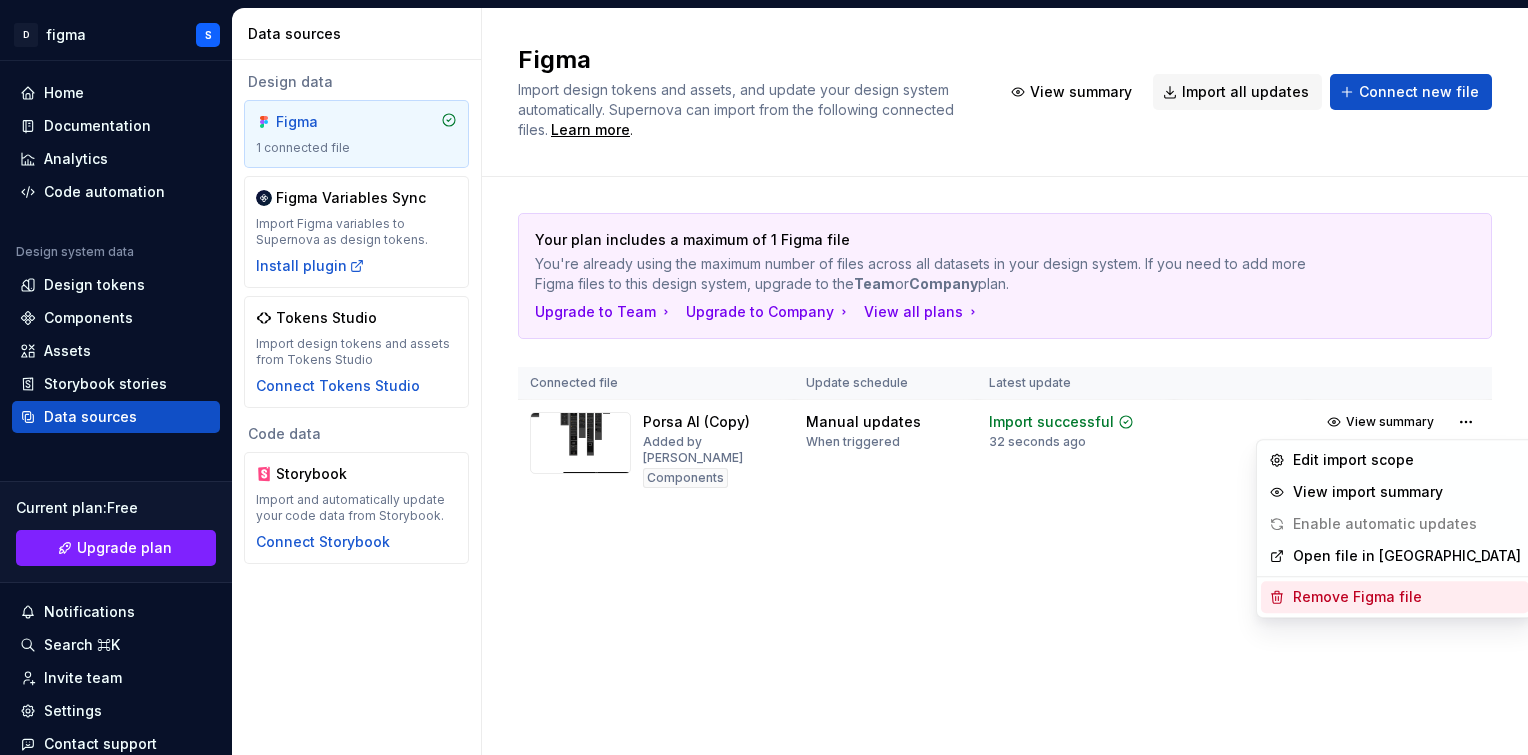 click on "Remove Figma file" at bounding box center [1407, 597] 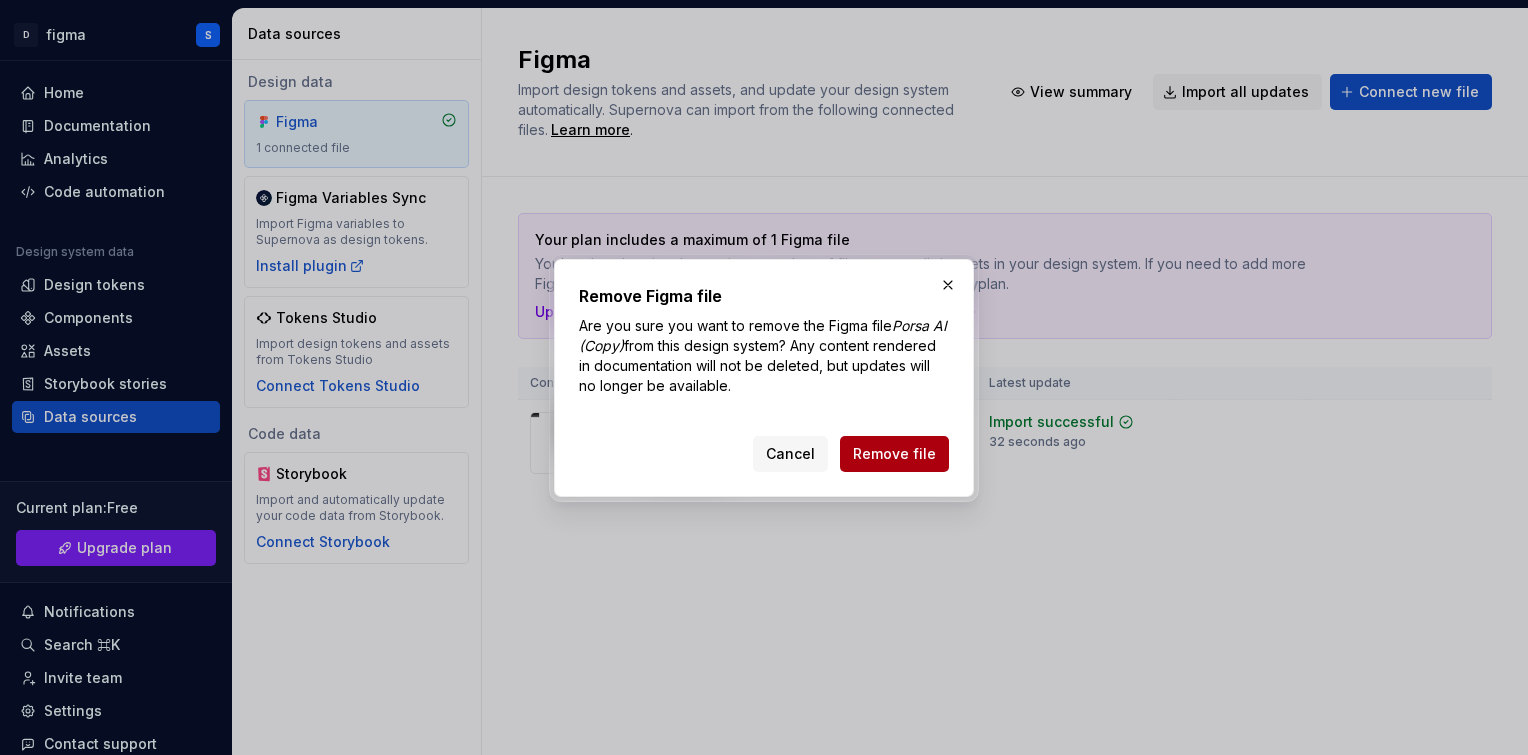 click on "Remove file" at bounding box center (894, 454) 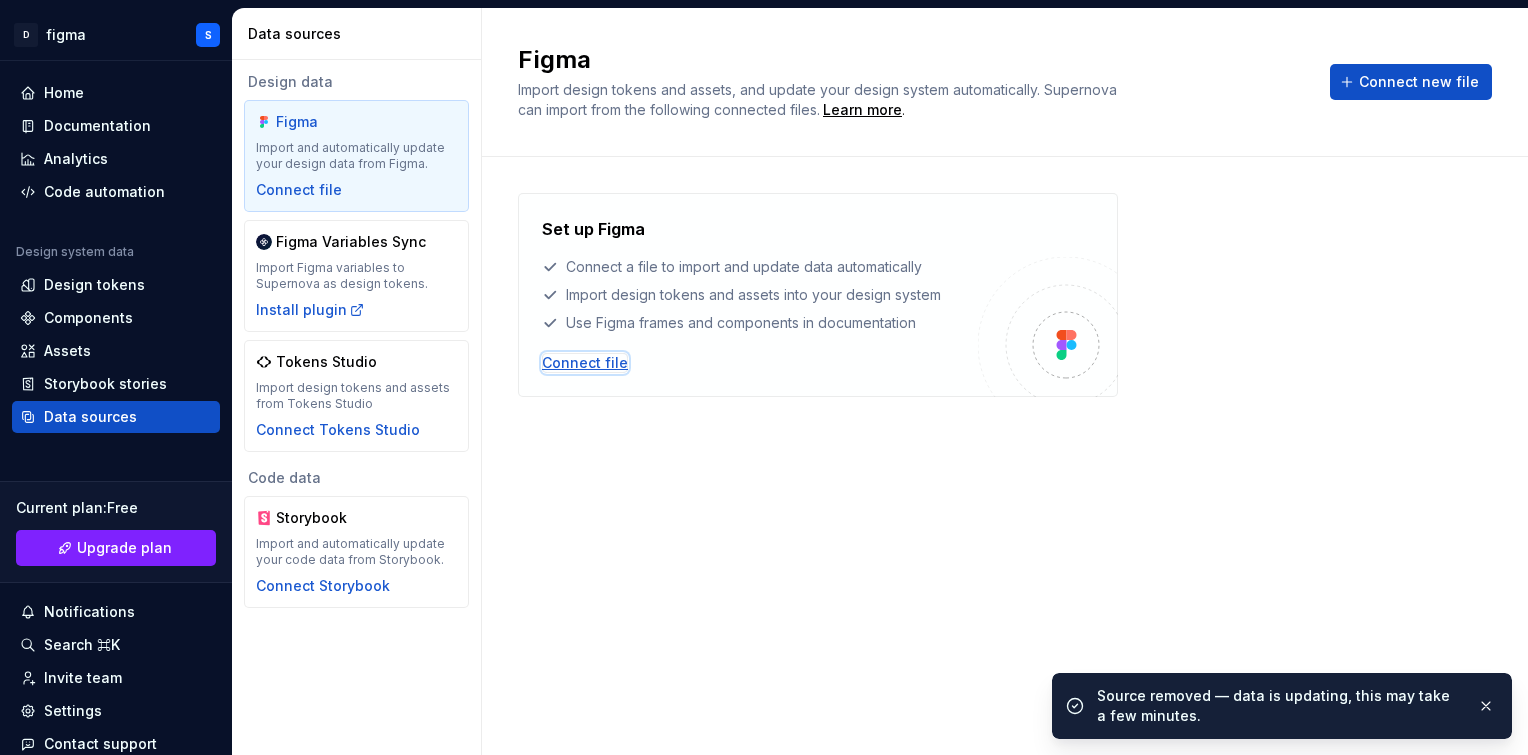 click on "Connect file" at bounding box center [585, 363] 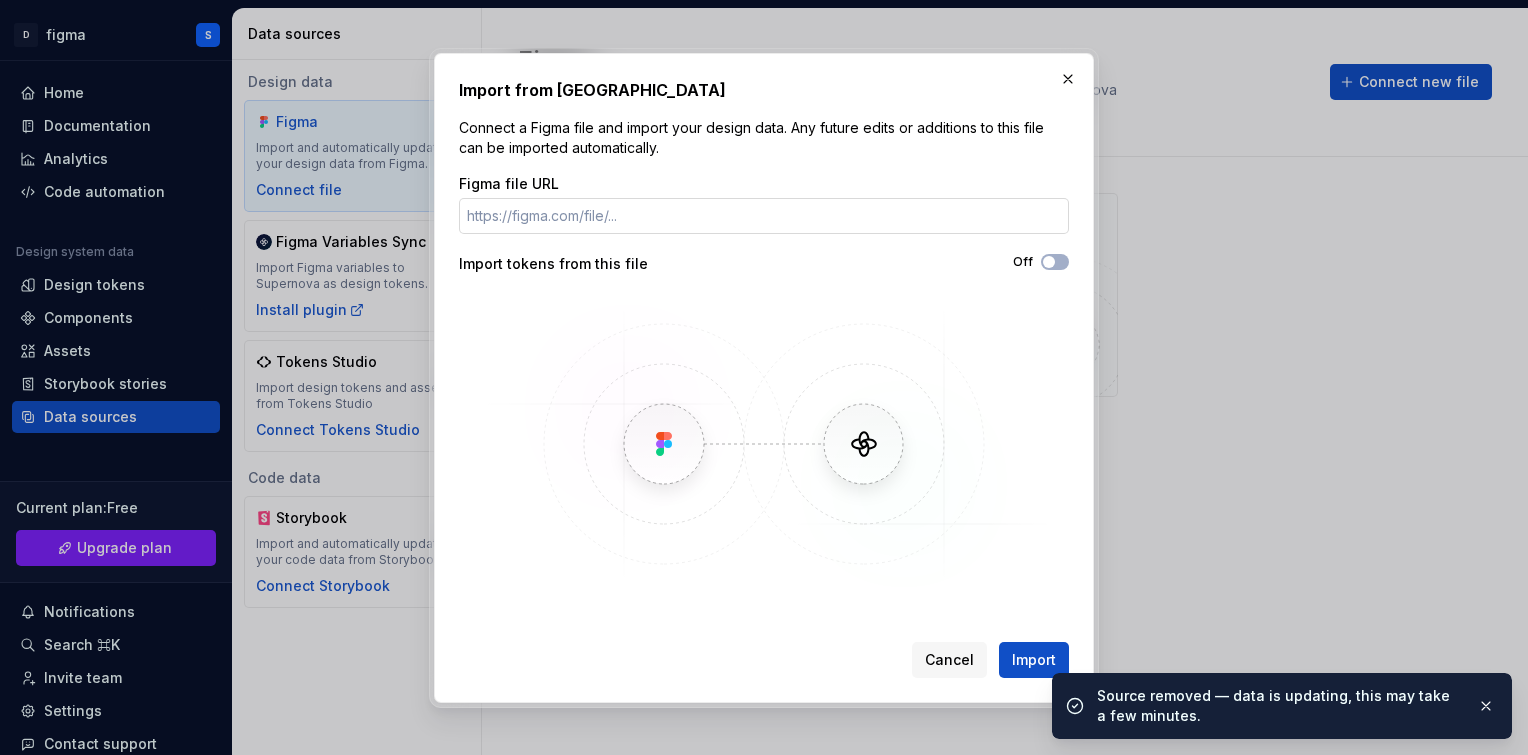 click on "Figma file URL" at bounding box center [764, 216] 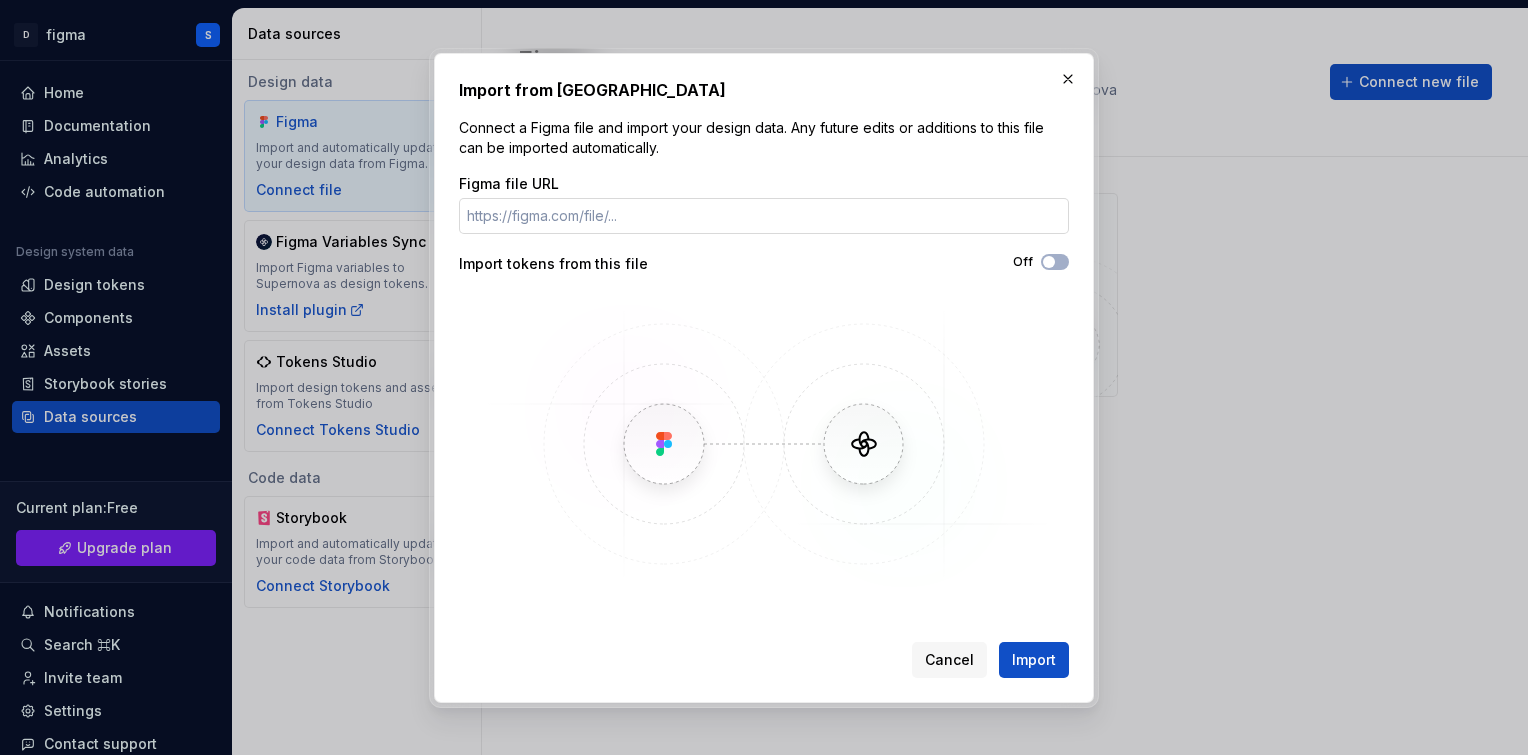 click on "Figma file URL" at bounding box center [764, 216] 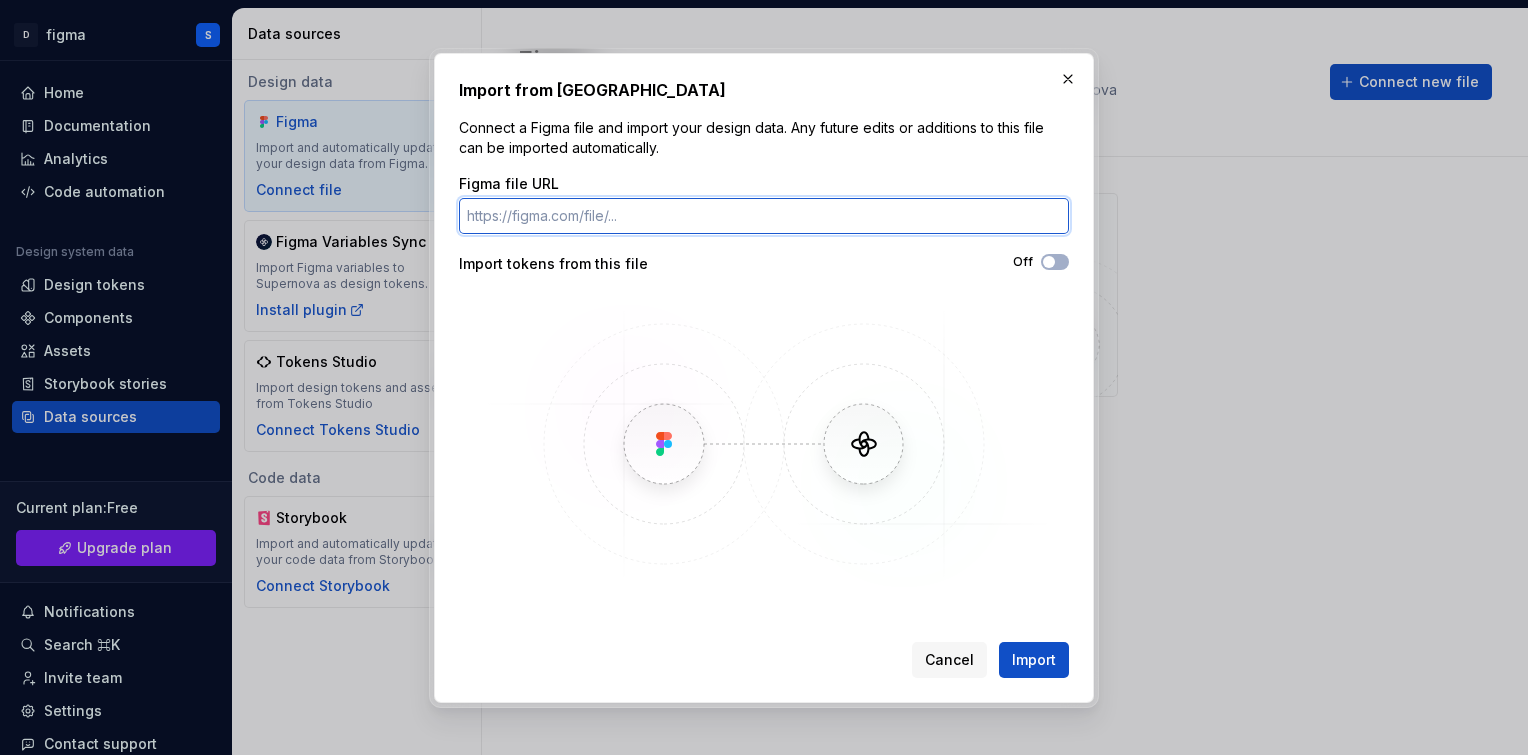 paste on "[URL][DOMAIN_NAME]" 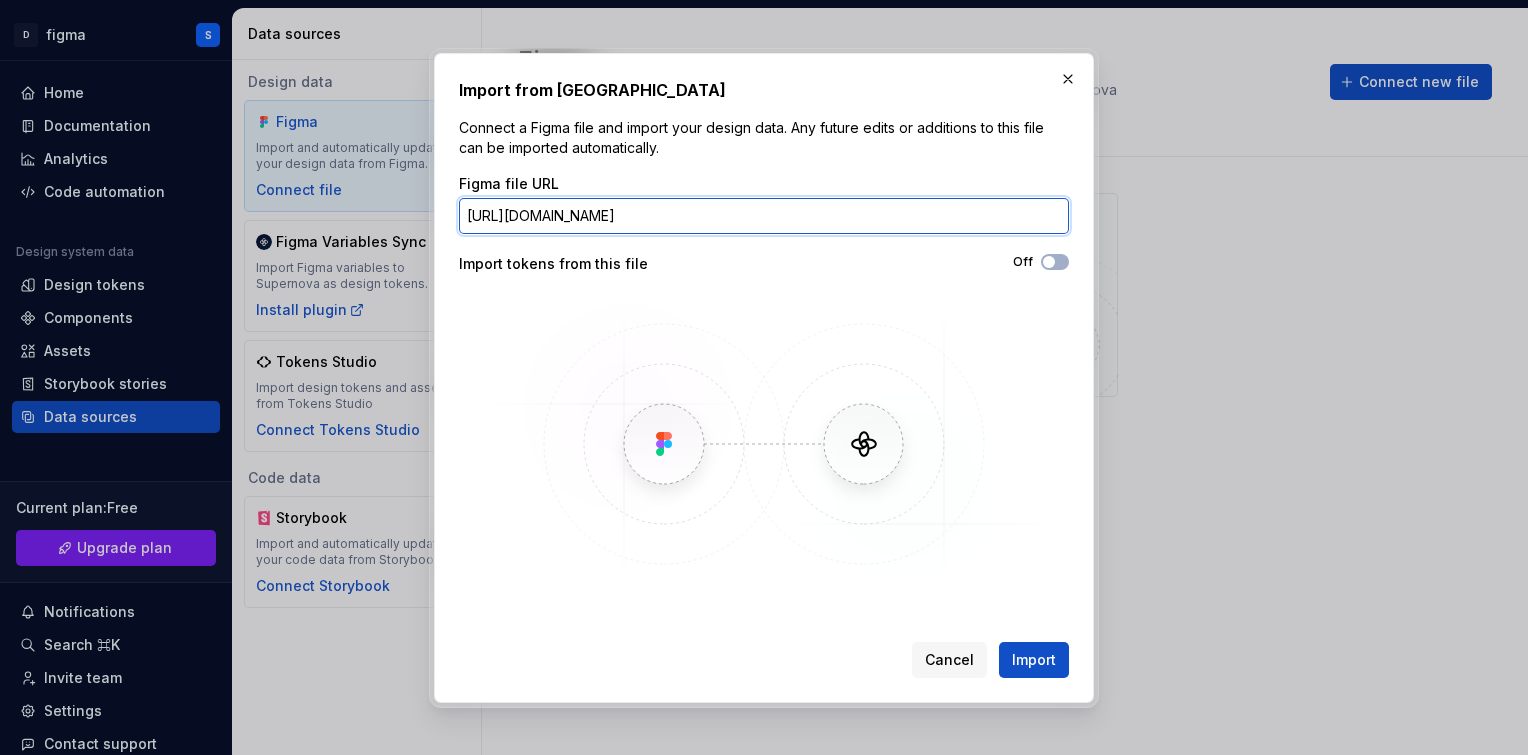 scroll, scrollTop: 0, scrollLeft: 201, axis: horizontal 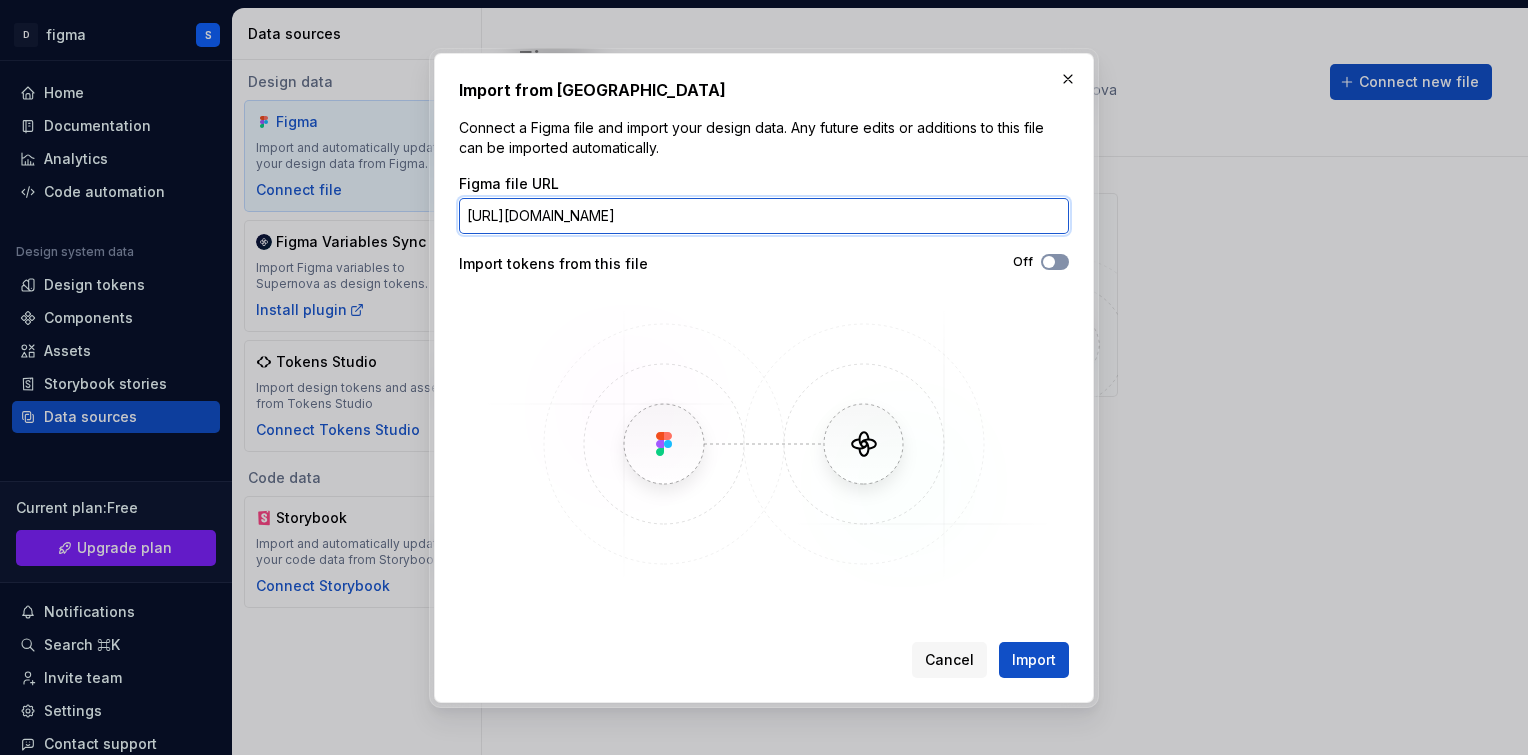 type on "[URL][DOMAIN_NAME]" 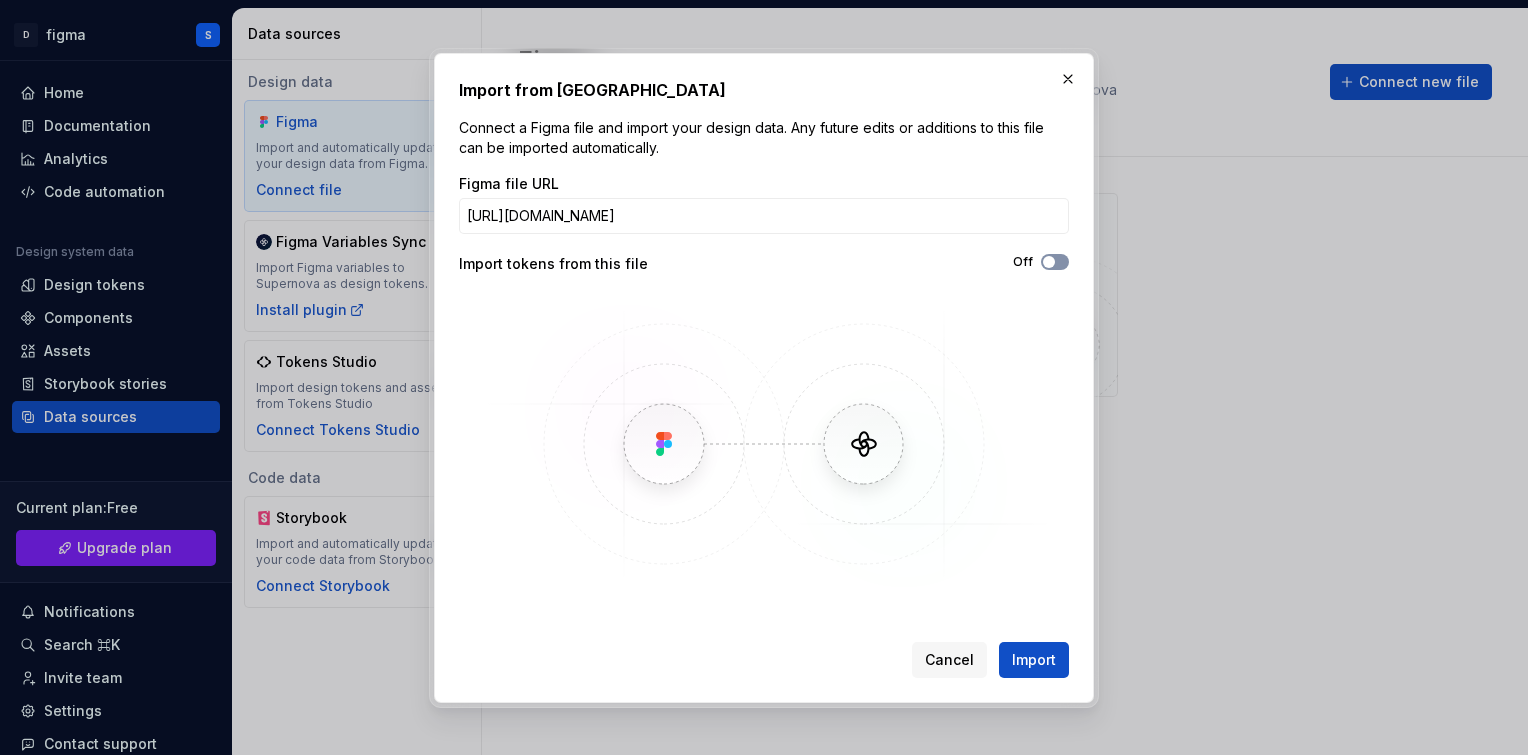 click 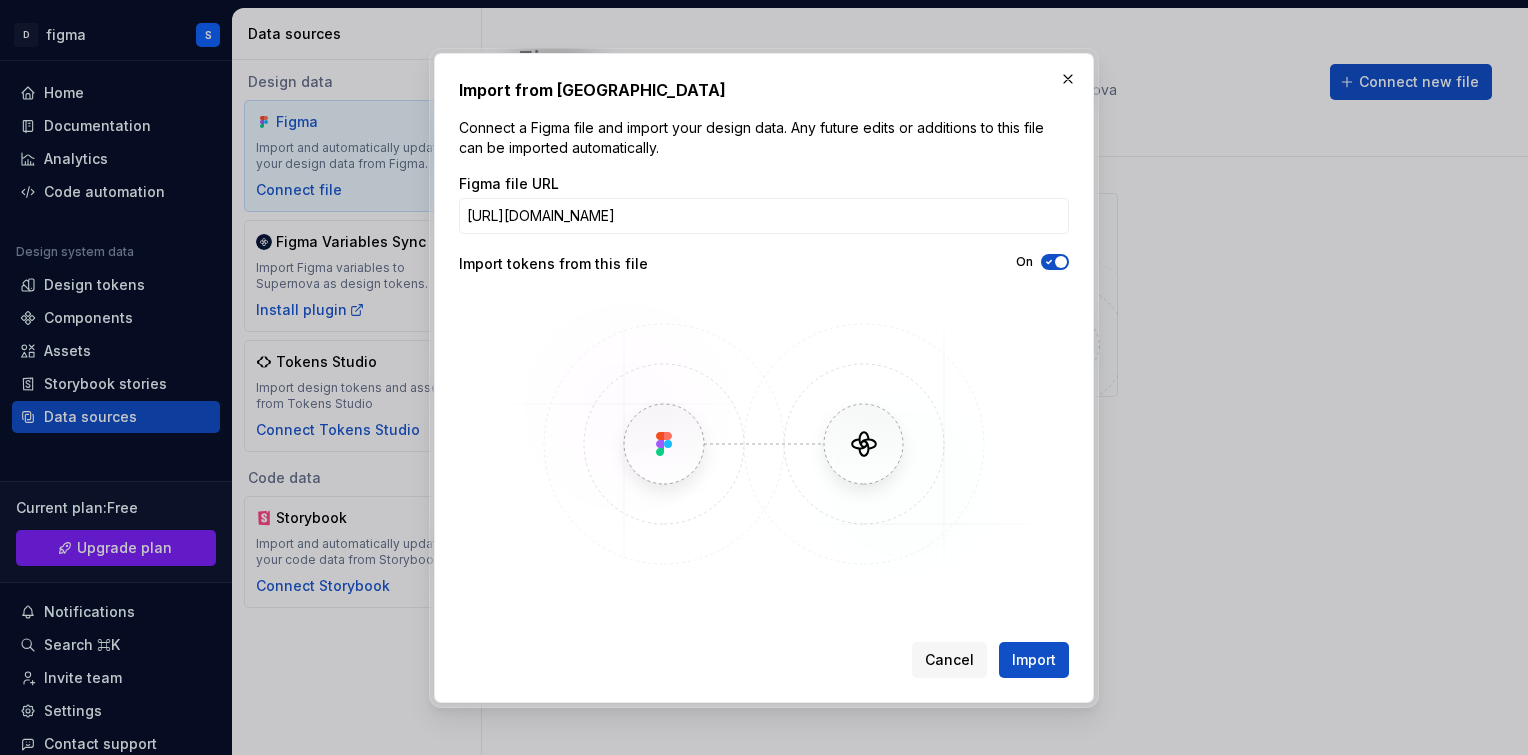 click 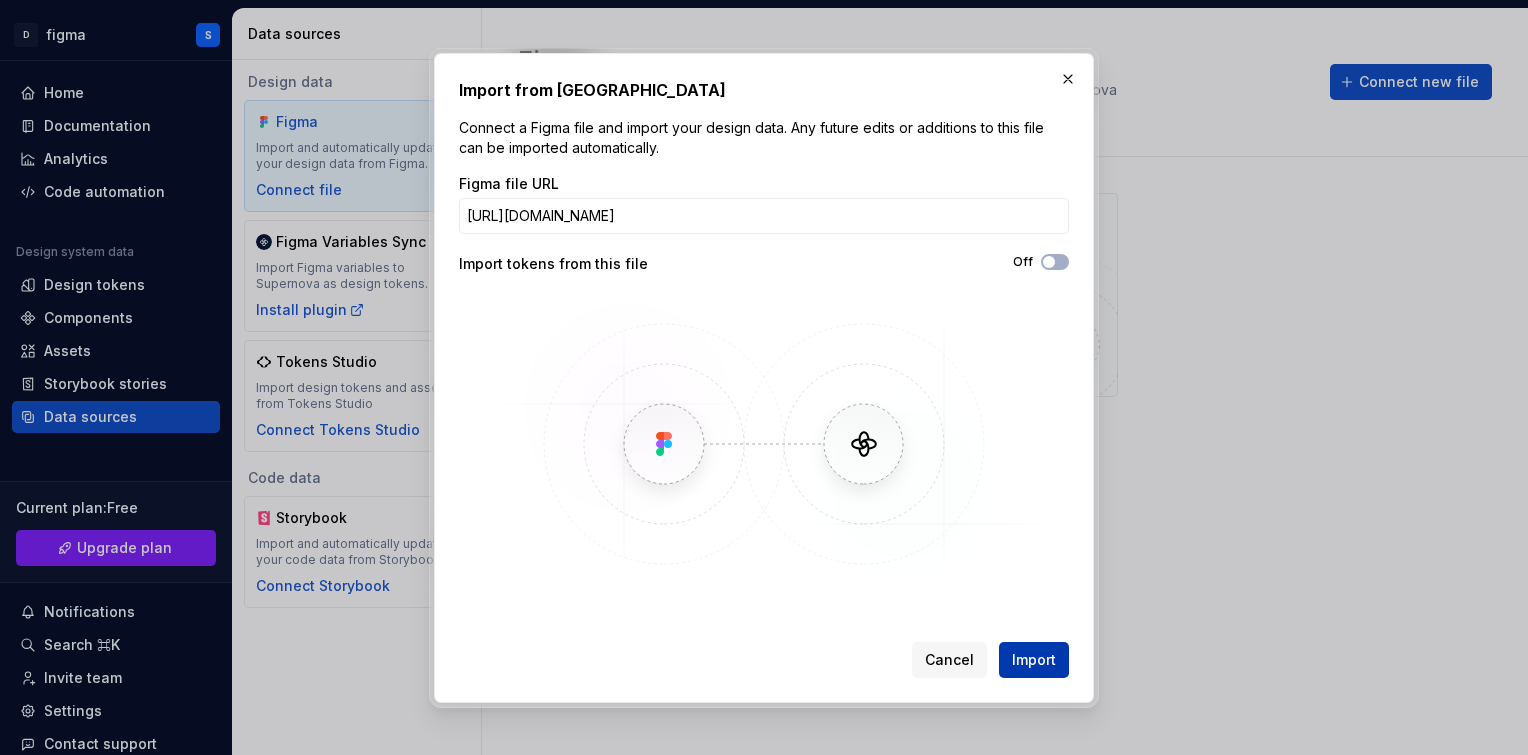 click on "Import" at bounding box center (1034, 660) 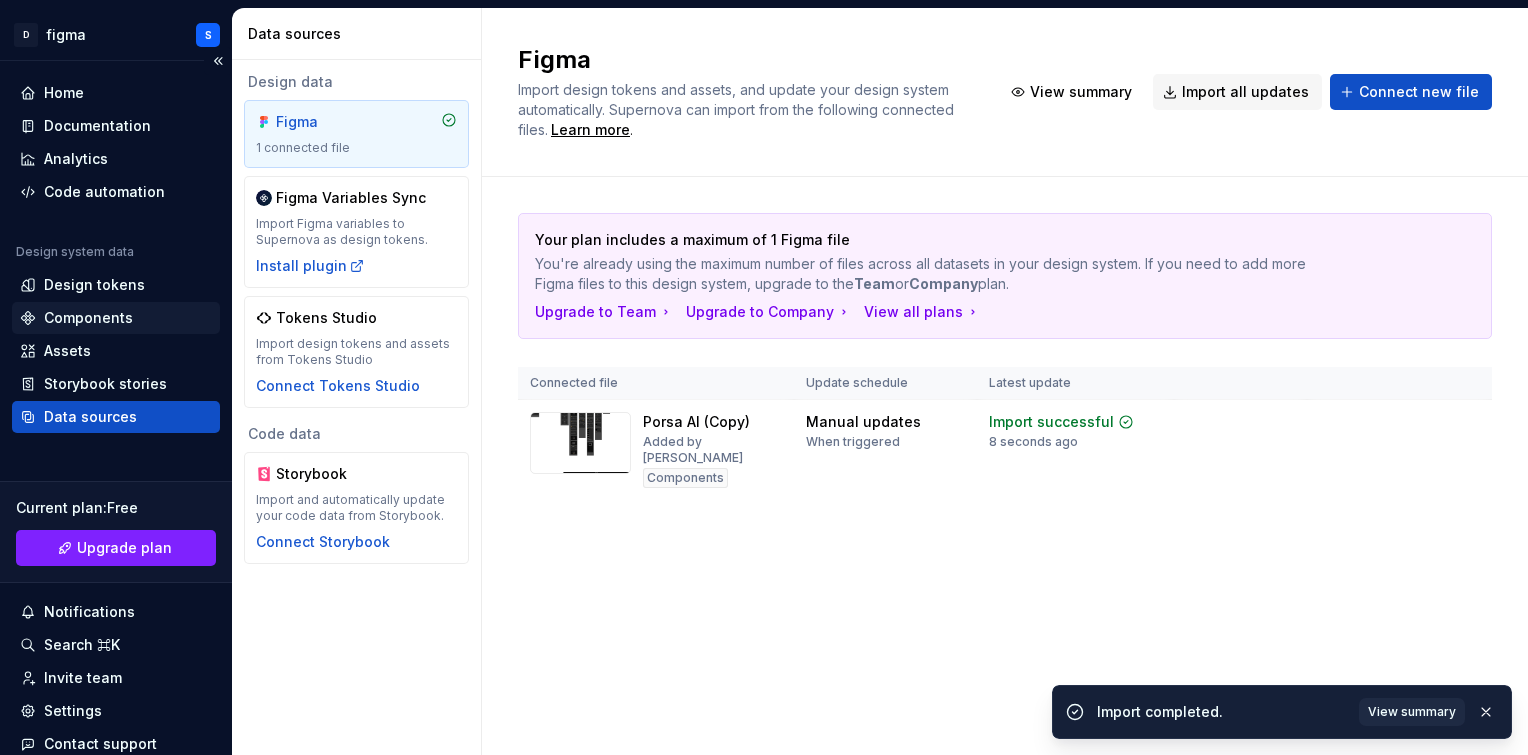 click on "Components" at bounding box center (88, 318) 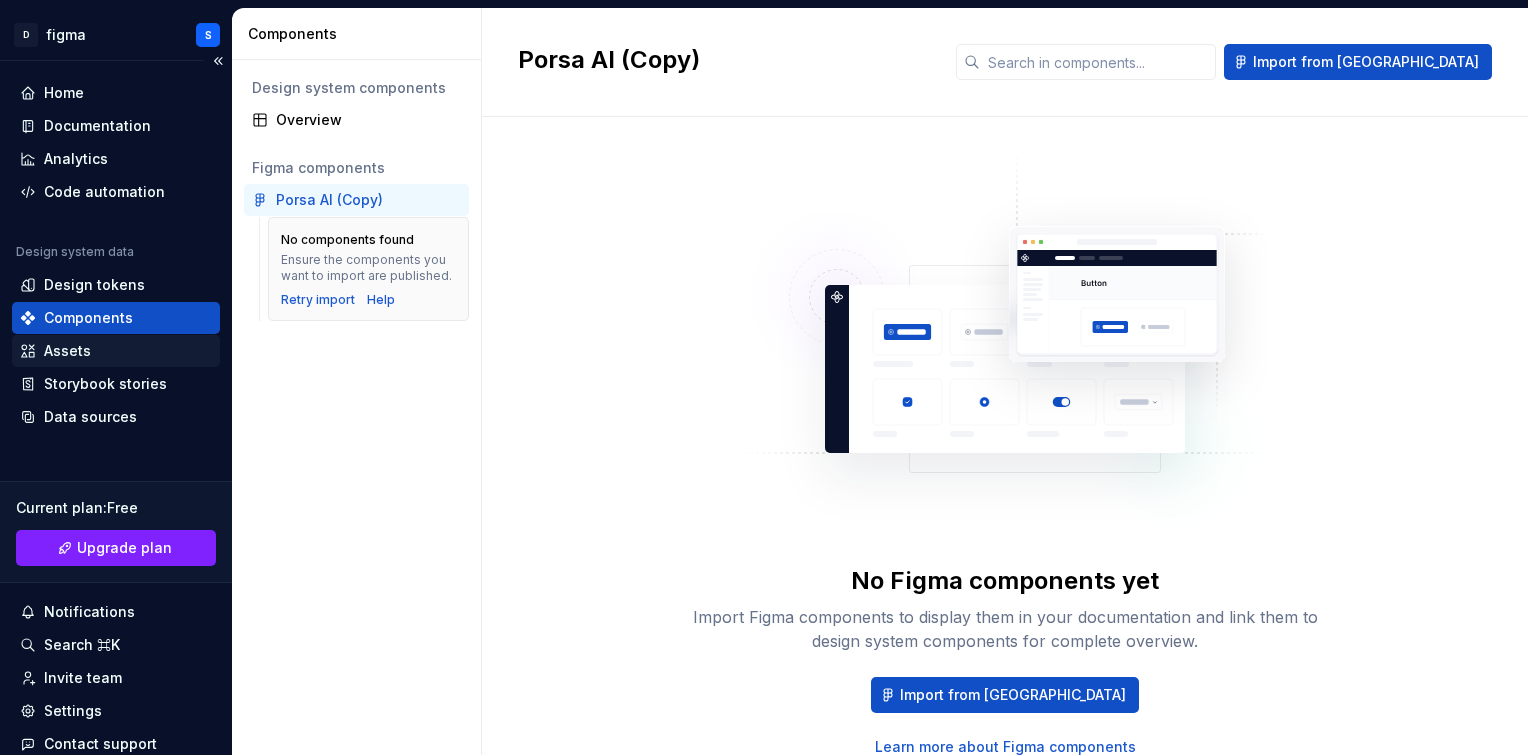 click on "Assets" at bounding box center (116, 351) 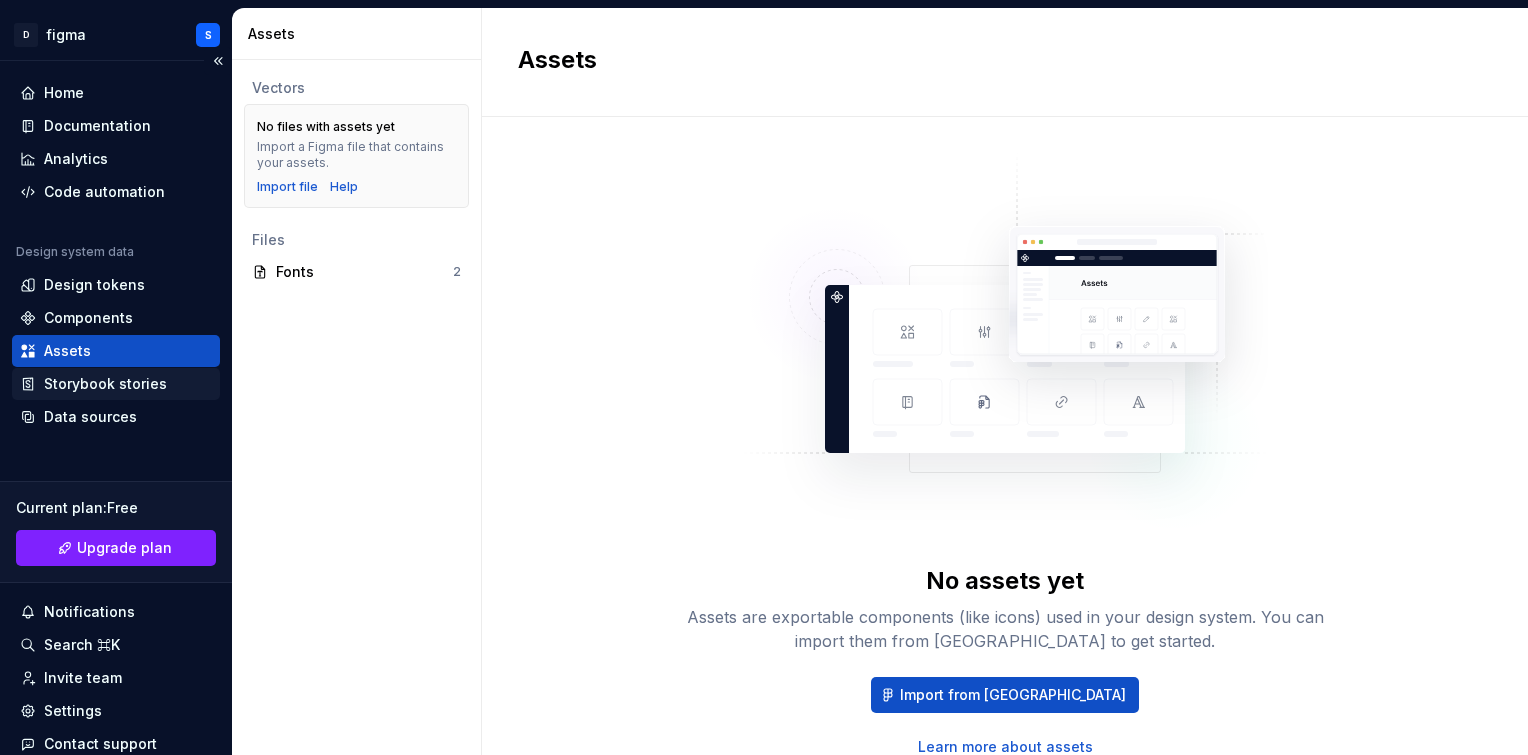 click on "Storybook stories" at bounding box center [105, 384] 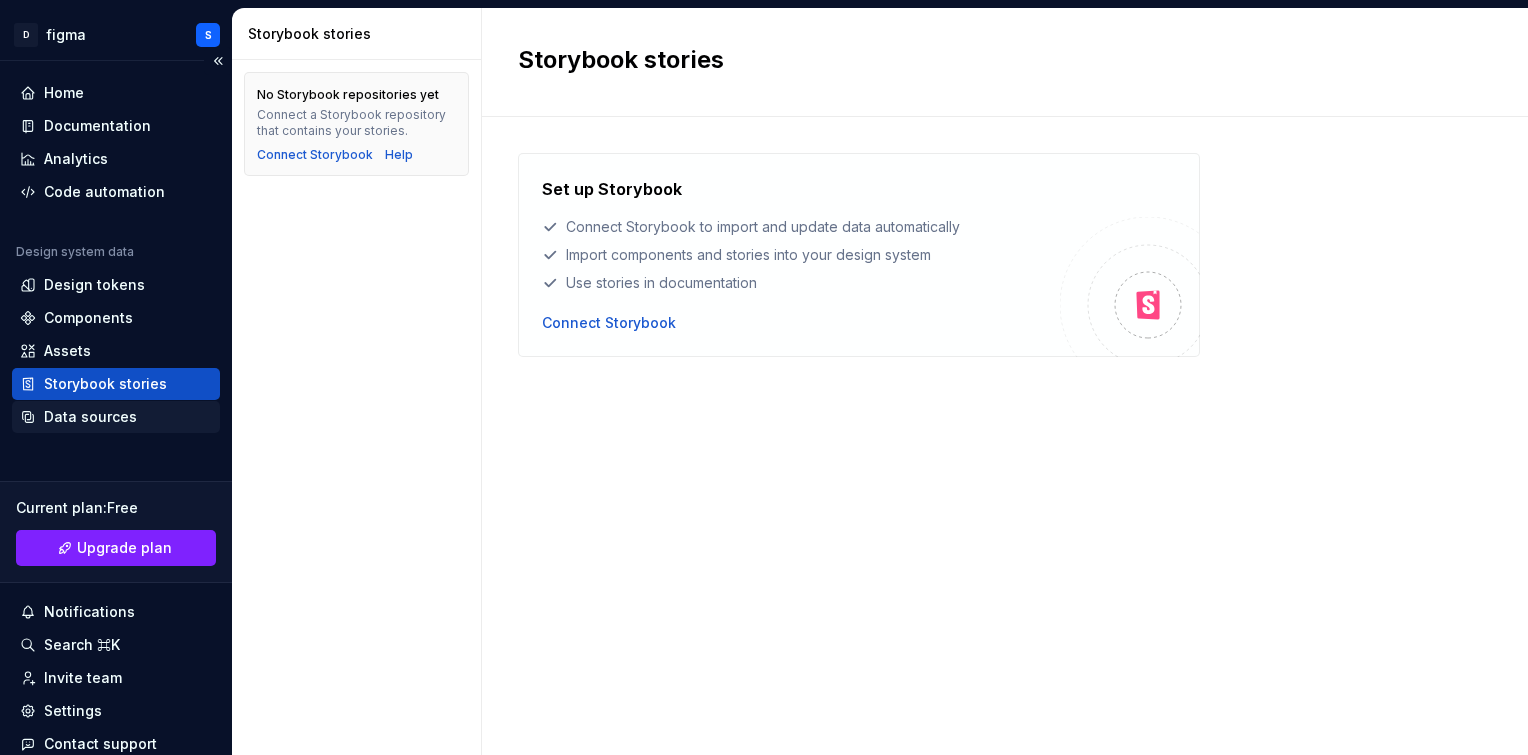 click on "Data sources" at bounding box center [90, 417] 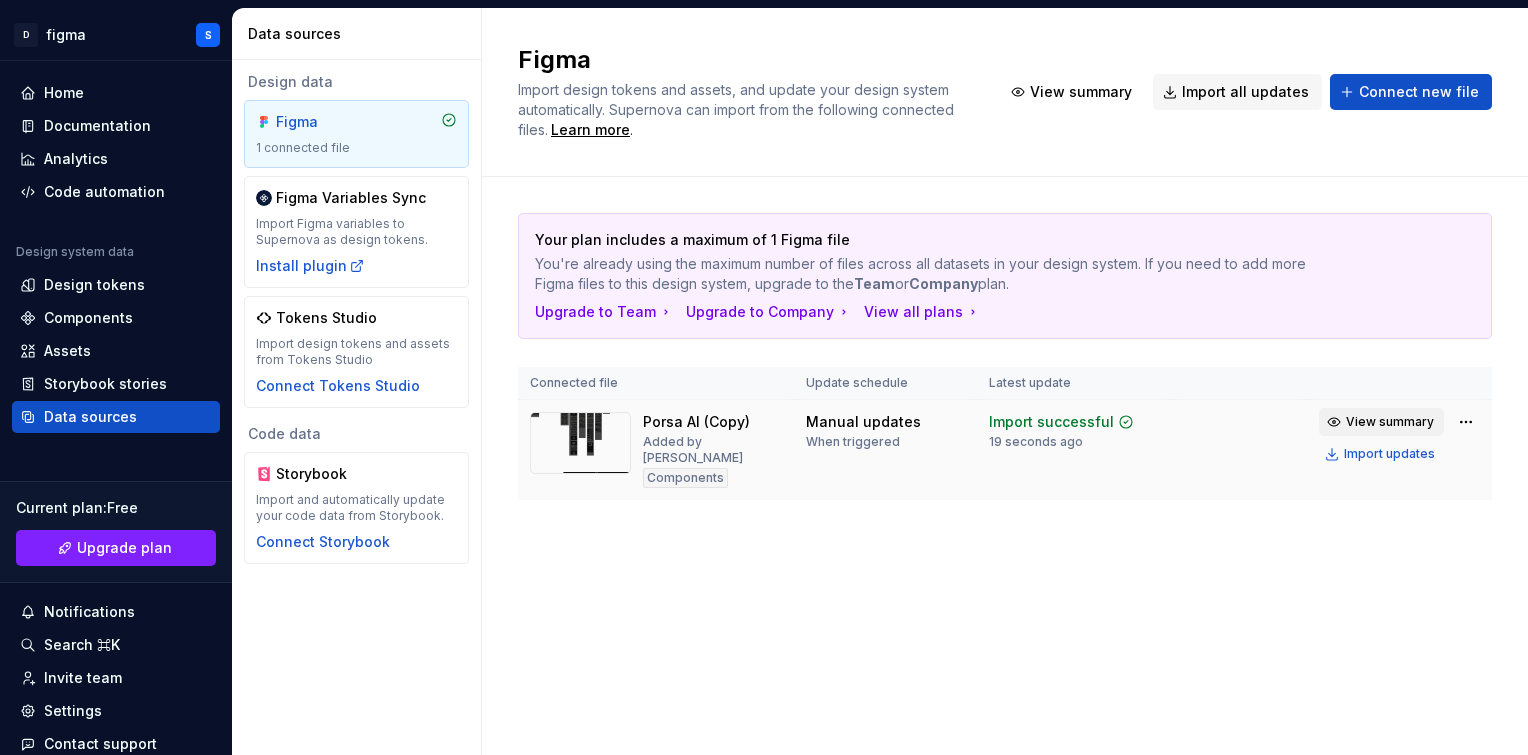 click on "View summary" at bounding box center [1381, 422] 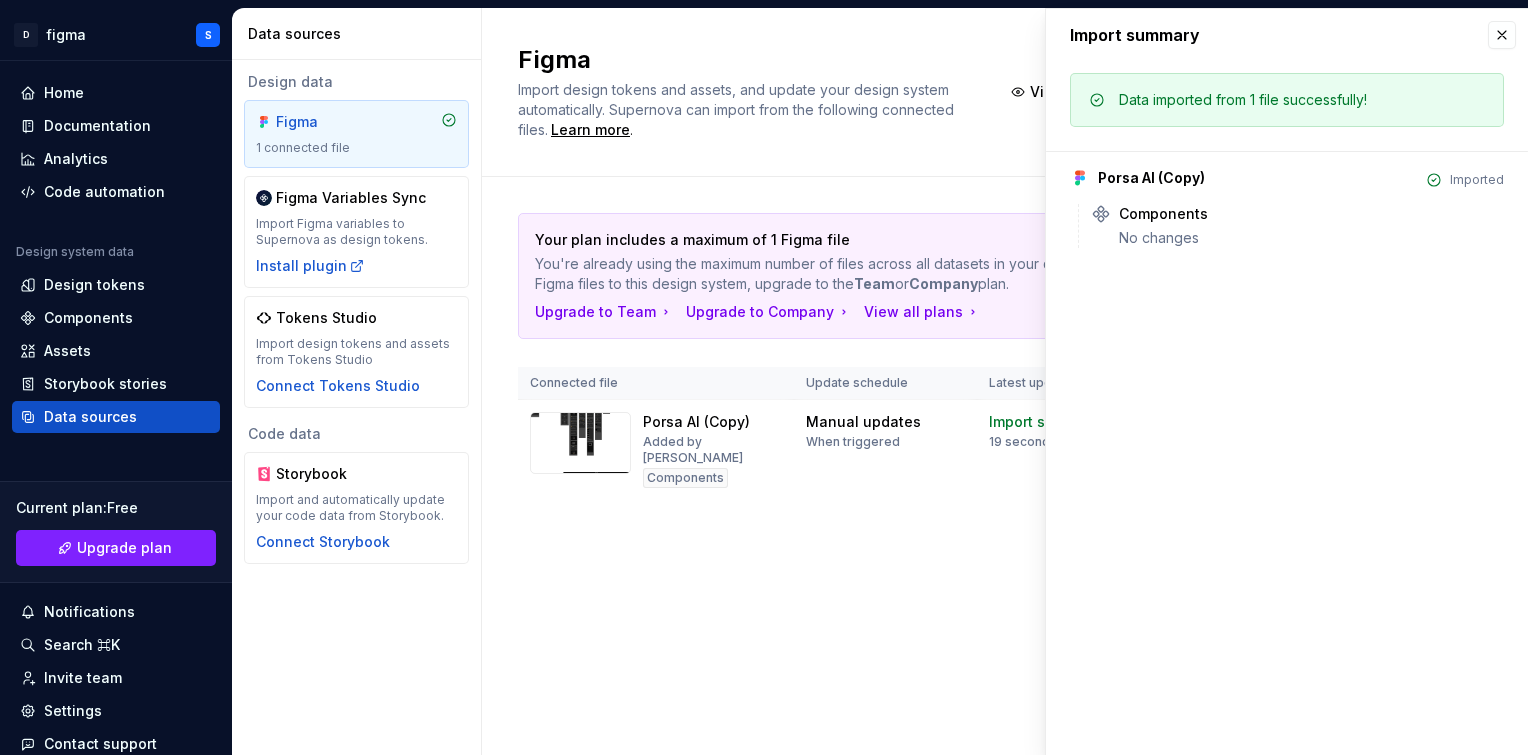 click on "Your plan includes a maximum of 1 Figma file You're already using the maximum number of files across all datasets in your design system. If you need to add more Figma files to this design system, upgrade to the  Team  or  Company  plan. Upgrade to Team Upgrade to Company View all plans Connected file Update schedule Latest update Porsa AI (Copy) Added by sina Components  Manual updates When triggered Import successful 19 seconds ago View summary Import updates" at bounding box center (1005, 376) 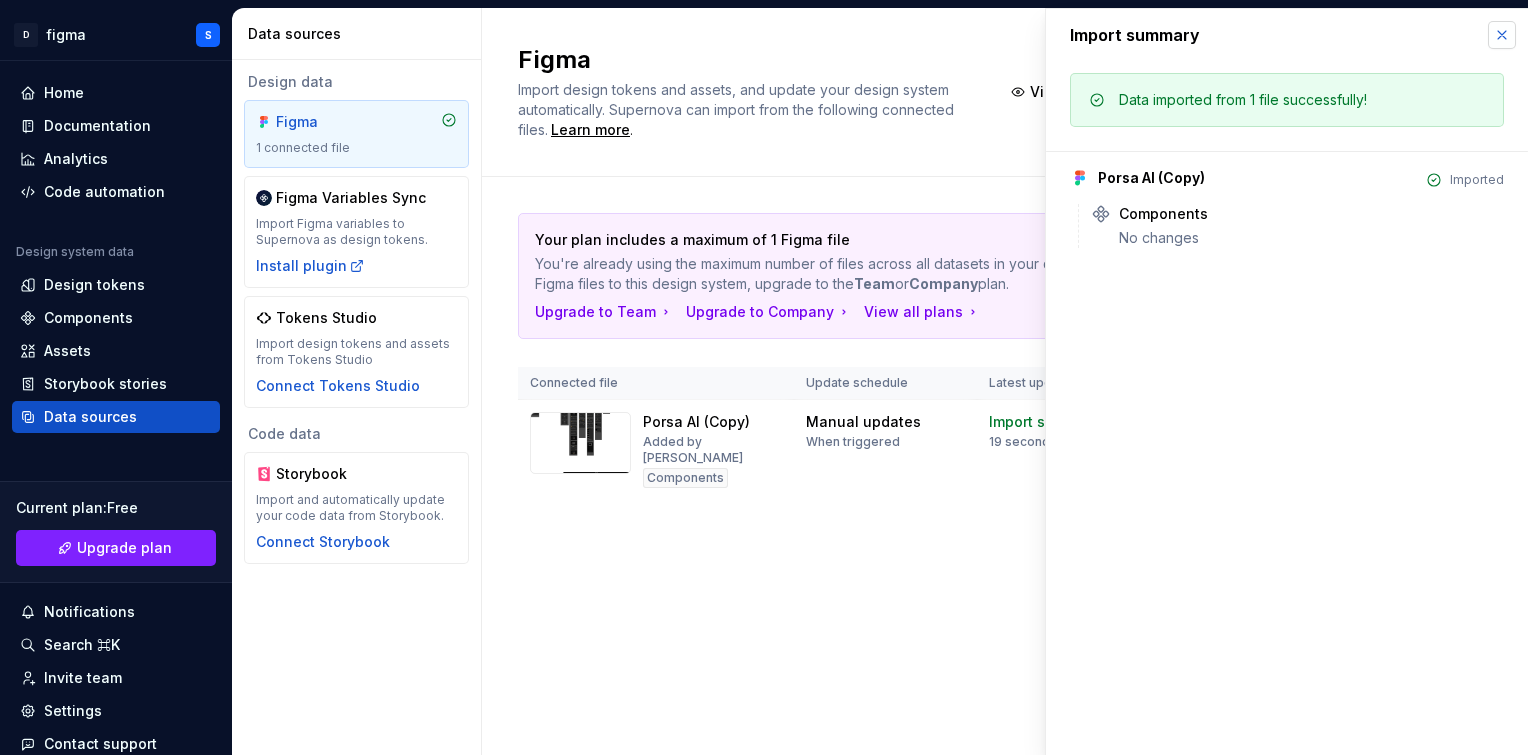 click at bounding box center (1502, 35) 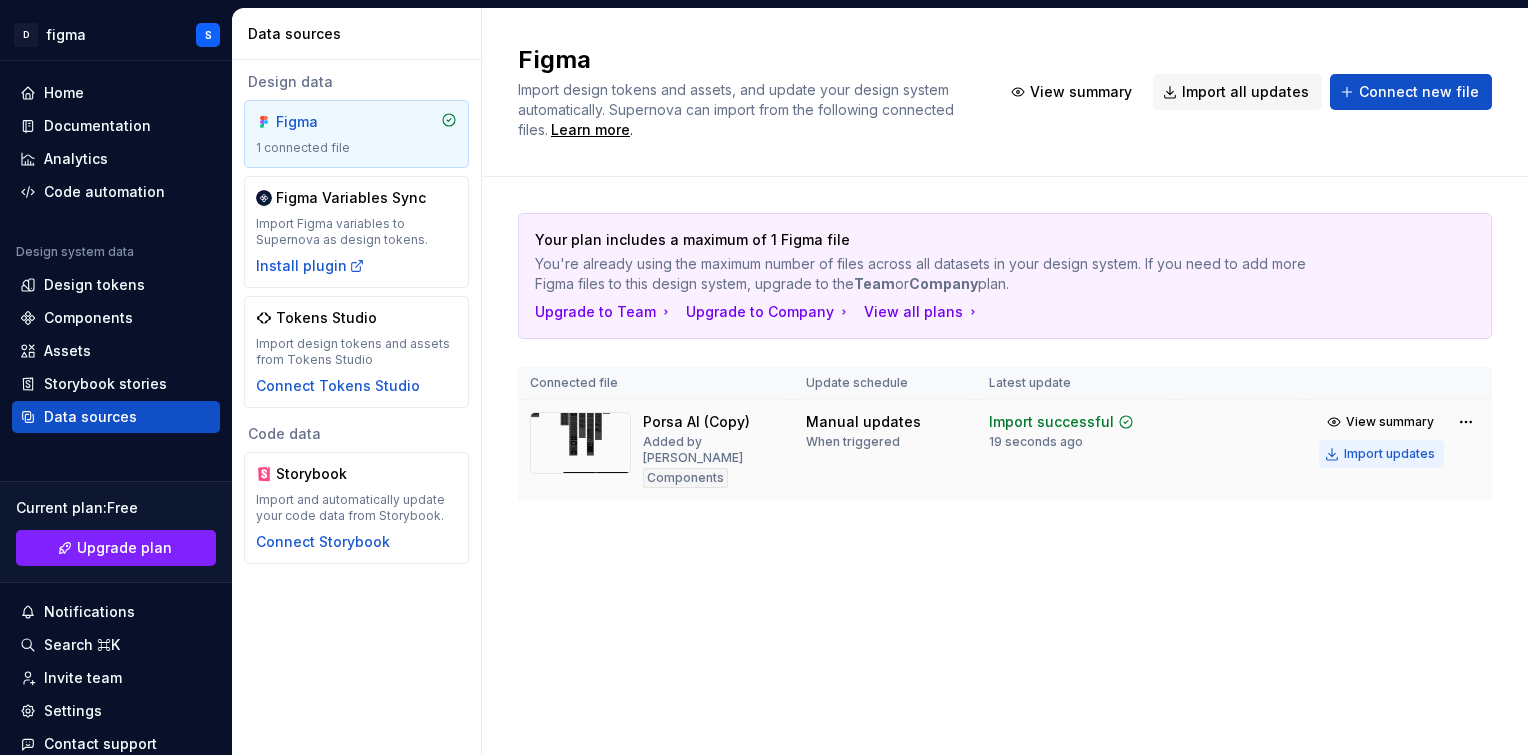 click on "Import updates" at bounding box center (1389, 454) 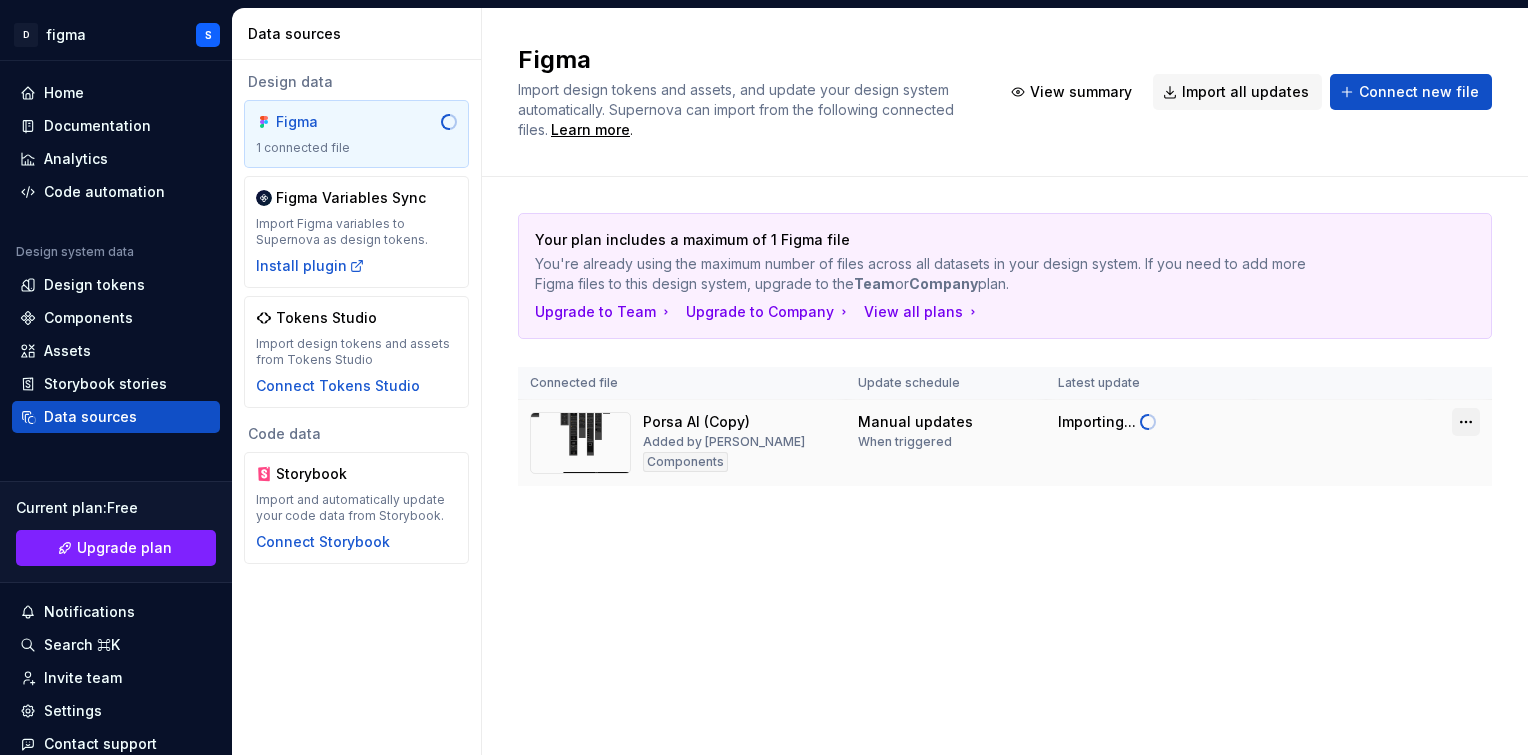 click on "D figma S Home Documentation Analytics Code automation Design system data Design tokens Components Assets Storybook stories Data sources Current plan :  Free Upgrade plan Notifications Search ⌘K Invite team Settings Contact support Help Data sources Design data Figma 1 connected file Figma Variables Sync Import Figma variables to Supernova as design tokens. Install plugin Tokens Studio Import design tokens and assets from Tokens Studio Connect Tokens Studio Code data Storybook Import and automatically update your code data from Storybook. Connect Storybook Figma Import design tokens and assets, and update your design system automatically. Supernova can import from the following connected files.   Learn more . View summary Import all updates Connect new file Your plan includes a maximum of 1 Figma file You're already using the maximum number of files across all datasets in your design system. If you need to add more Figma files to this design system, upgrade to the  Team  or  Company  plan. Upgrade to Team" at bounding box center (764, 377) 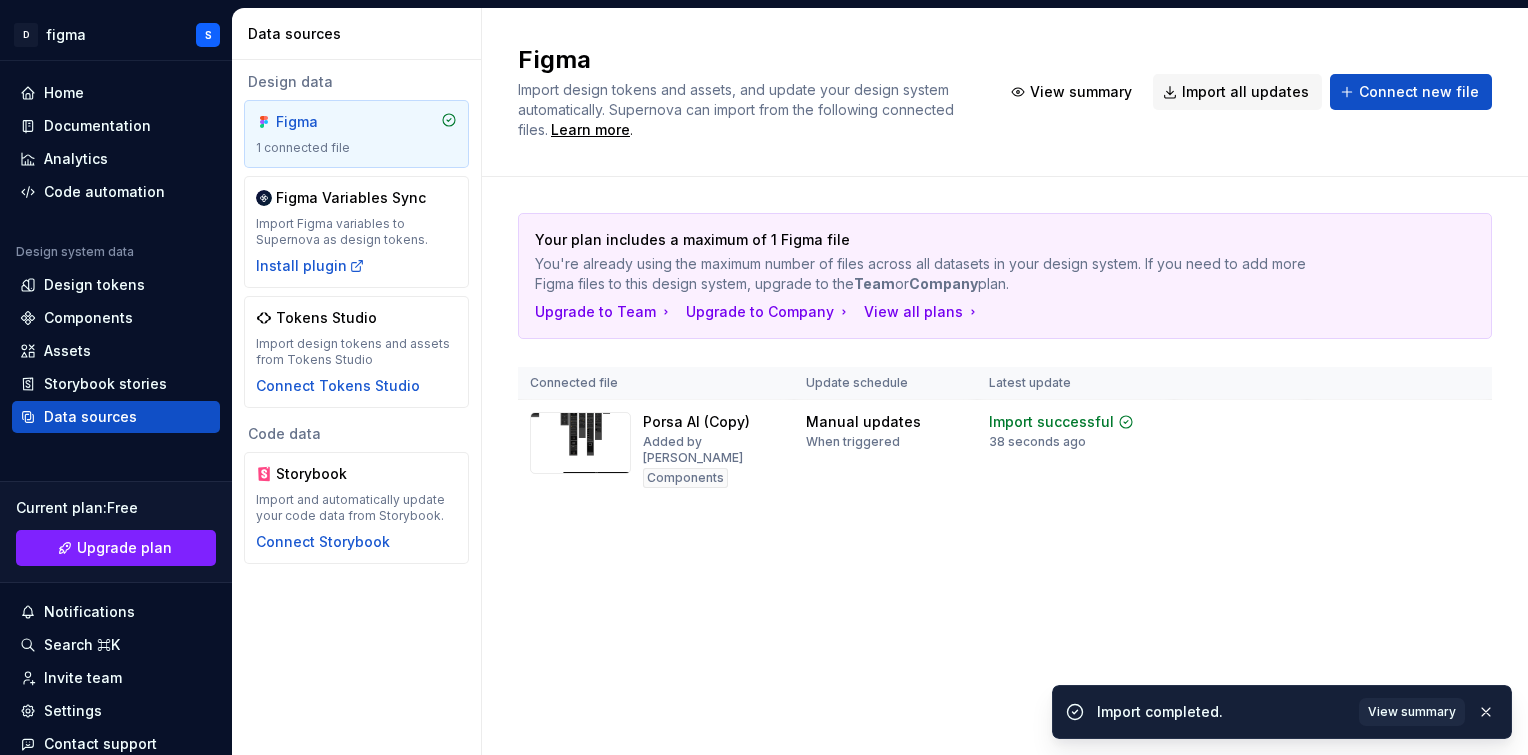 click on "D figma S Home Documentation Analytics Code automation Design system data Design tokens Components Assets Storybook stories Data sources Current plan :  Free Upgrade plan Notifications Search ⌘K Invite team Settings Contact support Help Data sources Design data Figma 1 connected file Figma Variables Sync Import Figma variables to Supernova as design tokens. Install plugin Tokens Studio Import design tokens and assets from Tokens Studio Connect Tokens Studio Code data Storybook Import and automatically update your code data from Storybook. Connect Storybook Figma Import design tokens and assets, and update your design system automatically. Supernova can import from the following connected files.   Learn more . View summary Import all updates Connect new file Your plan includes a maximum of 1 Figma file You're already using the maximum number of files across all datasets in your design system. If you need to add more Figma files to this design system, upgrade to the  Team  or  Company  plan. Upgrade to Team" at bounding box center [764, 377] 